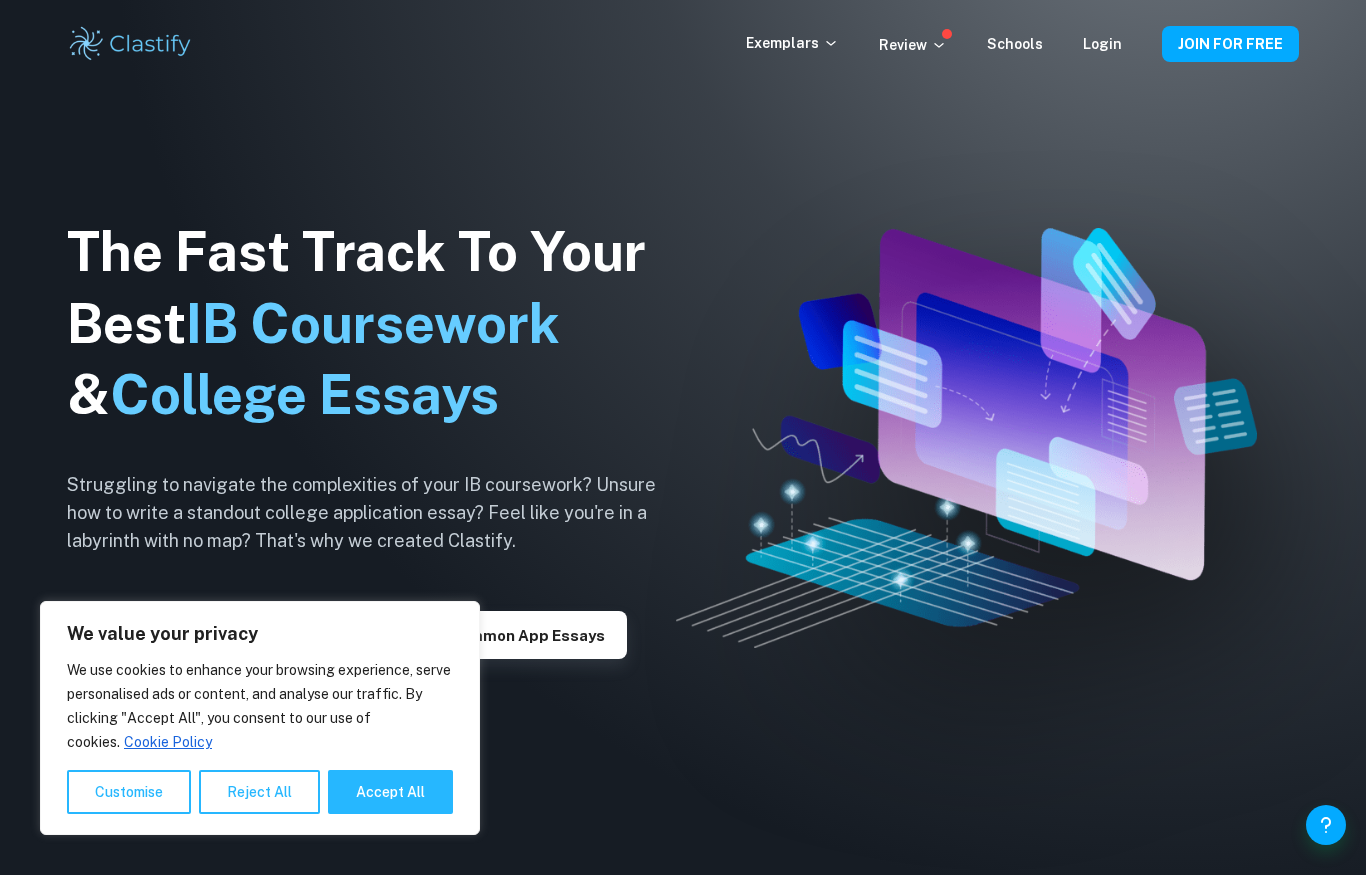 scroll, scrollTop: 0, scrollLeft: 0, axis: both 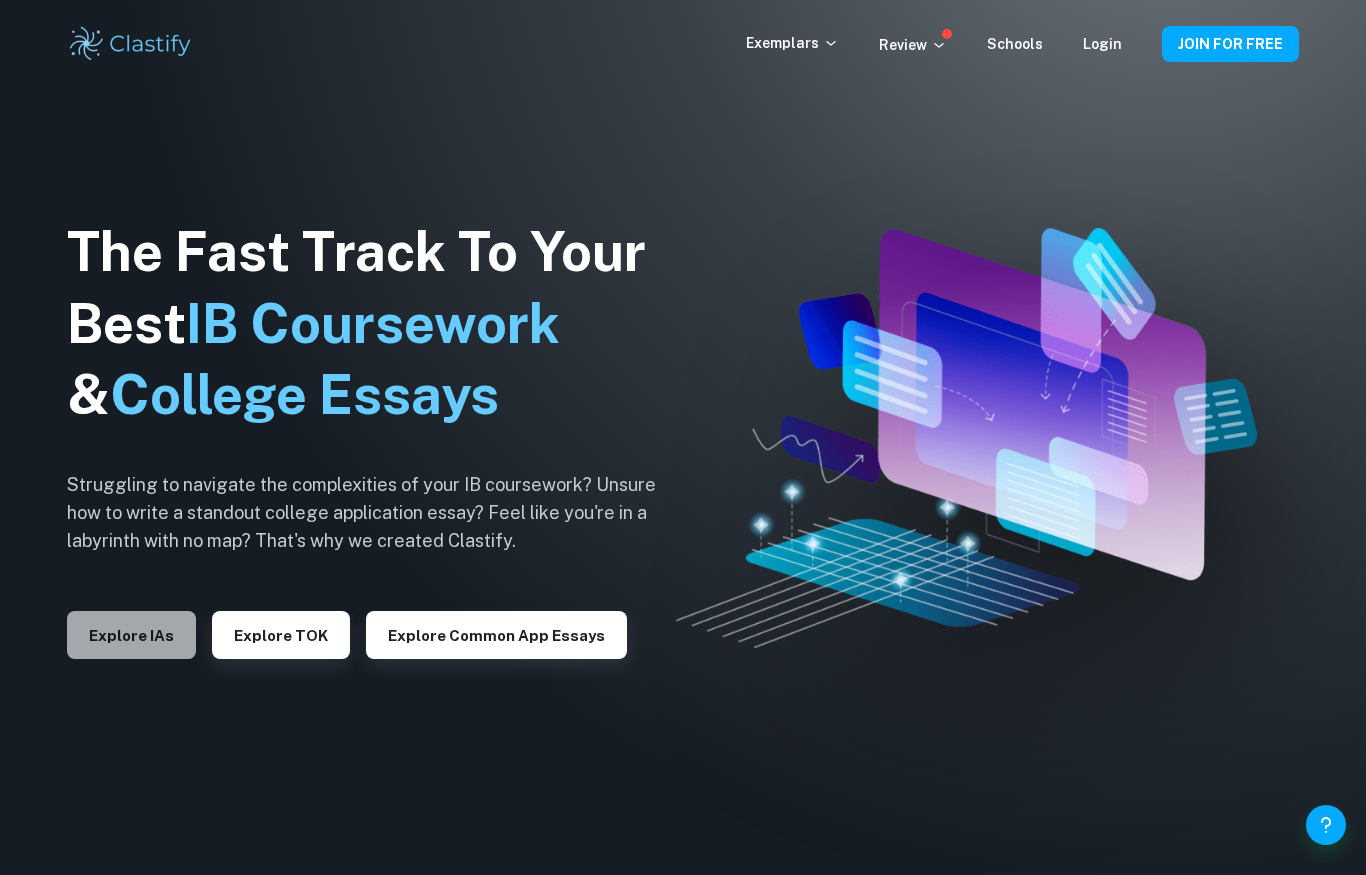click on "Explore IAs" at bounding box center (131, 635) 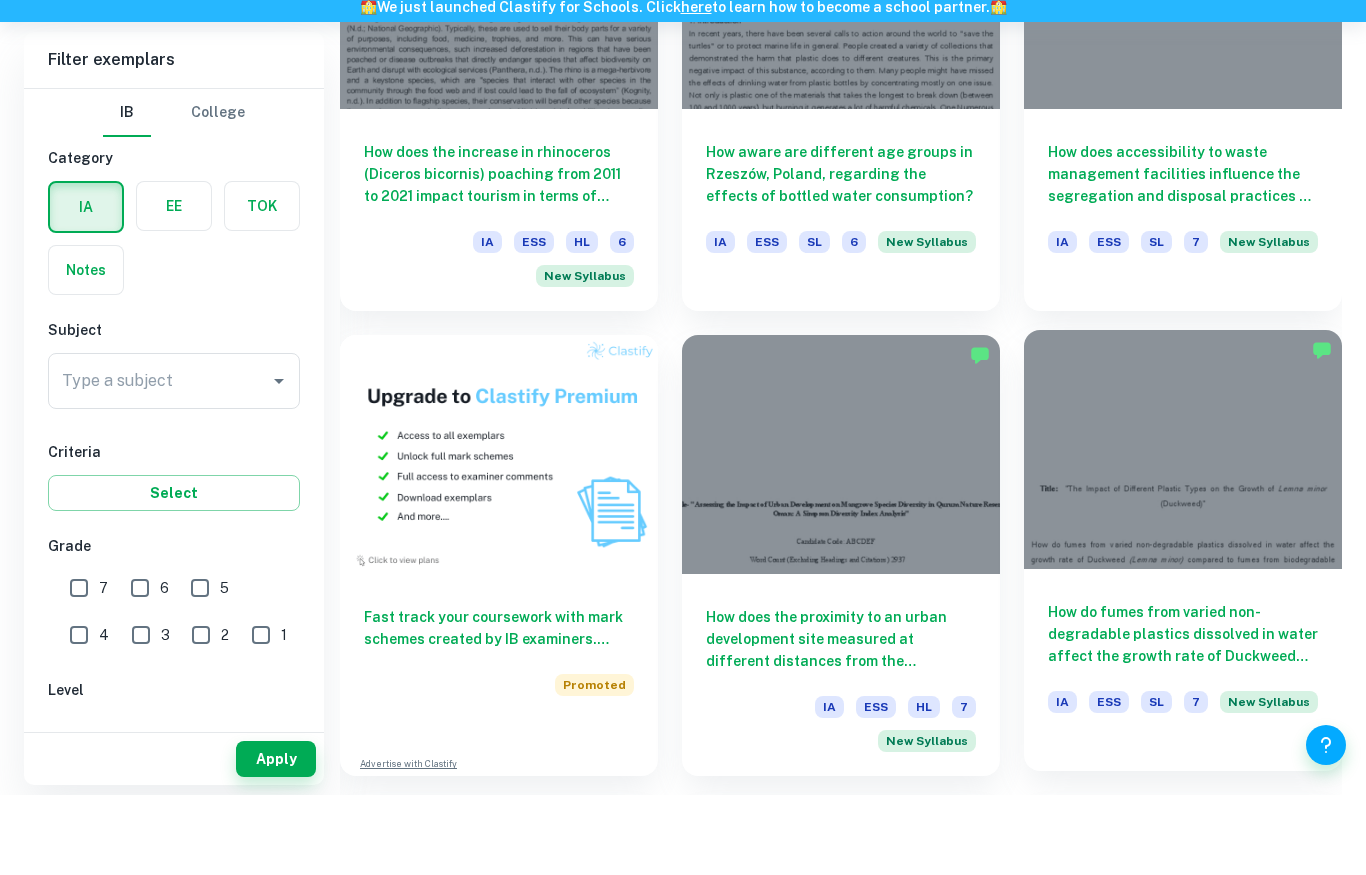 scroll, scrollTop: 1268, scrollLeft: 0, axis: vertical 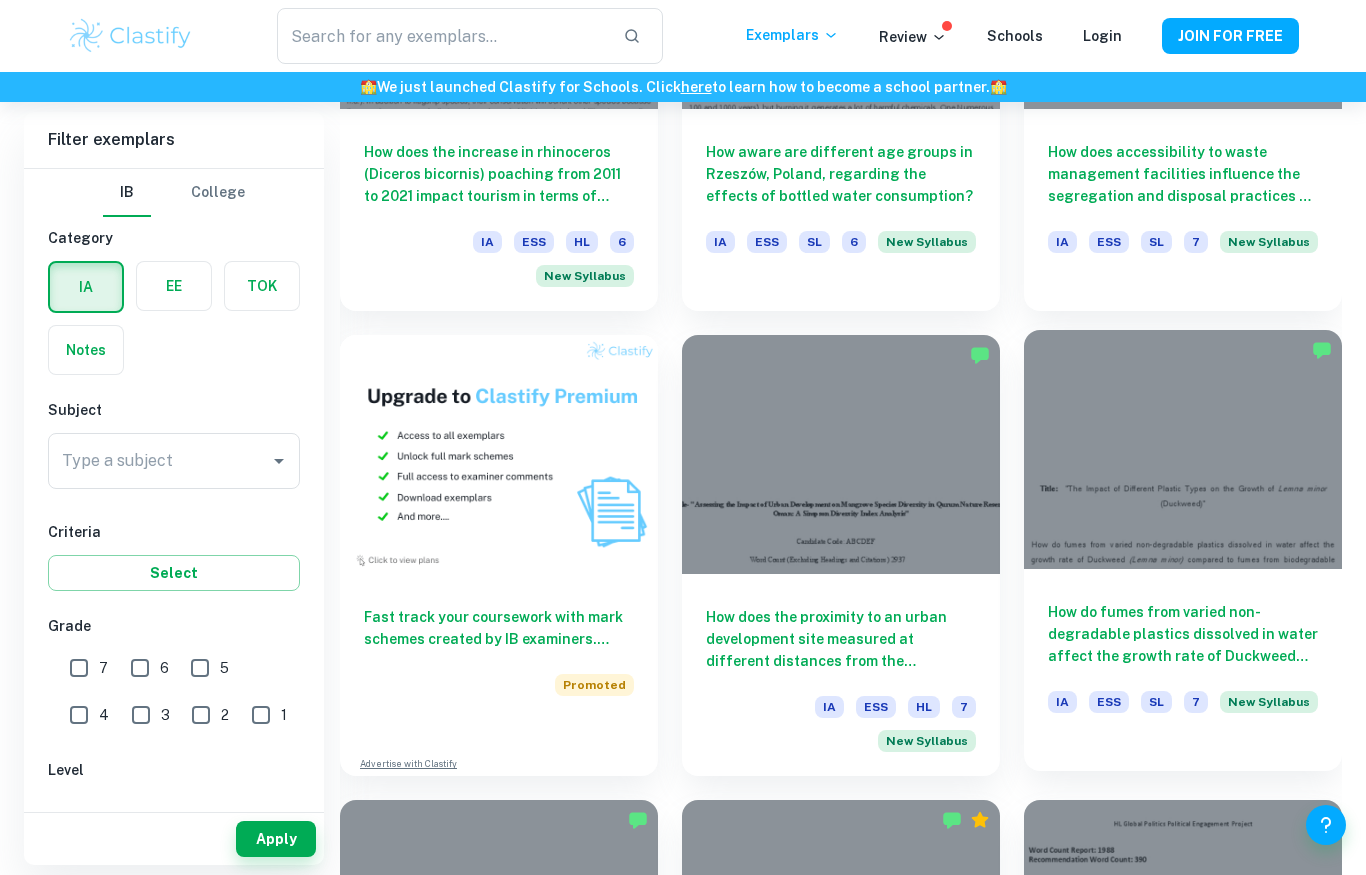 click on "How do fumes from varied non-degradable plastics dissolved in water affect the growth rate of Duckweed (Lemna minor) compared to fumes from biodegradable  plastics?" at bounding box center [1183, 634] 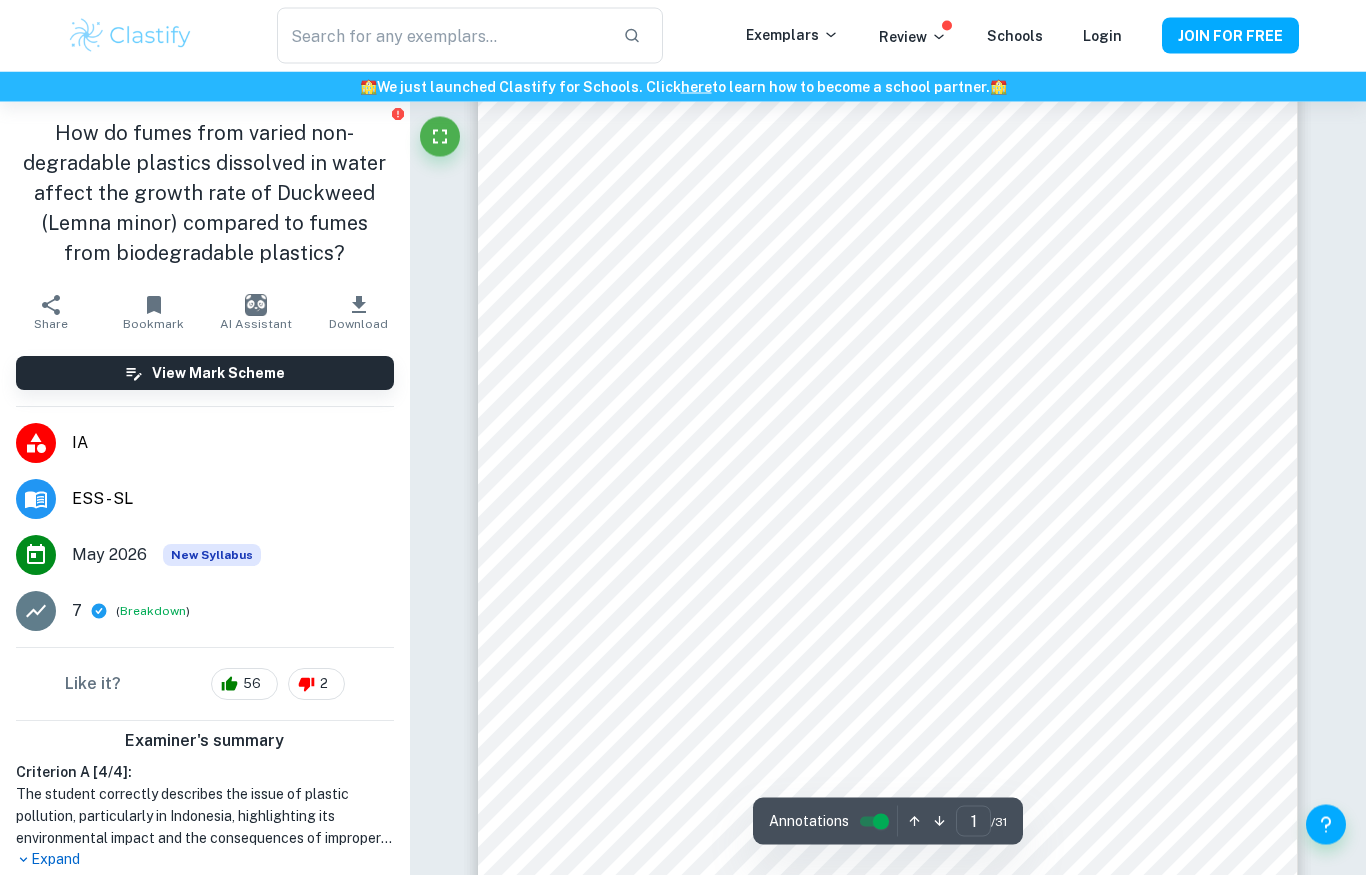 scroll, scrollTop: 258, scrollLeft: 0, axis: vertical 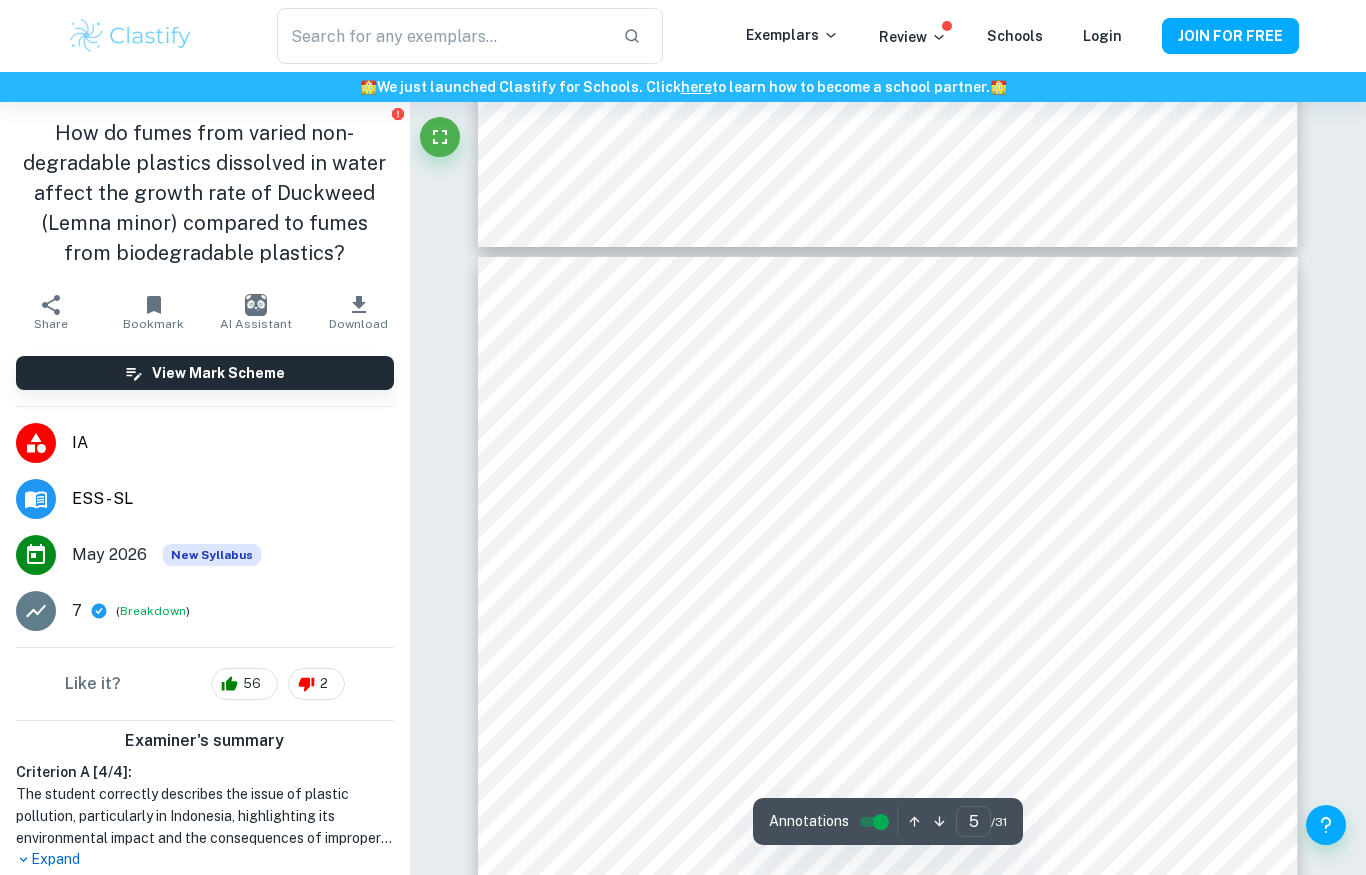type on "4" 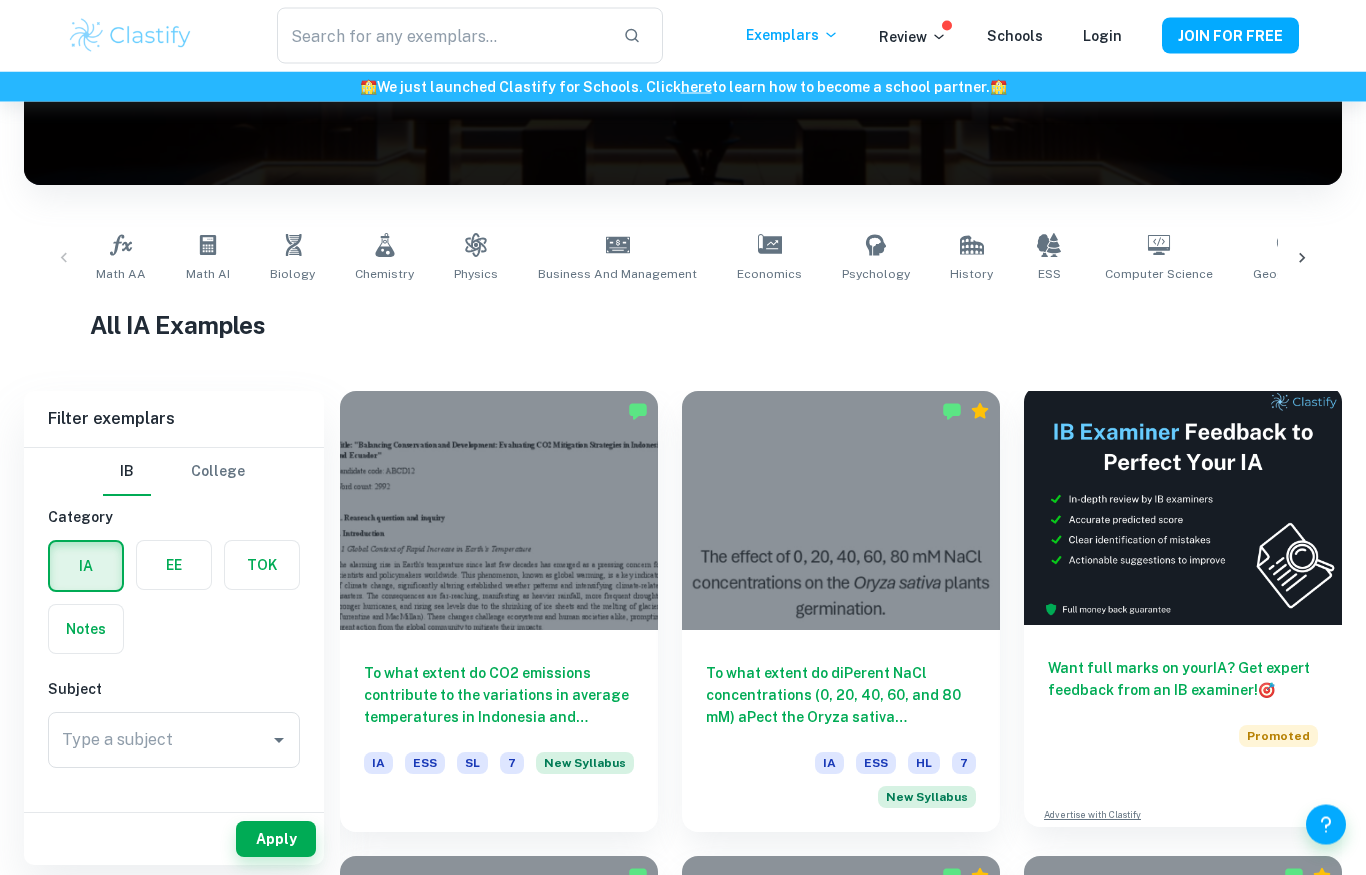 scroll, scrollTop: 283, scrollLeft: 0, axis: vertical 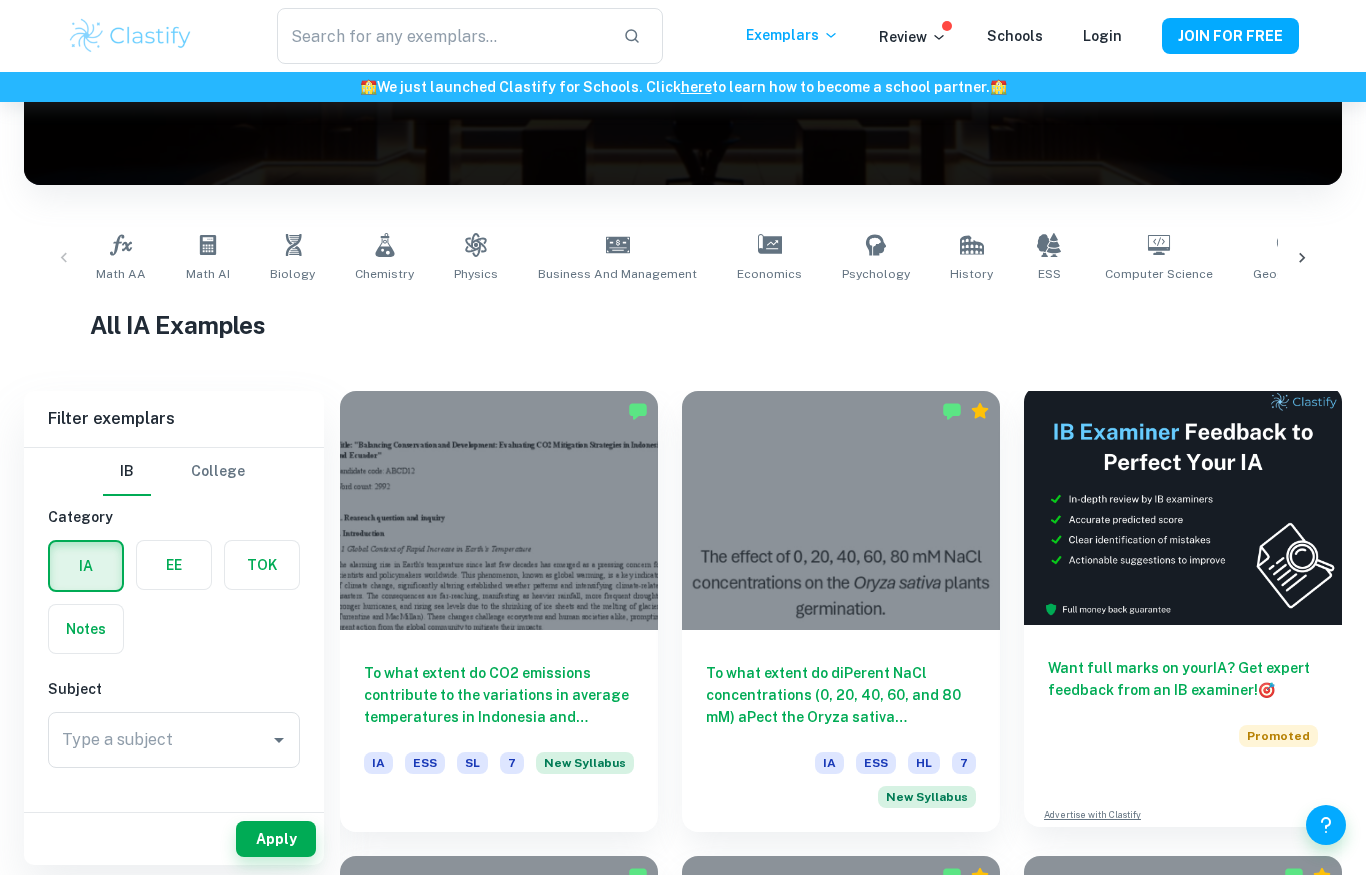 click on "Math AA" at bounding box center (121, 258) 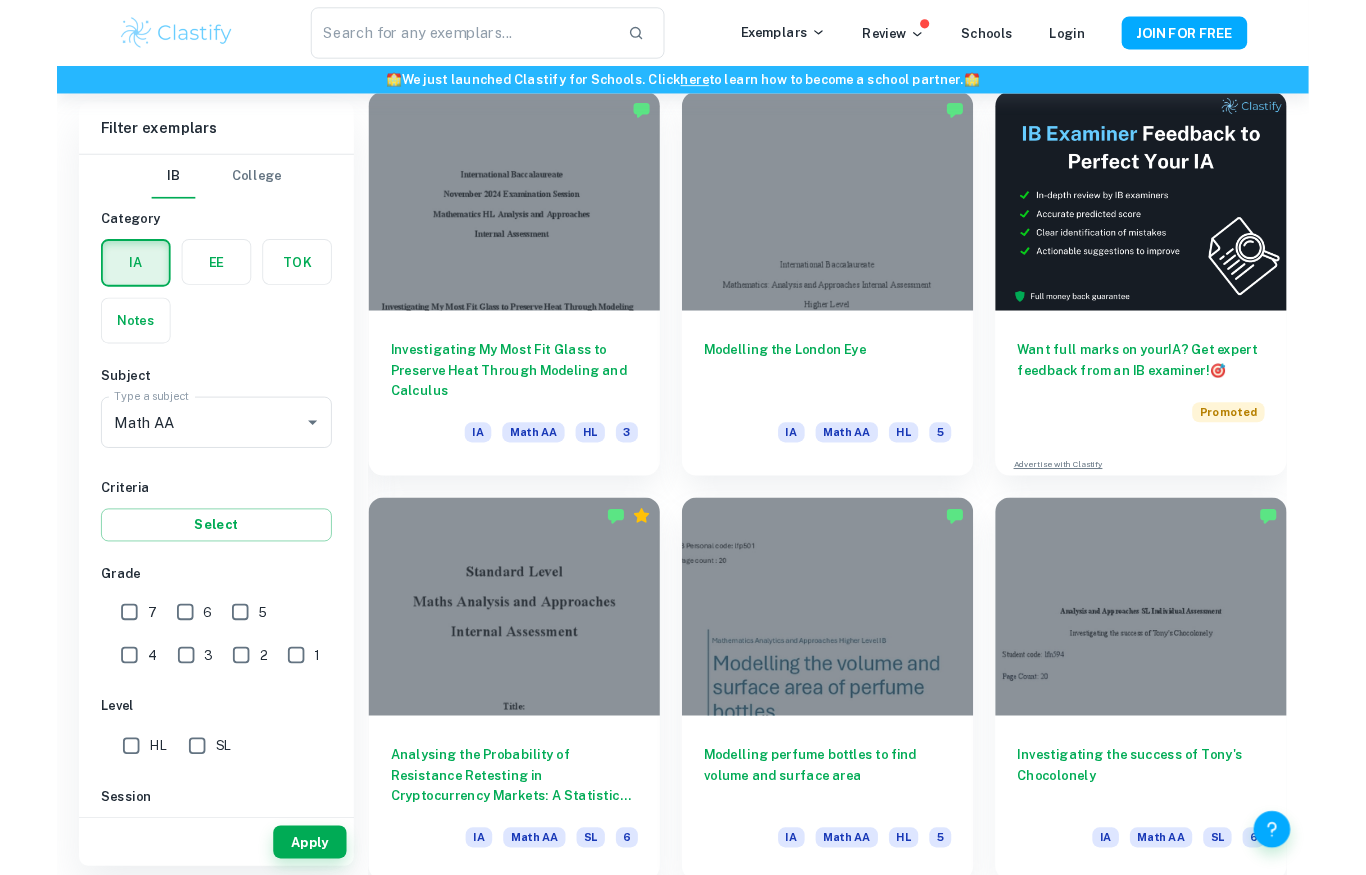 scroll, scrollTop: 654, scrollLeft: 0, axis: vertical 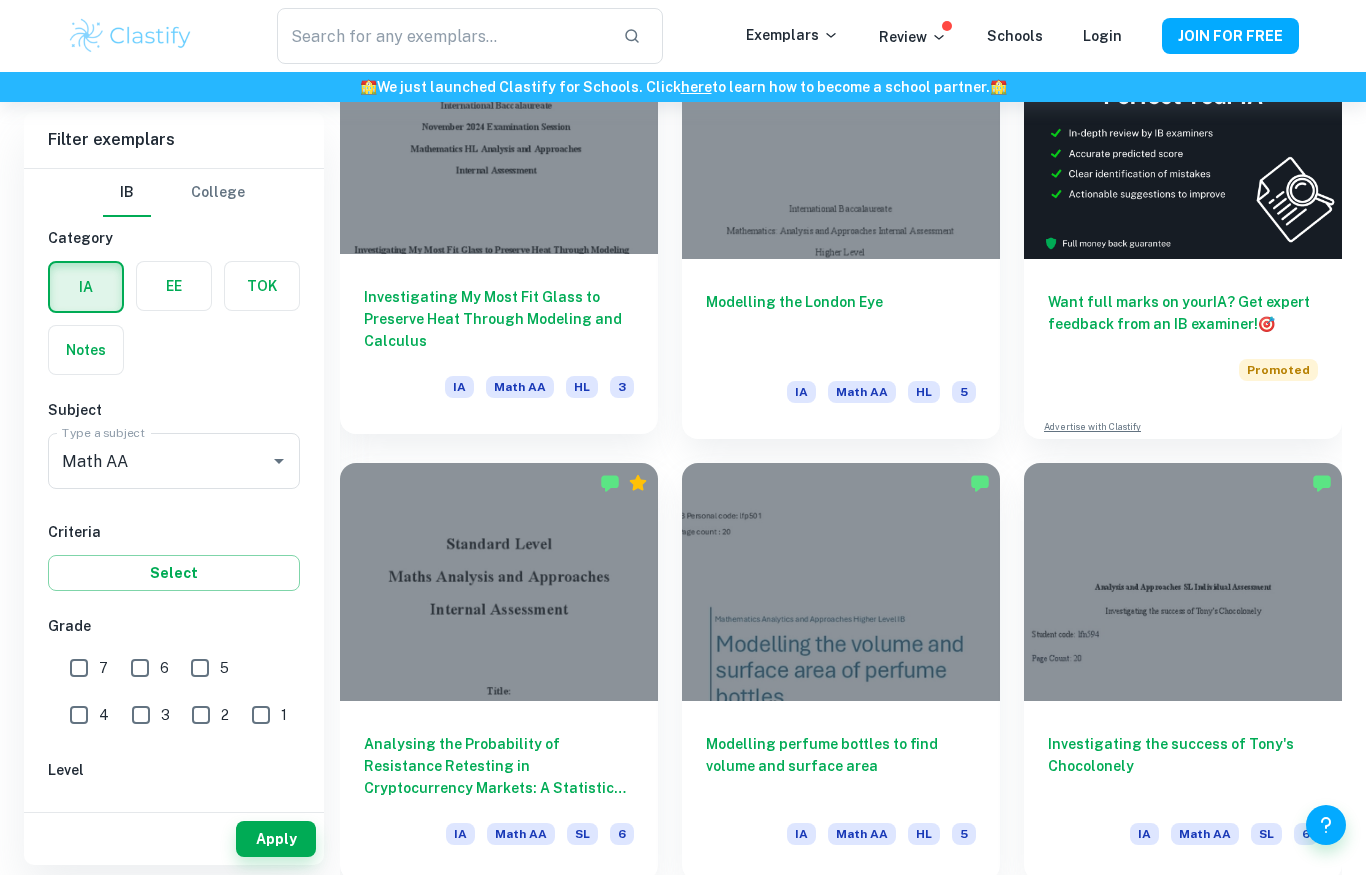 click on "Investigating My Most Fit Glass to Preserve Heat Through Modeling and Calculus" at bounding box center (499, 319) 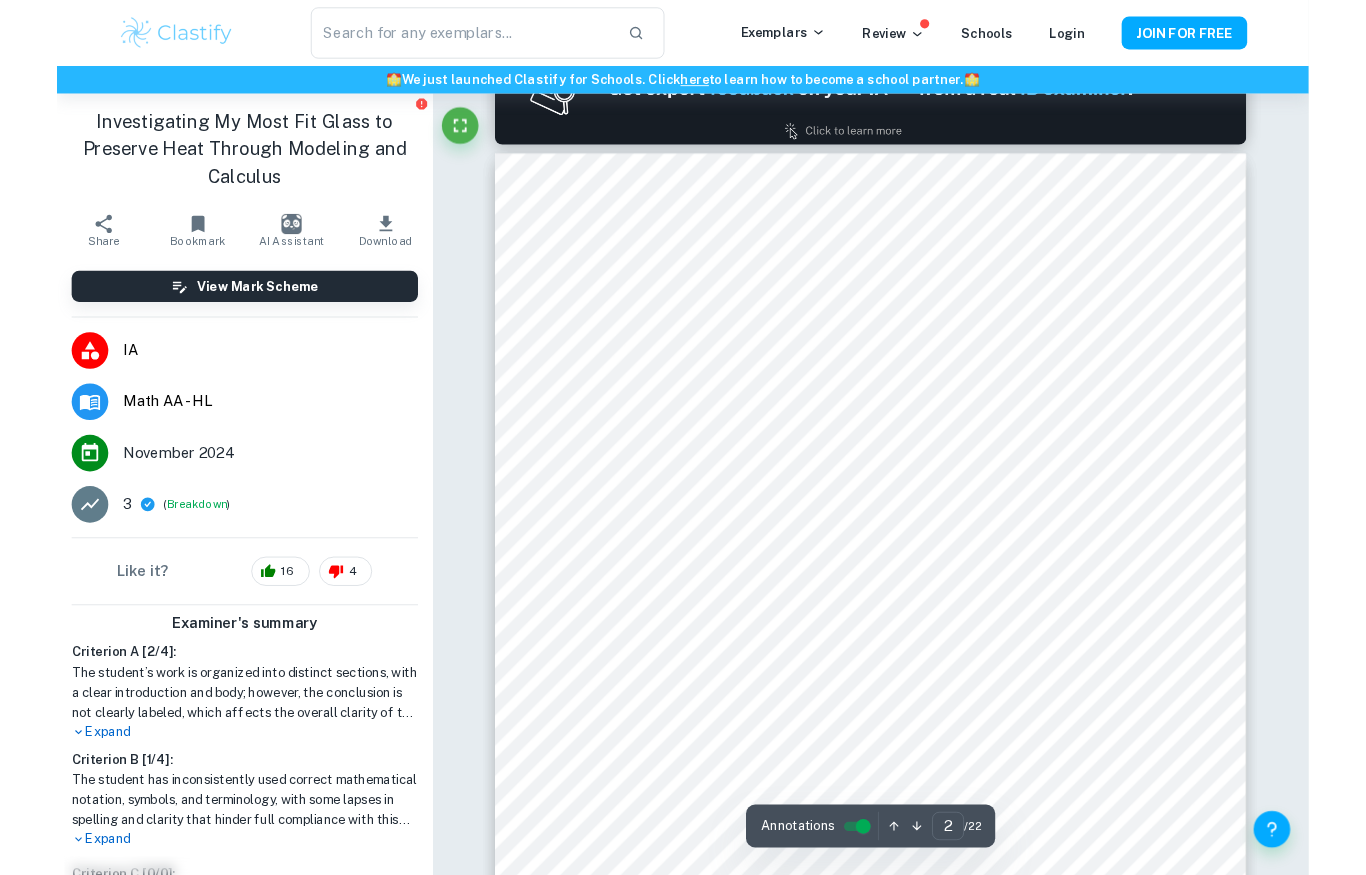 scroll, scrollTop: 1334, scrollLeft: 0, axis: vertical 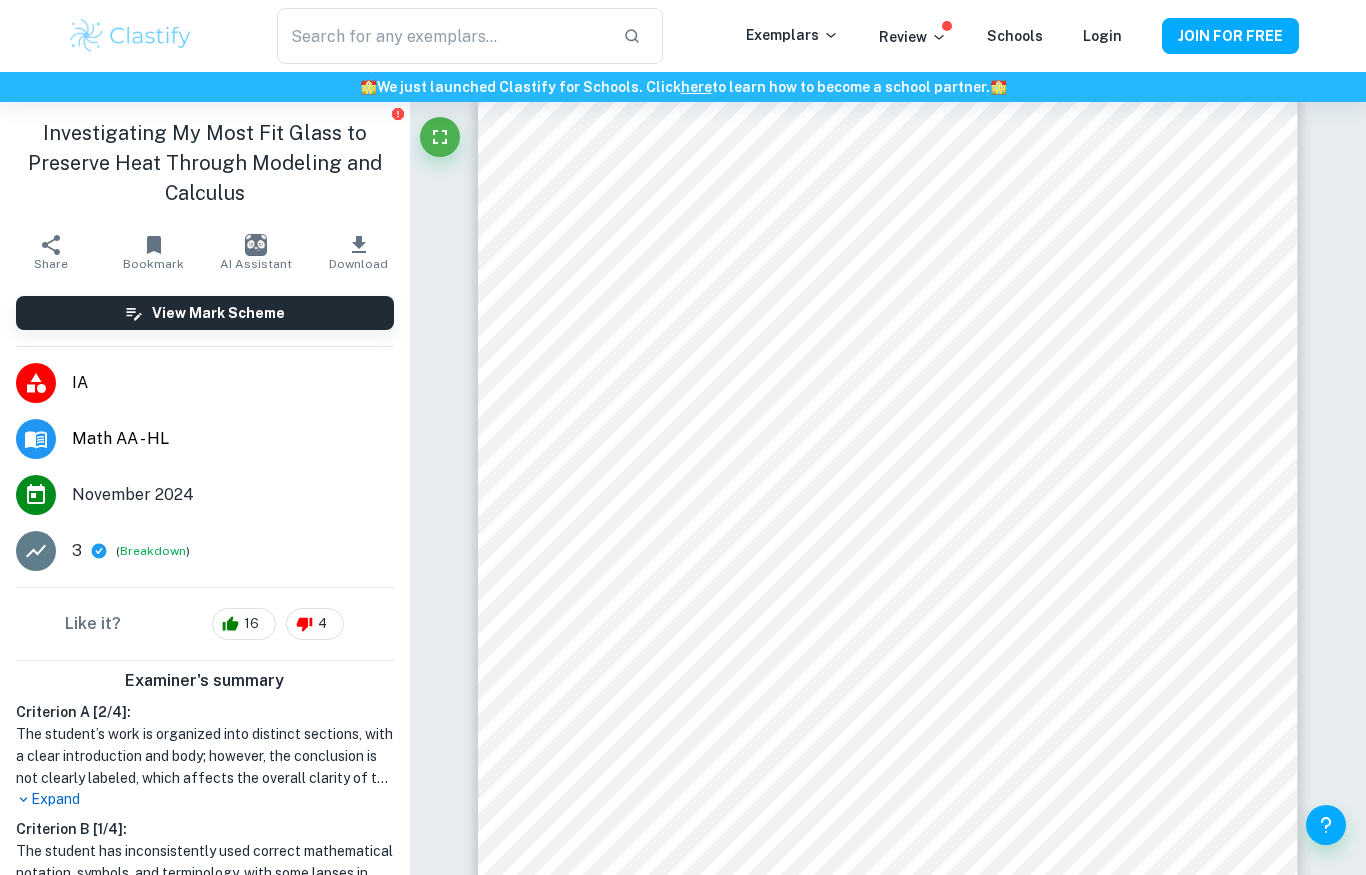 click on "Incorrect Criterion A The work is divided into sections: introduction, body, and conclusion. Comment The student does not clearly indicate where the conclusion section begins, as the text appears to be part of the main body rather than a distinct conclusion. The student should label this section as "Conclusion" and ensure it is formatted differently from the body of the work, for example, by using a larger font size or bolding the heading. This will help provide a clear division between the conclusion and the preceding analysis. Written by [PERSON NAME] Ask Clai Correct Criterion A The topic of the Internal assessment is stated clearly and explained in the introduction Comment Written by [PERSON NAME] Ask Clai Correct Criterion B The main concepts are described in the introduction Comment Written by [PERSON NAME] Ask Clai Correct Criterion A The introduction includes a general description of the student's approach to the topic and what area of the math curriculum the exploration focuses on Comment Written by [PERSON NAME] Ask Clai" at bounding box center [888, 11686] 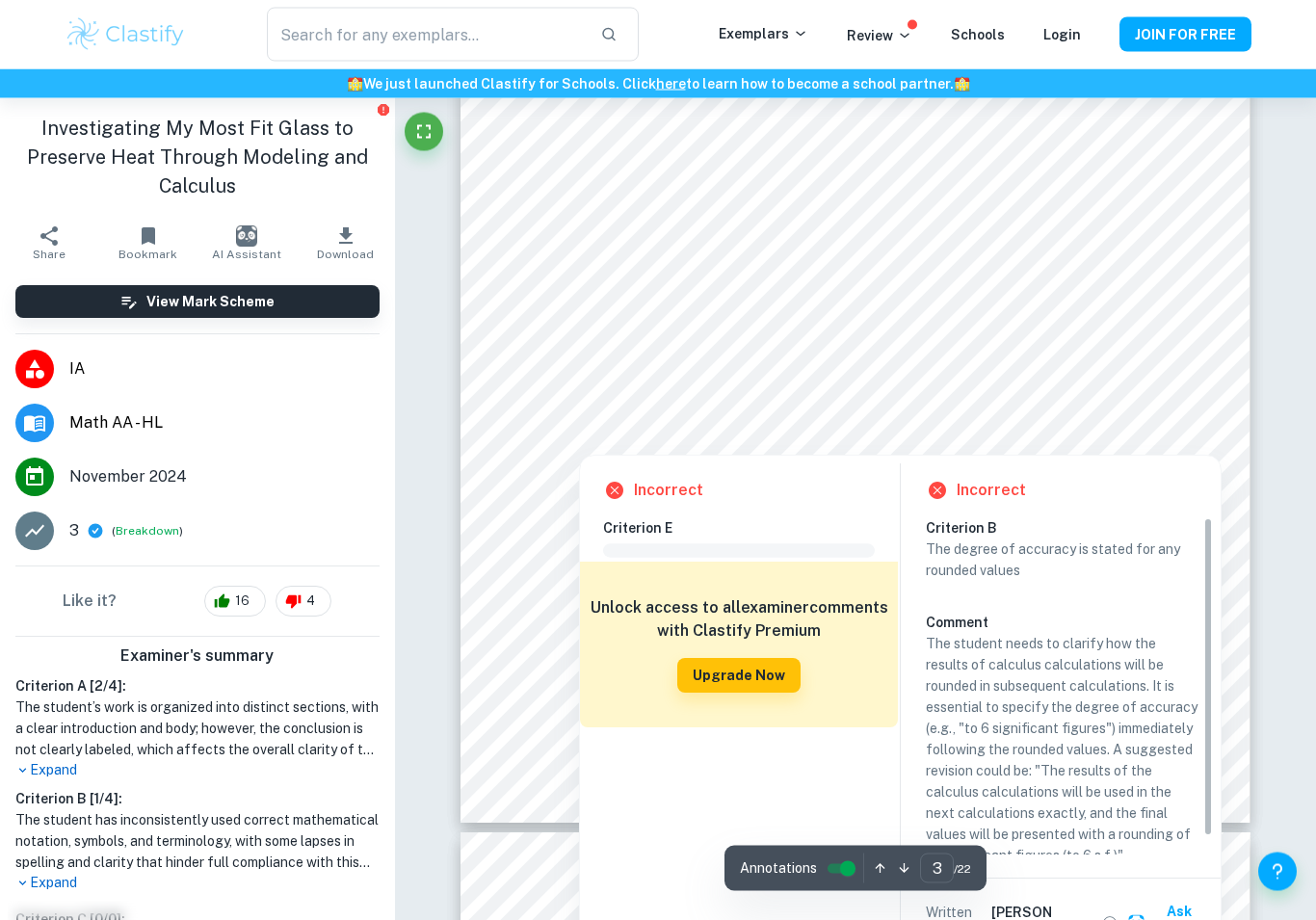 scroll, scrollTop: 2916, scrollLeft: 0, axis: vertical 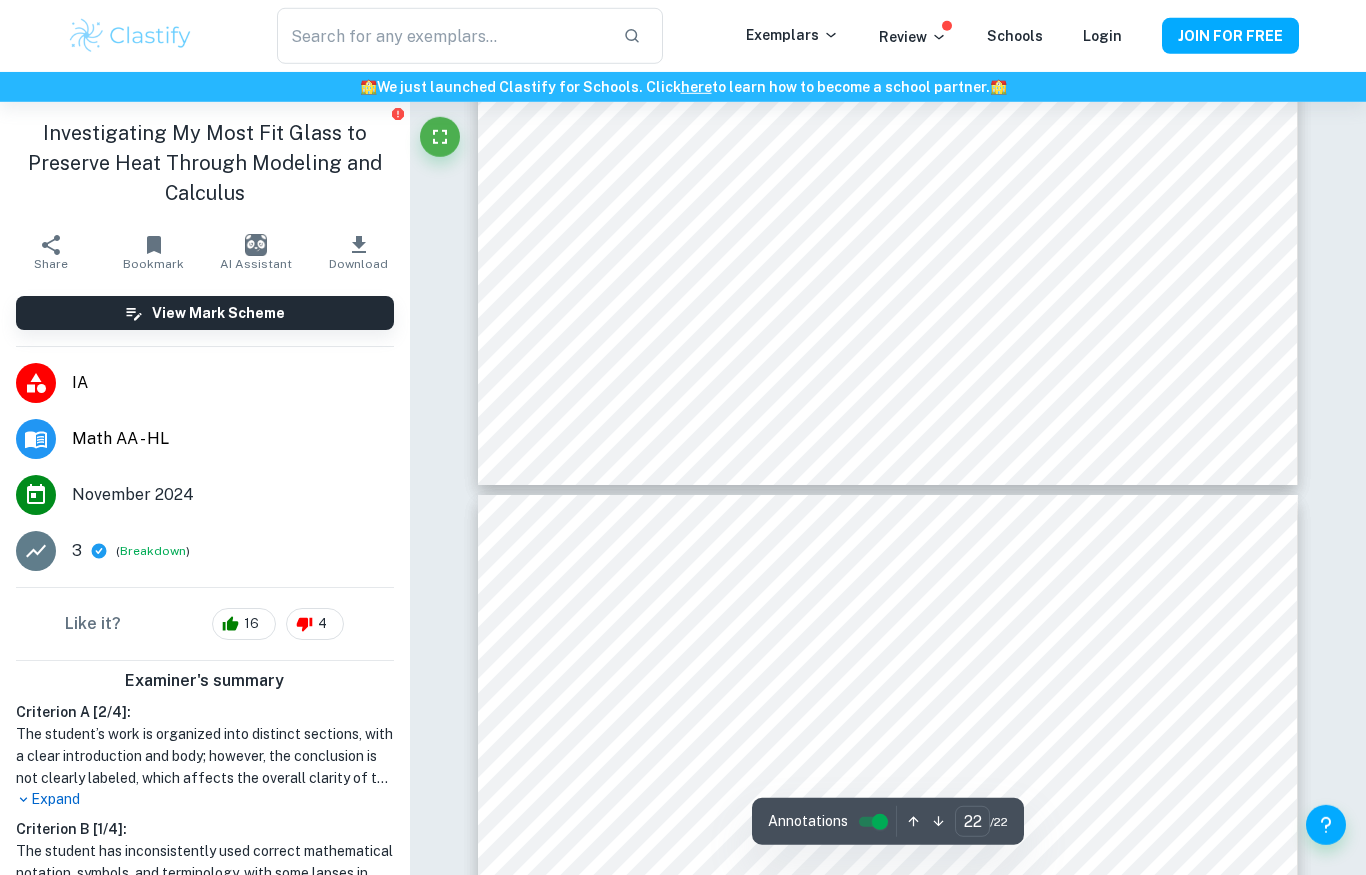 type on "21" 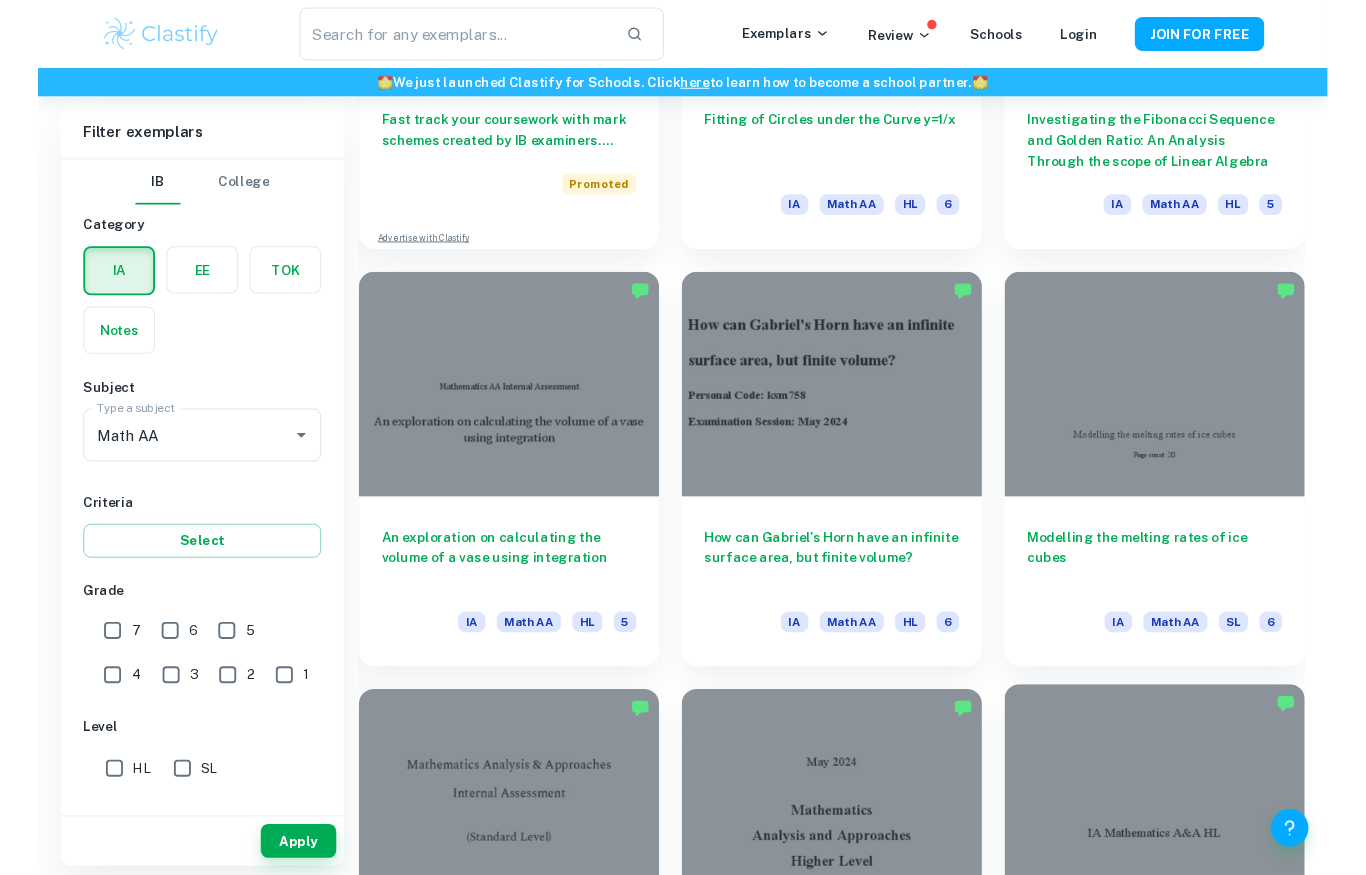scroll, scrollTop: 1750, scrollLeft: 0, axis: vertical 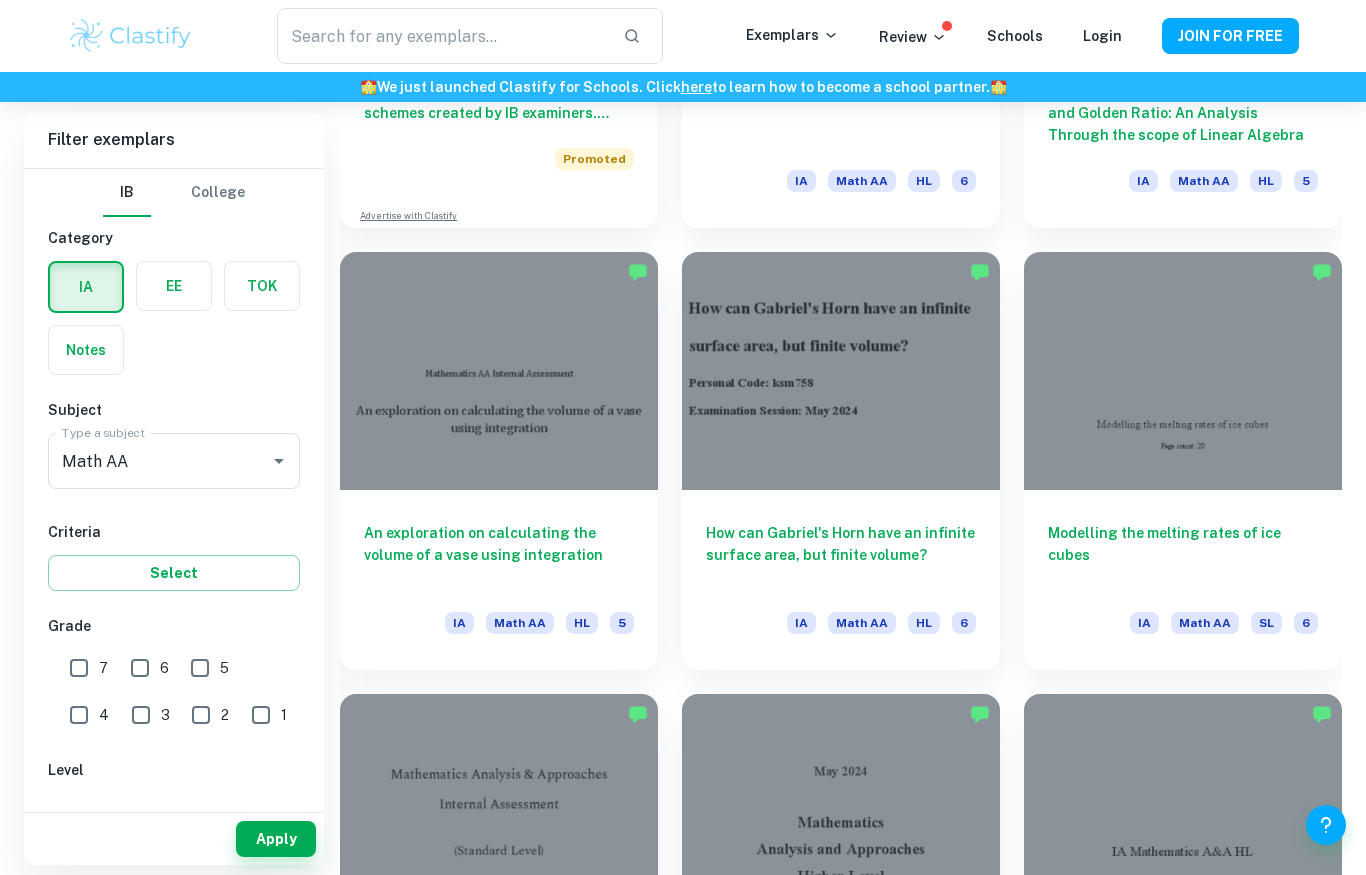 click on "7" at bounding box center (79, 668) 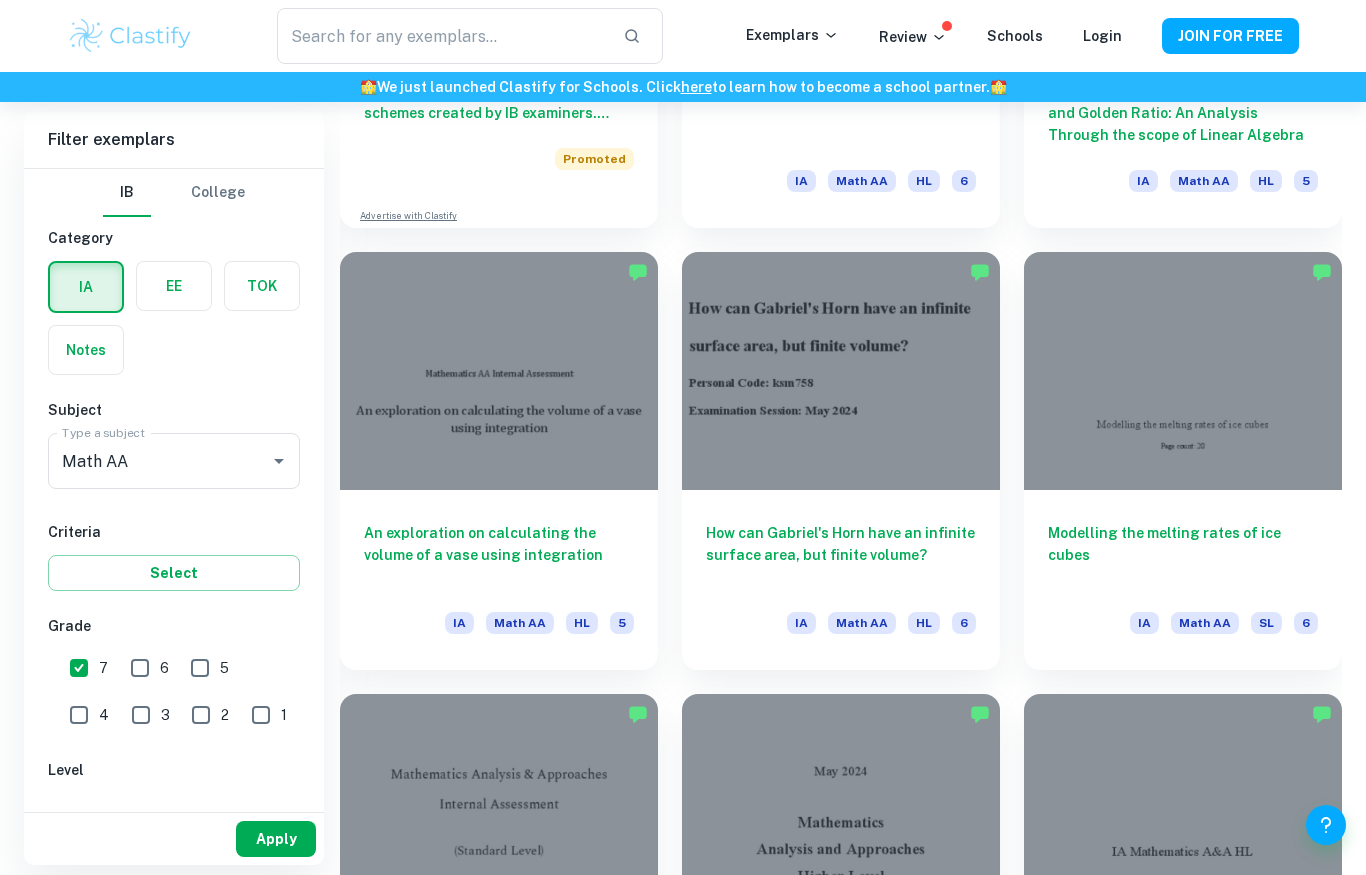 click on "Apply" at bounding box center (276, 839) 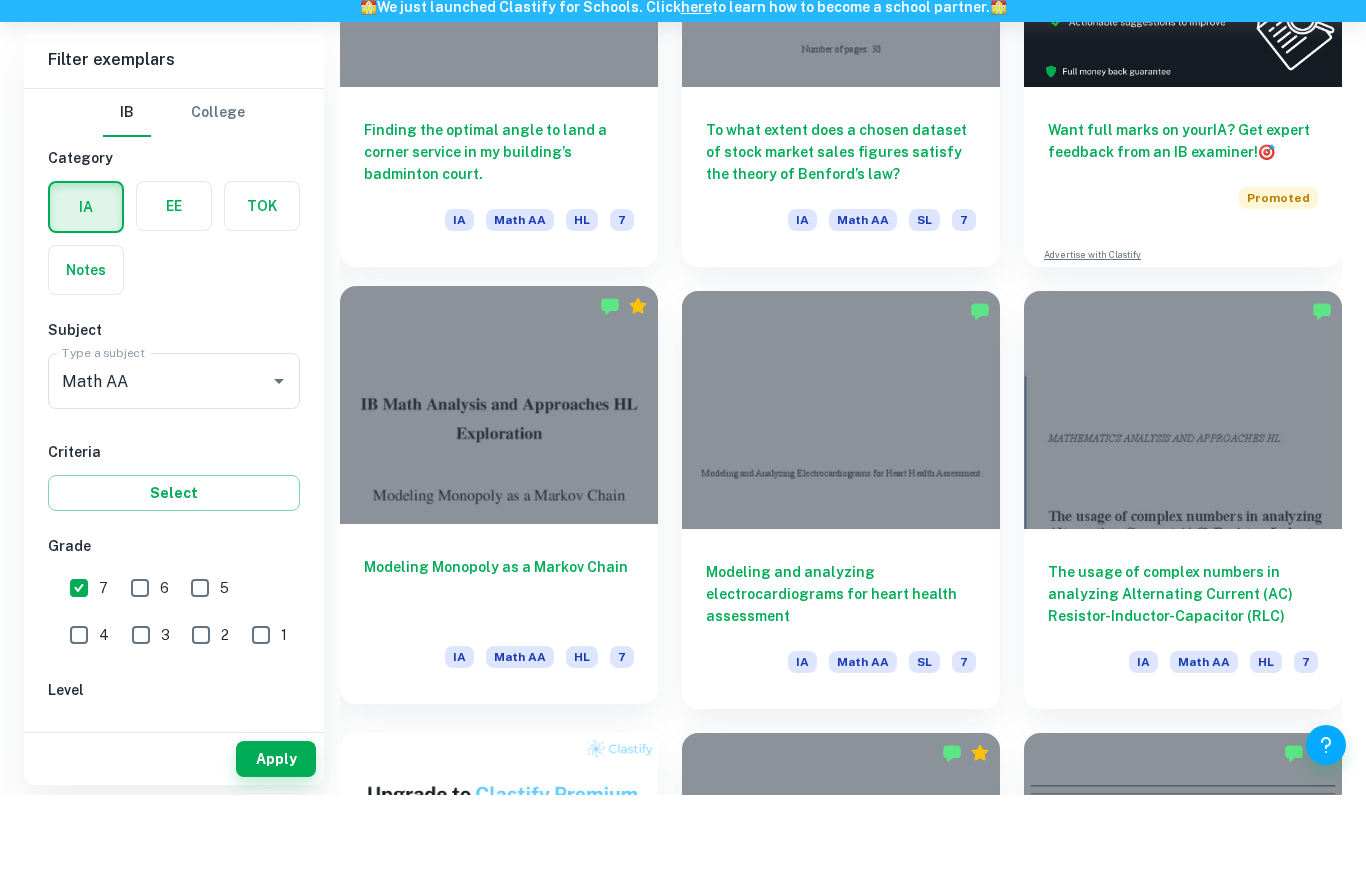 scroll, scrollTop: 826, scrollLeft: 0, axis: vertical 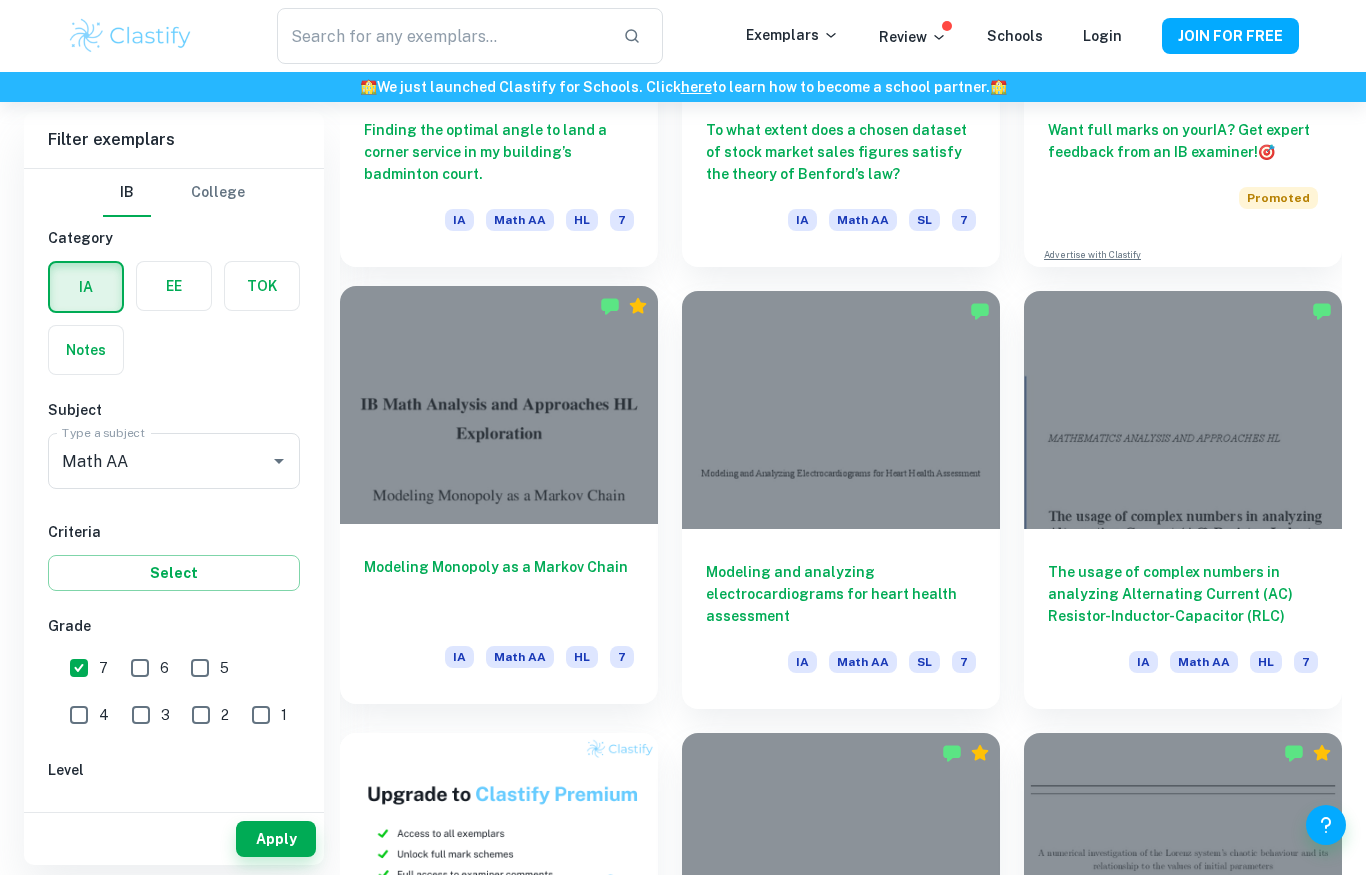 click on "Modeling Monopoly as a Markov Chain IA Math AA HL 7" at bounding box center (499, 614) 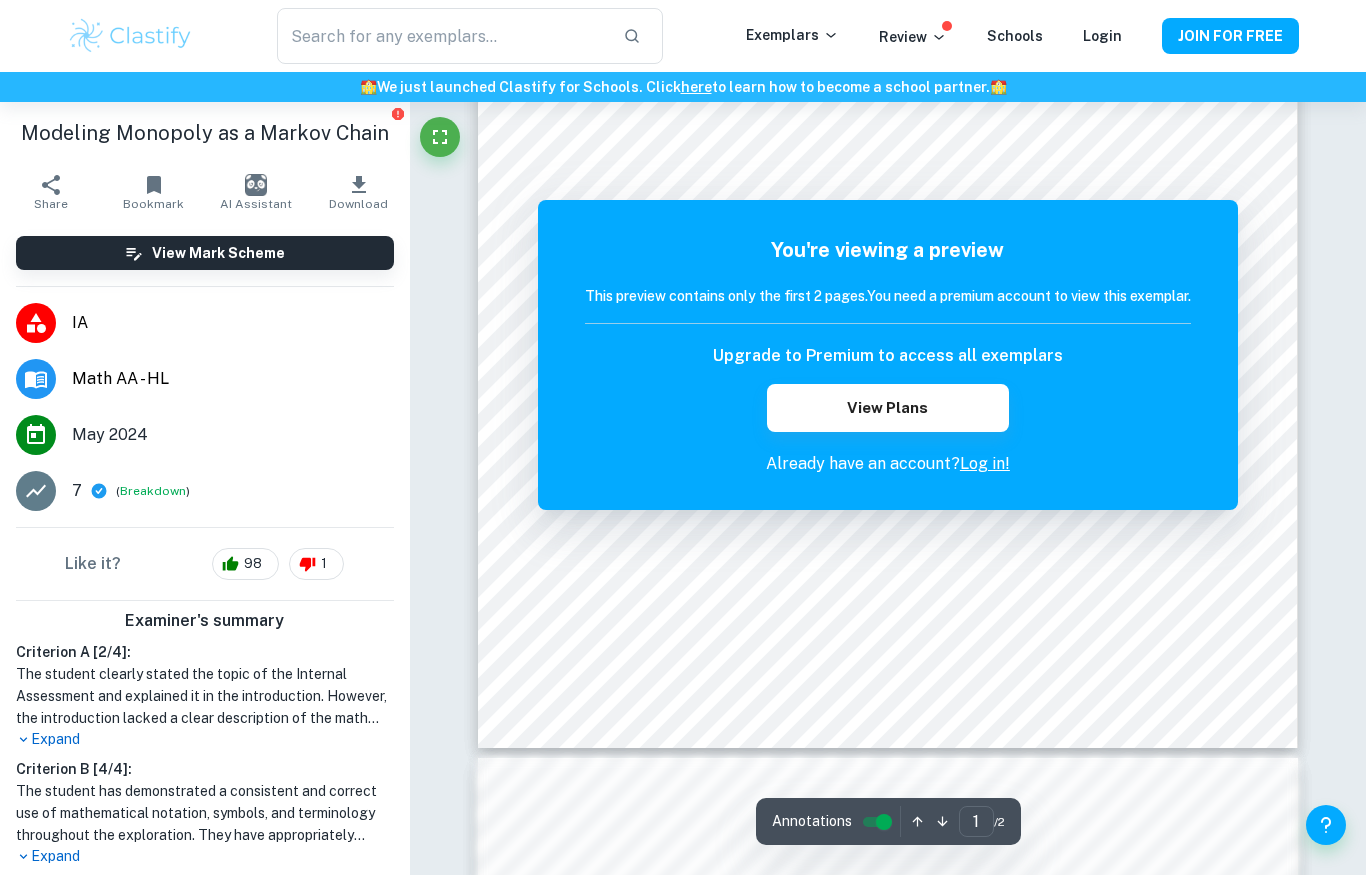 scroll, scrollTop: 0, scrollLeft: 0, axis: both 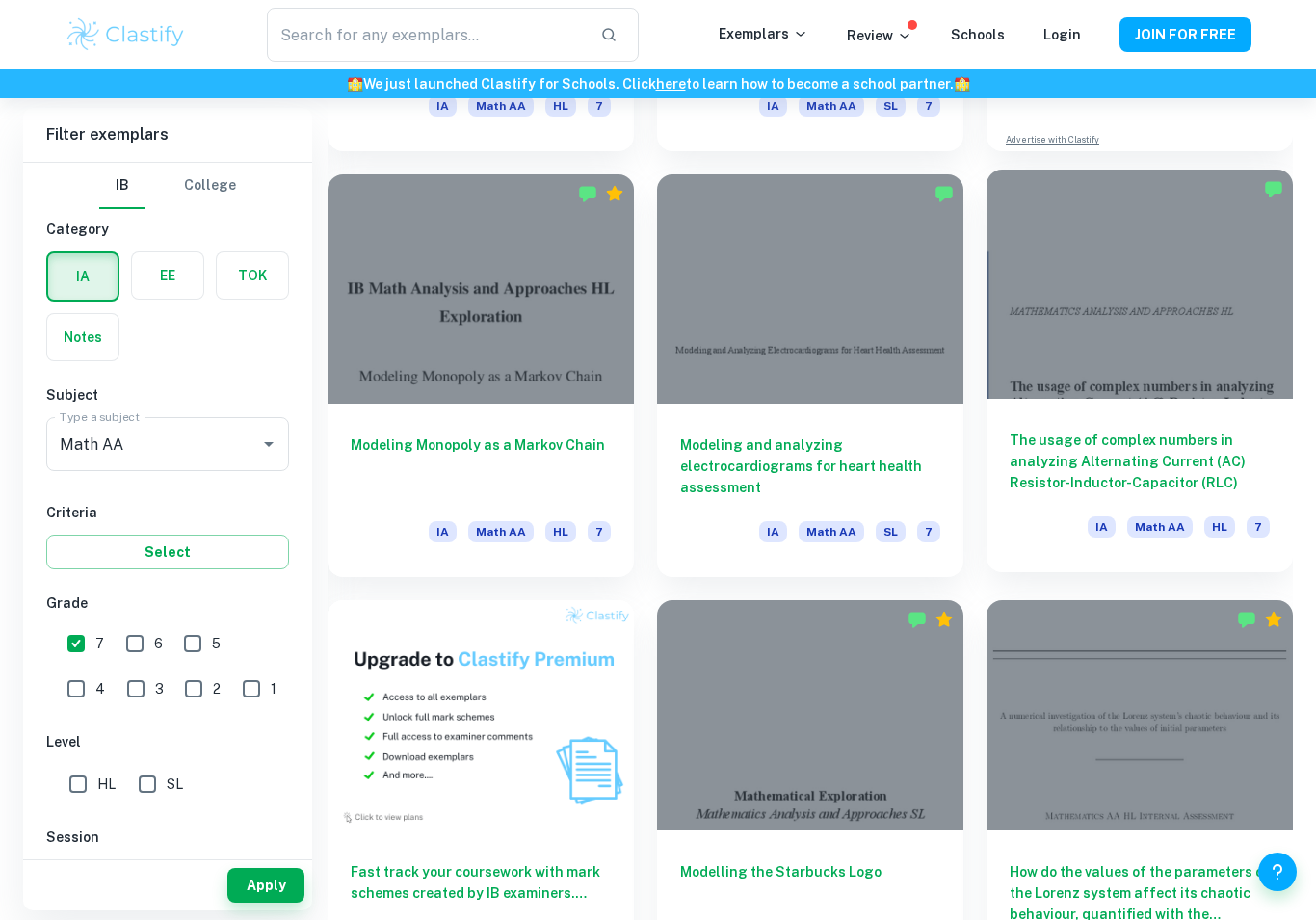 click on "The usage of complex numbers in analyzing Alternating Current (AC) Resistor-Inductor-Capacitor (RLC)" at bounding box center (1140, 461) 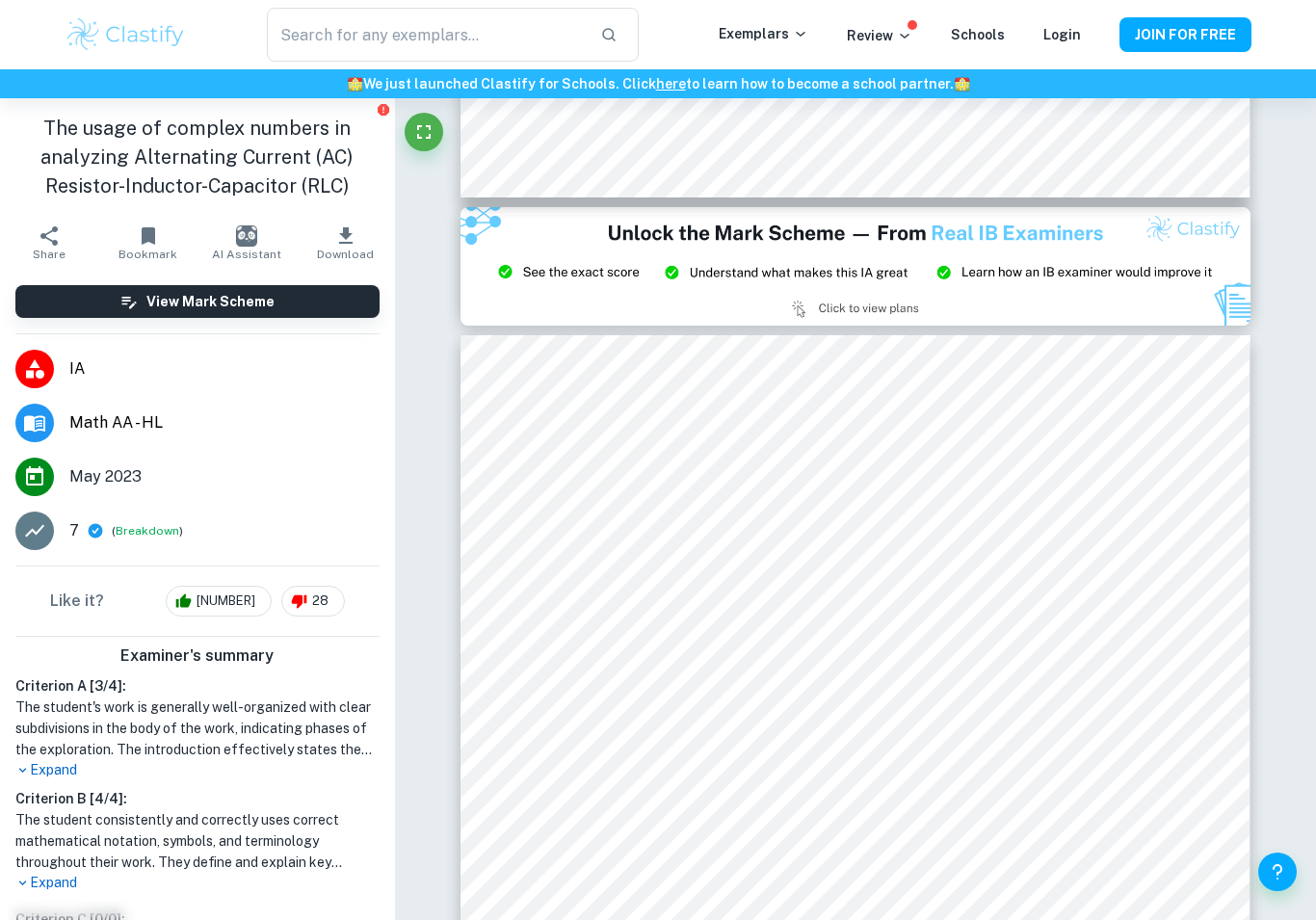 scroll, scrollTop: 2340, scrollLeft: 0, axis: vertical 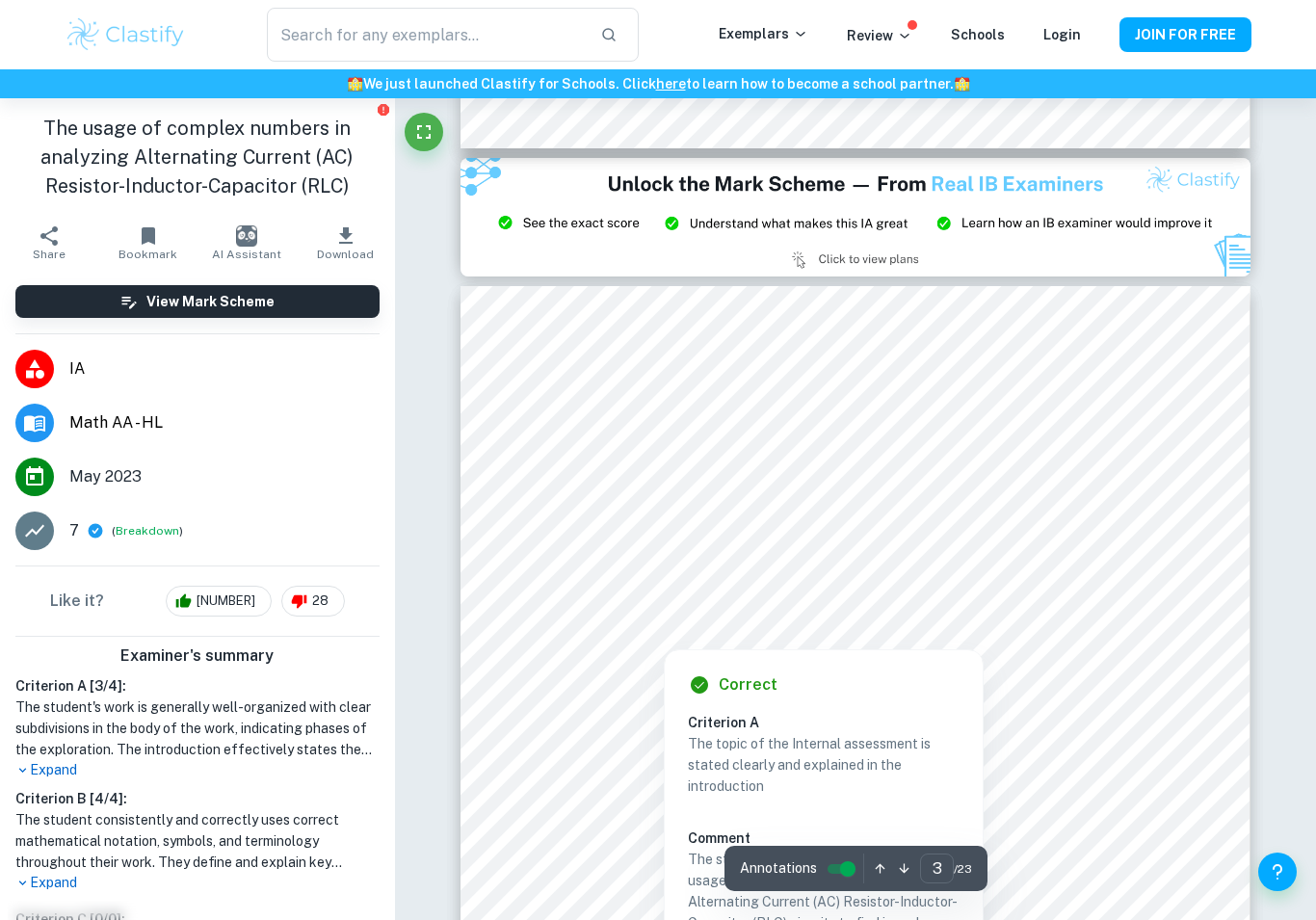 type on "2" 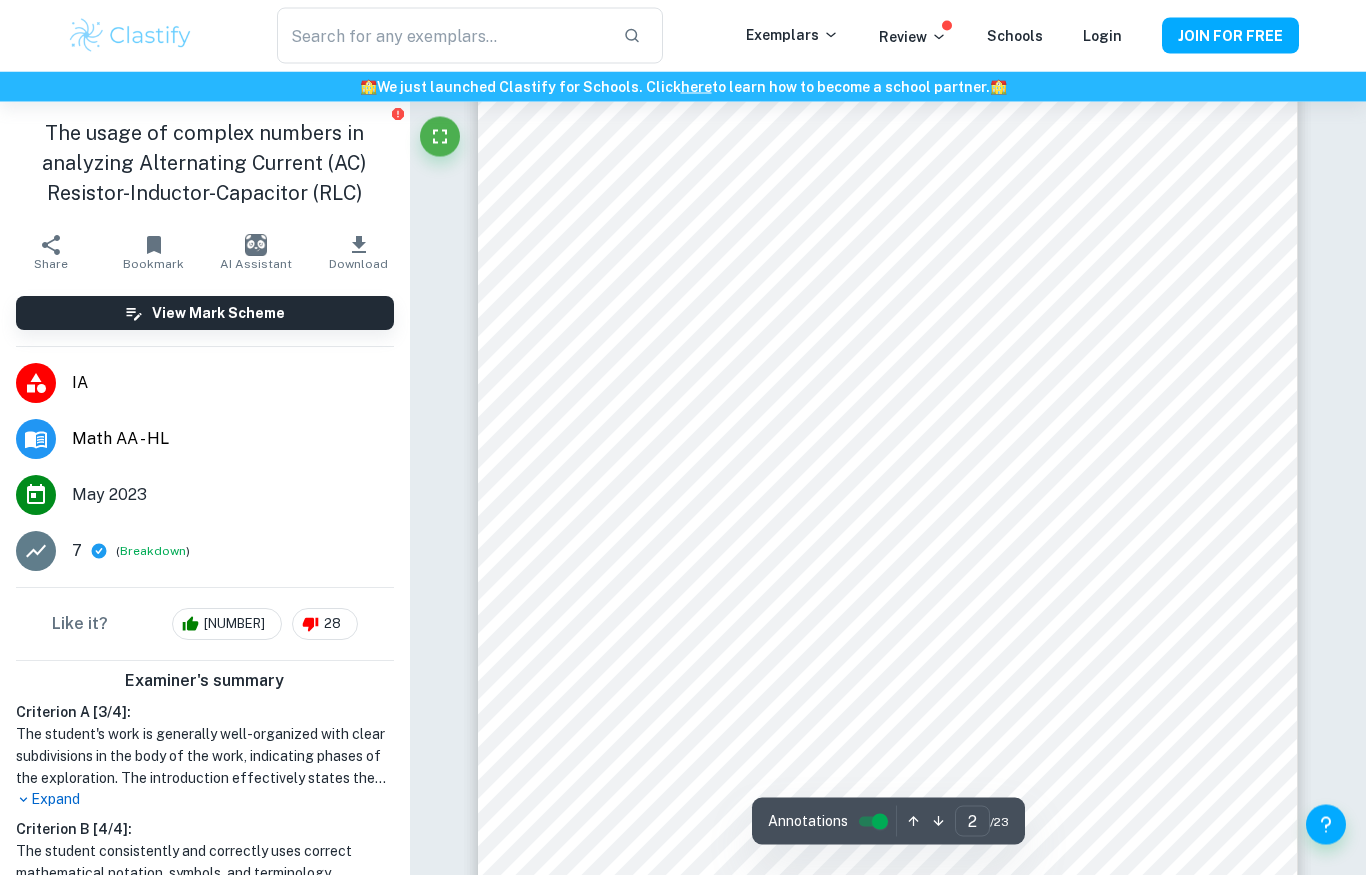 scroll, scrollTop: 1381, scrollLeft: 0, axis: vertical 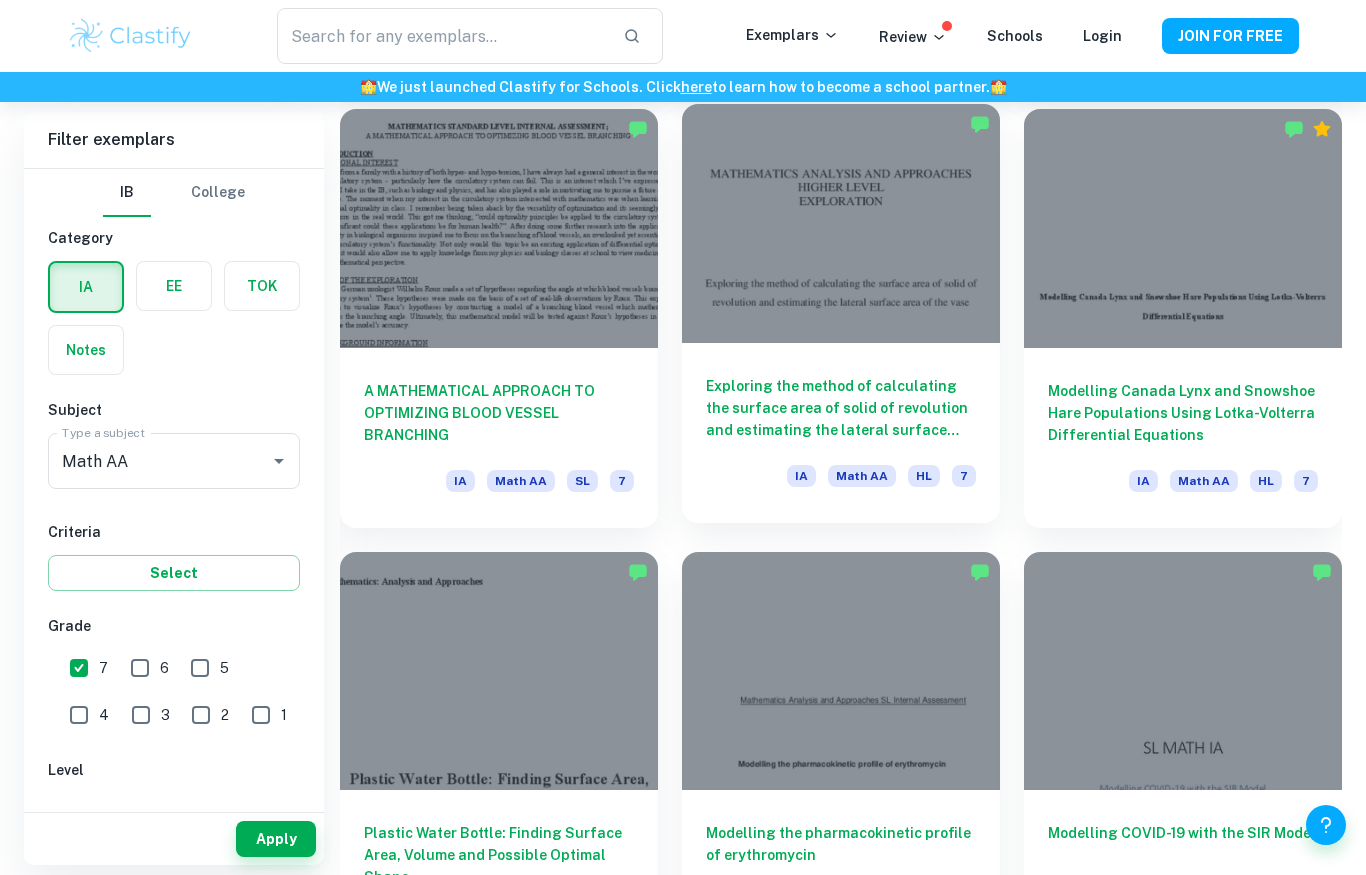 click on "Exploring the method of calculating the surface area of solid of revolution and estimating the lateral surface area of the vase" at bounding box center (841, 408) 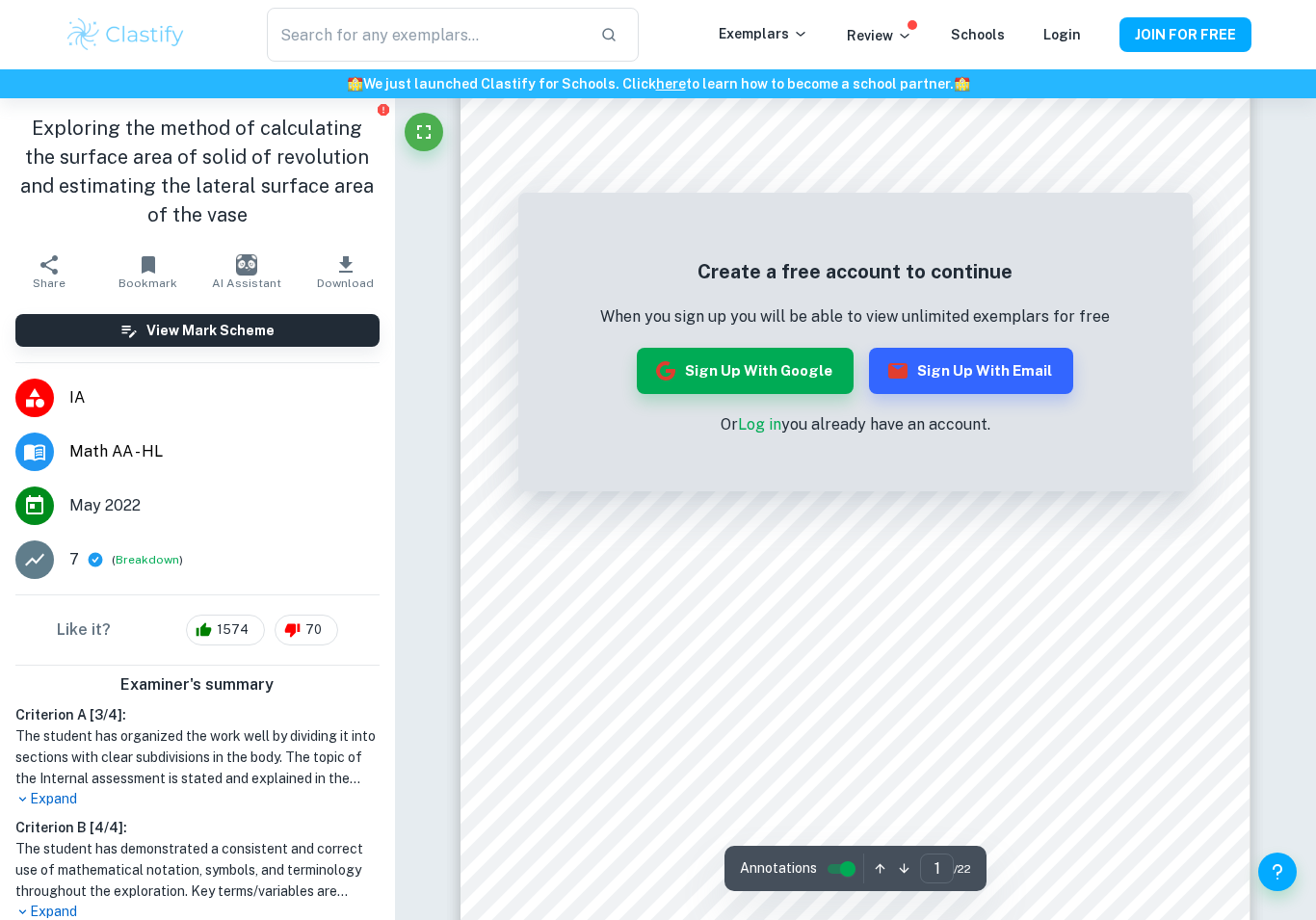 scroll, scrollTop: 162, scrollLeft: 0, axis: vertical 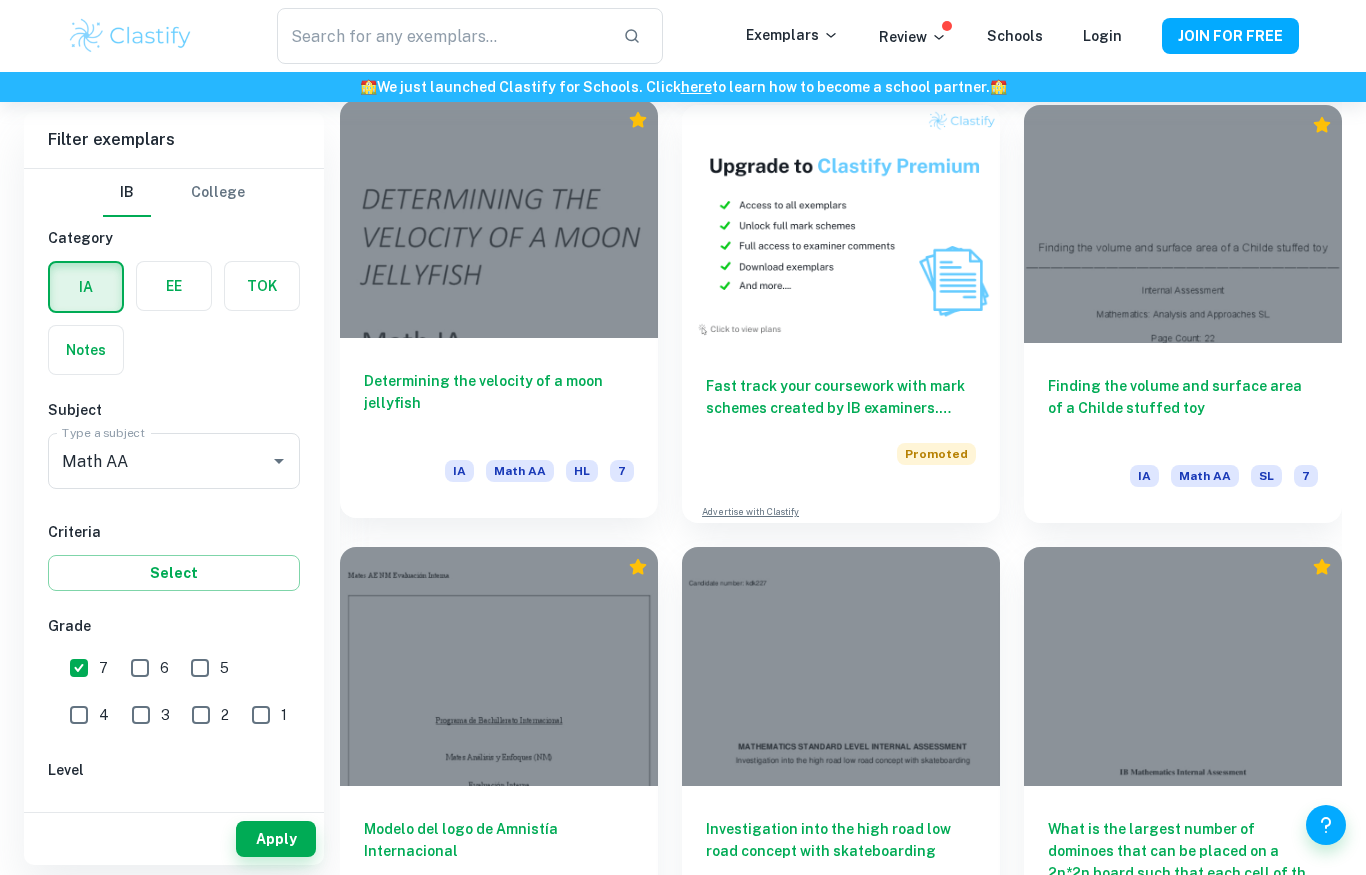 click on "Determining the velocity of a moon jellyfish" at bounding box center (499, 403) 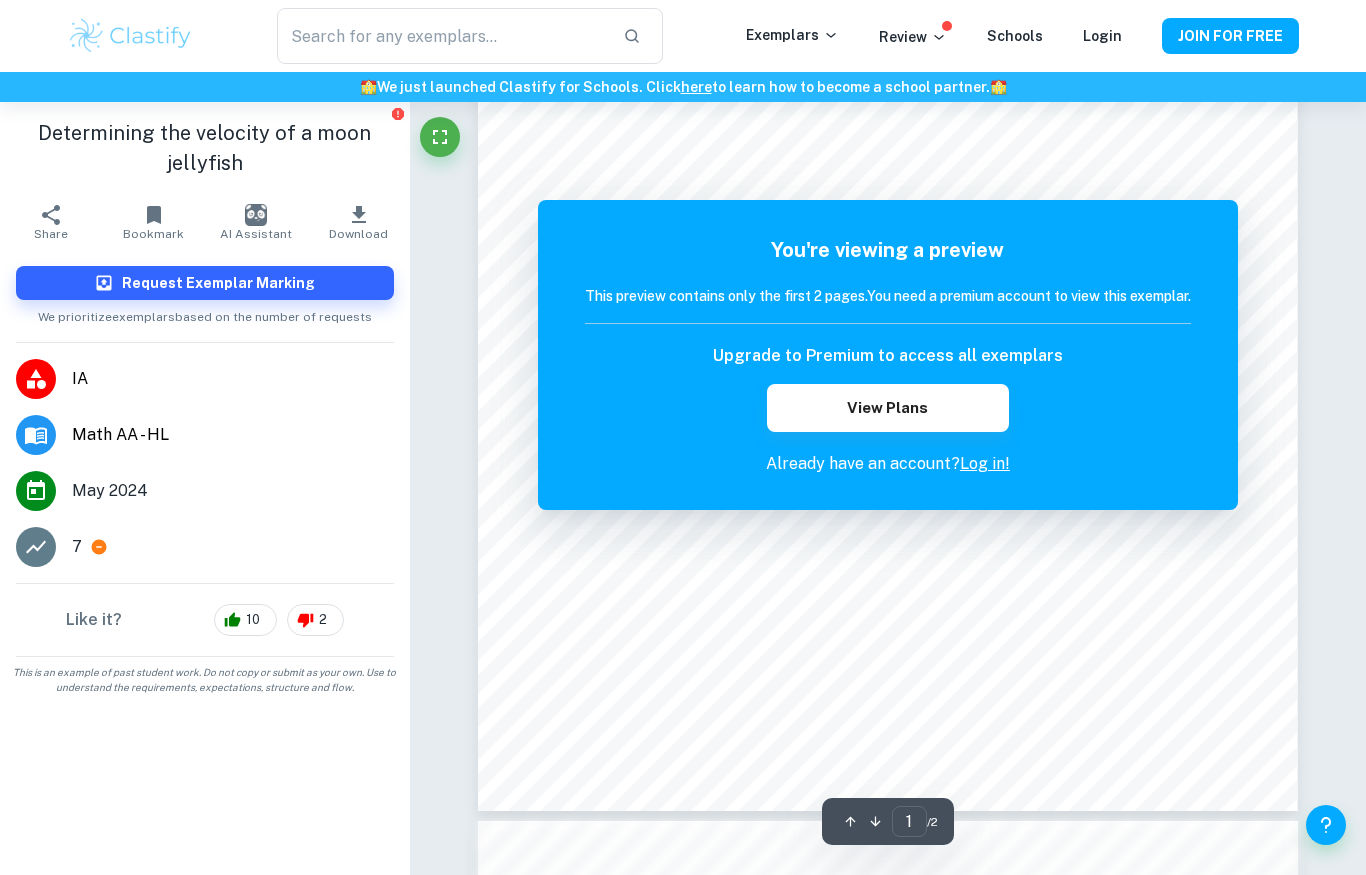 scroll, scrollTop: 294, scrollLeft: 0, axis: vertical 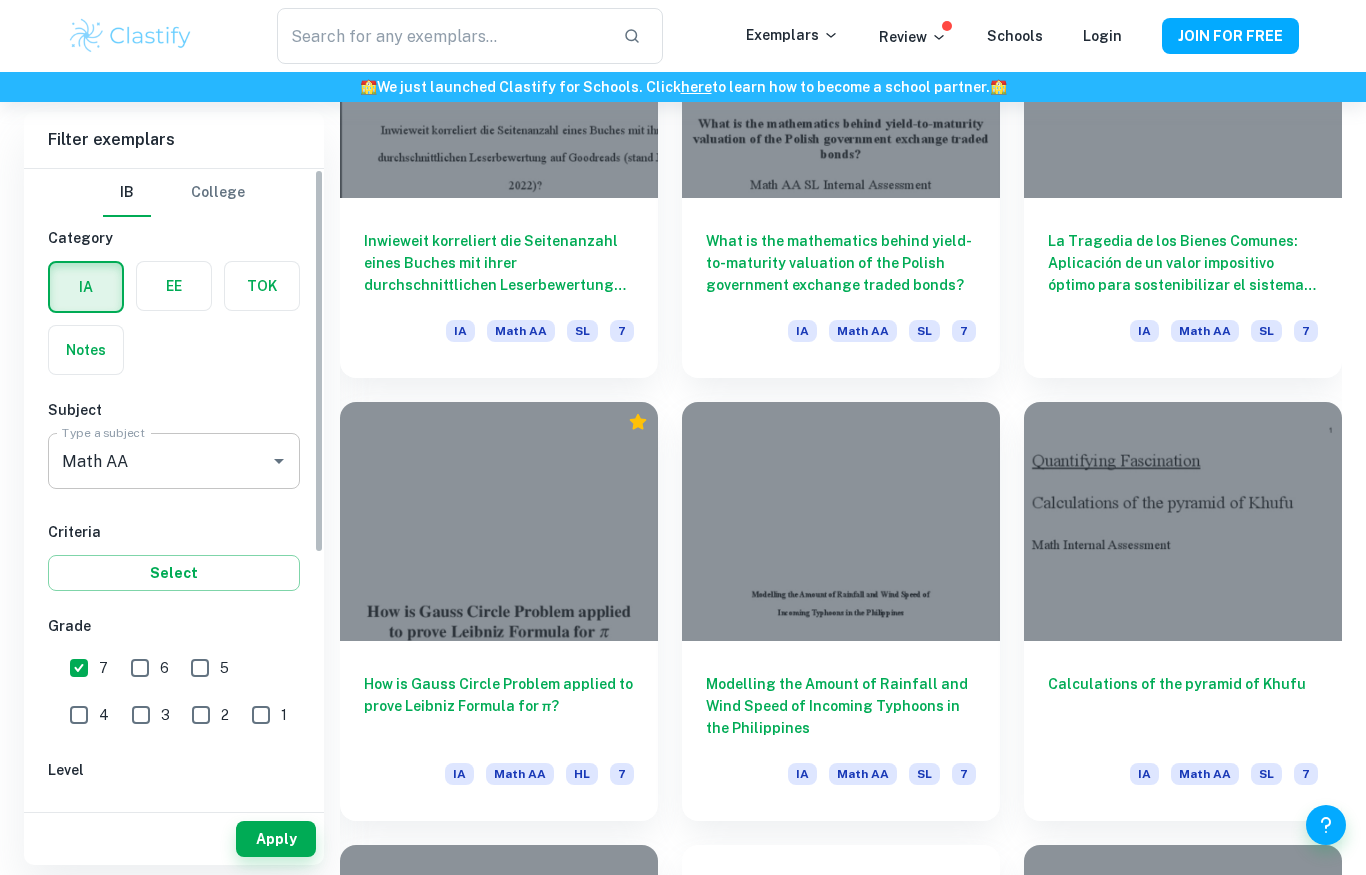 click on "Math AA Type a subject" at bounding box center [174, 461] 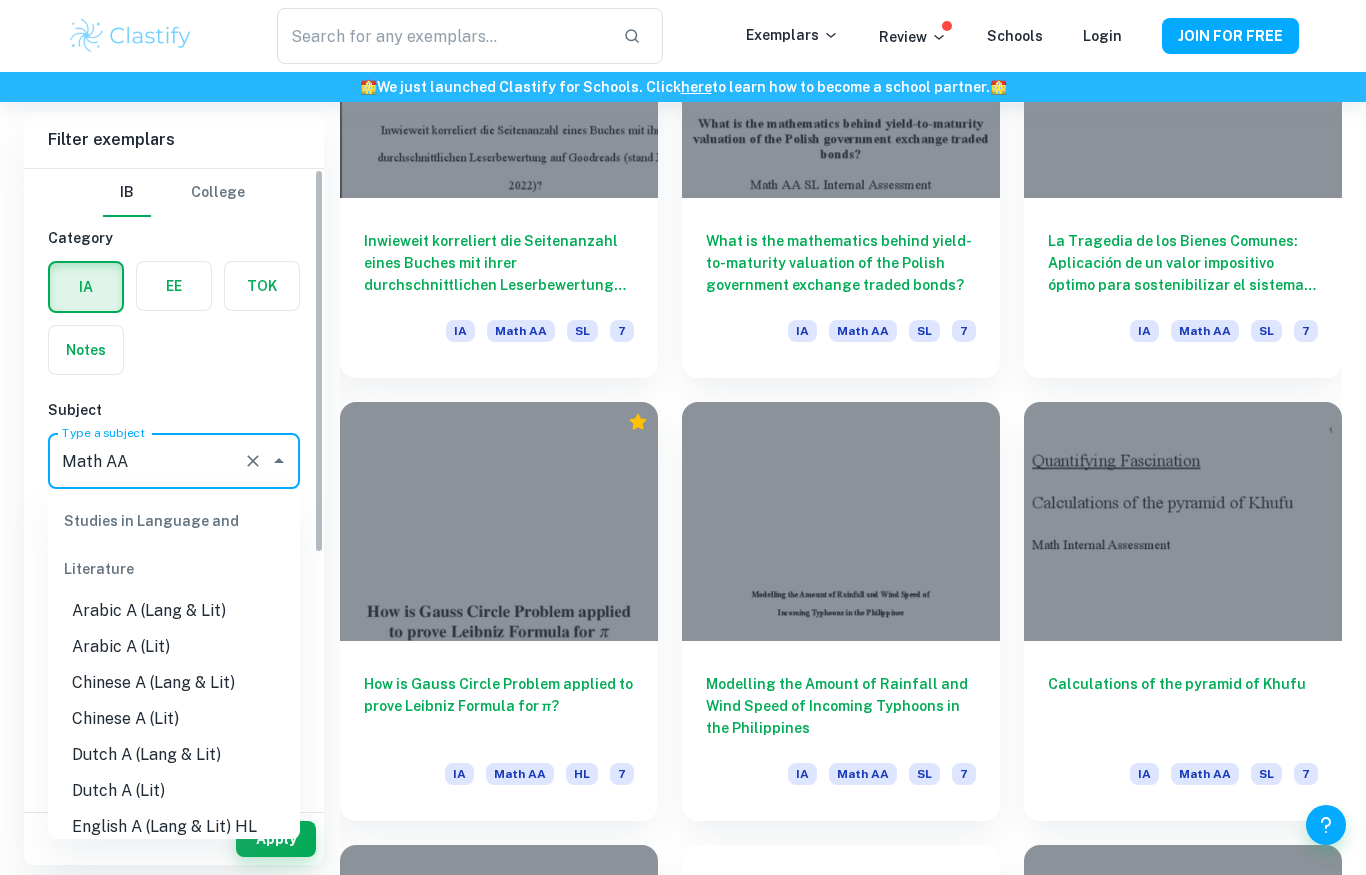 scroll, scrollTop: 2453, scrollLeft: 0, axis: vertical 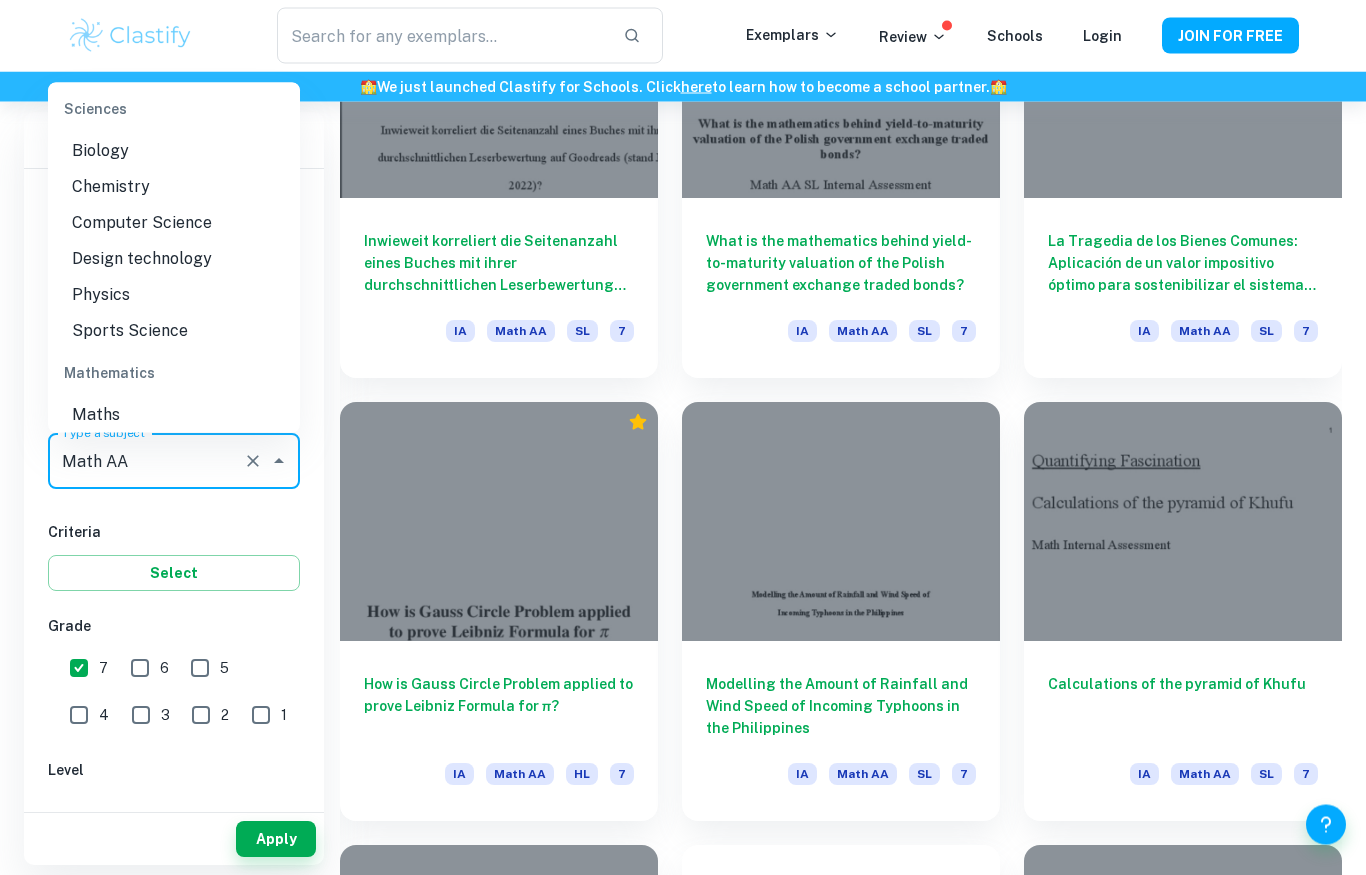 click on "IB College Category IA EE TOK Notes Subject Type a subject Math AA Type a subject Criteria Select Grade 7 6 5 4 3 2 1 Level HL SL Session May 2026 May 2025 November 2024 May 2024 November 2023 May 2023 November 2022 May 2022 November 2021 May 2021 Other" at bounding box center (174, 747) 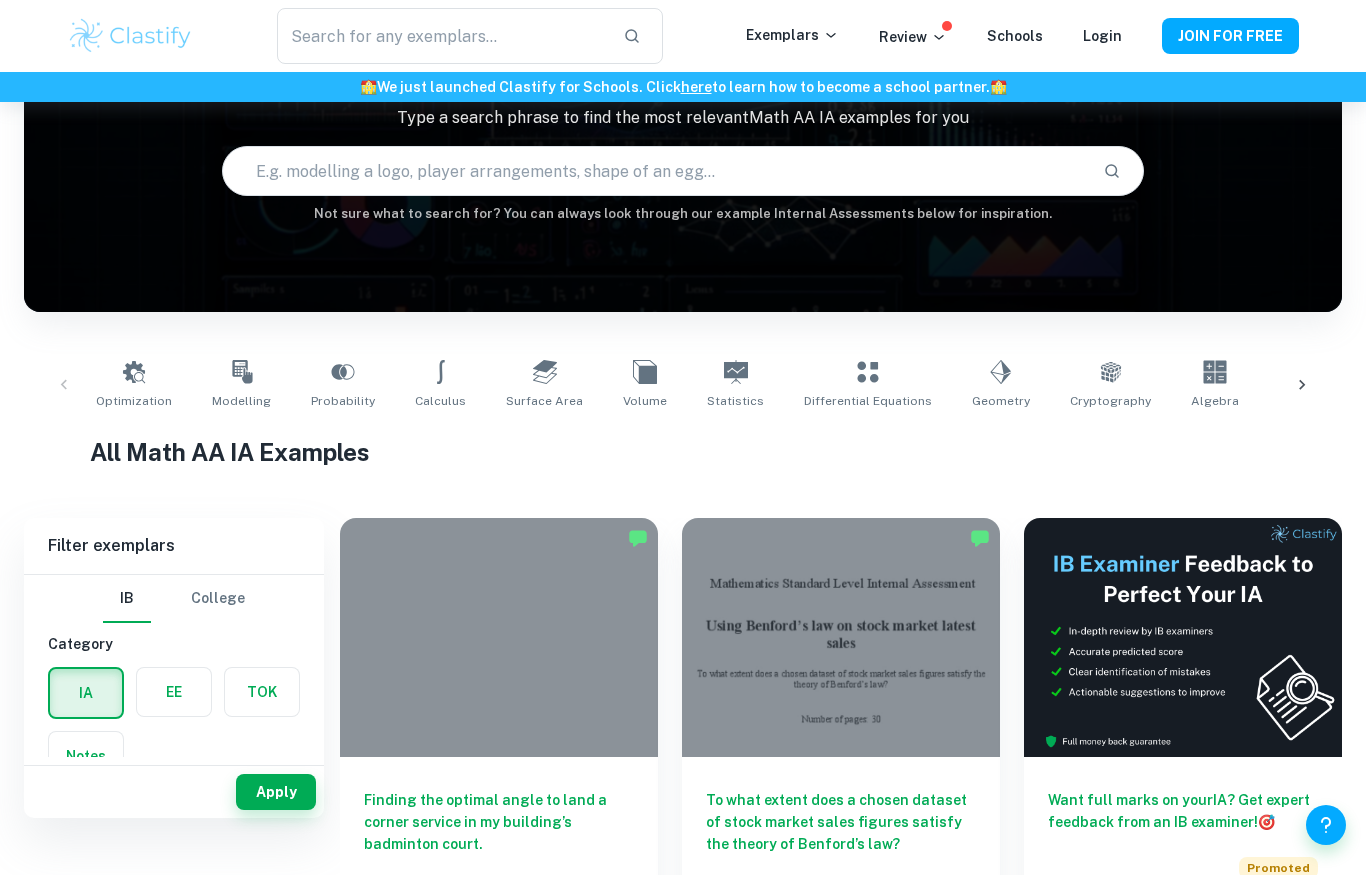 scroll, scrollTop: 0, scrollLeft: 0, axis: both 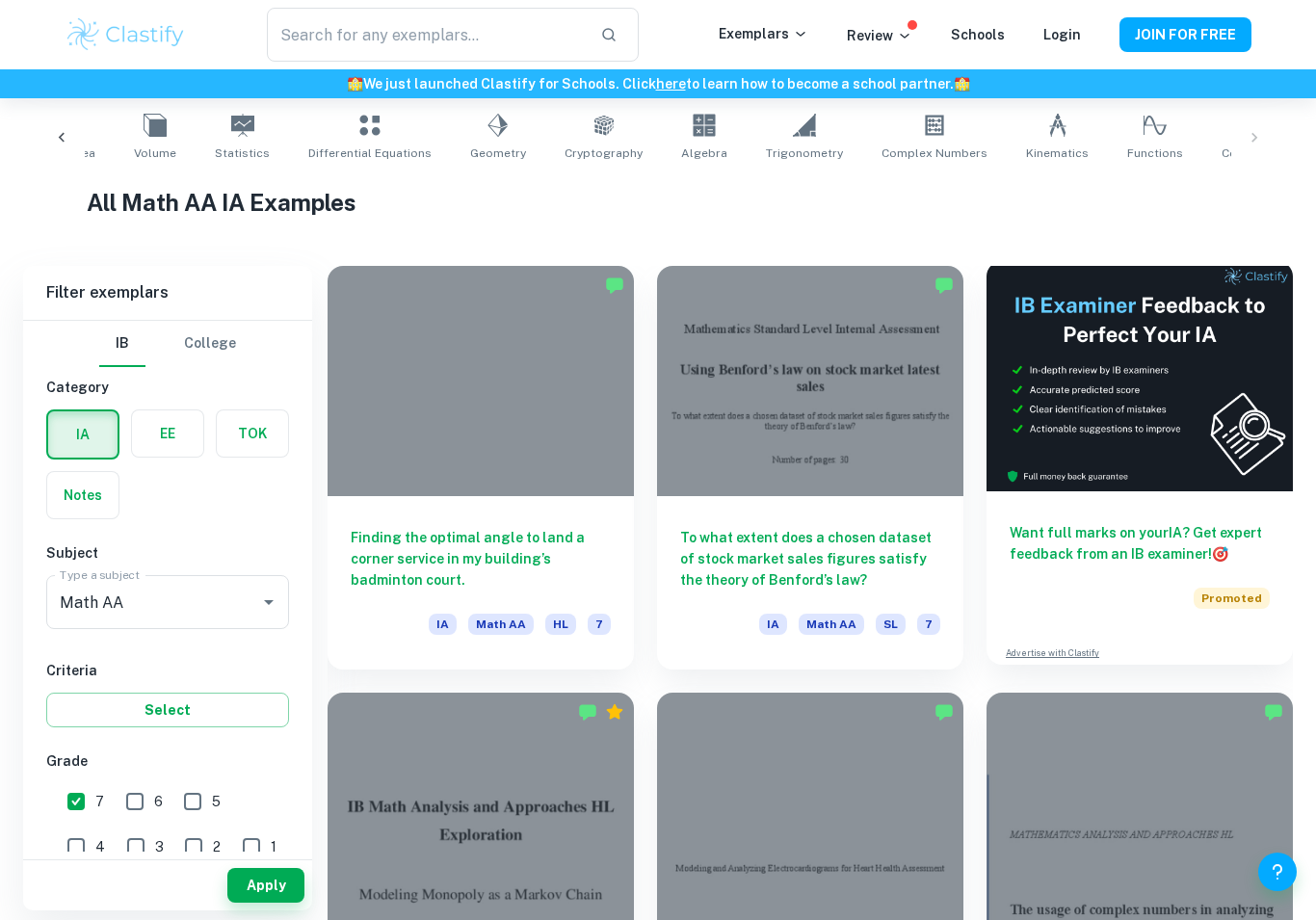 click at bounding box center [168, 434] 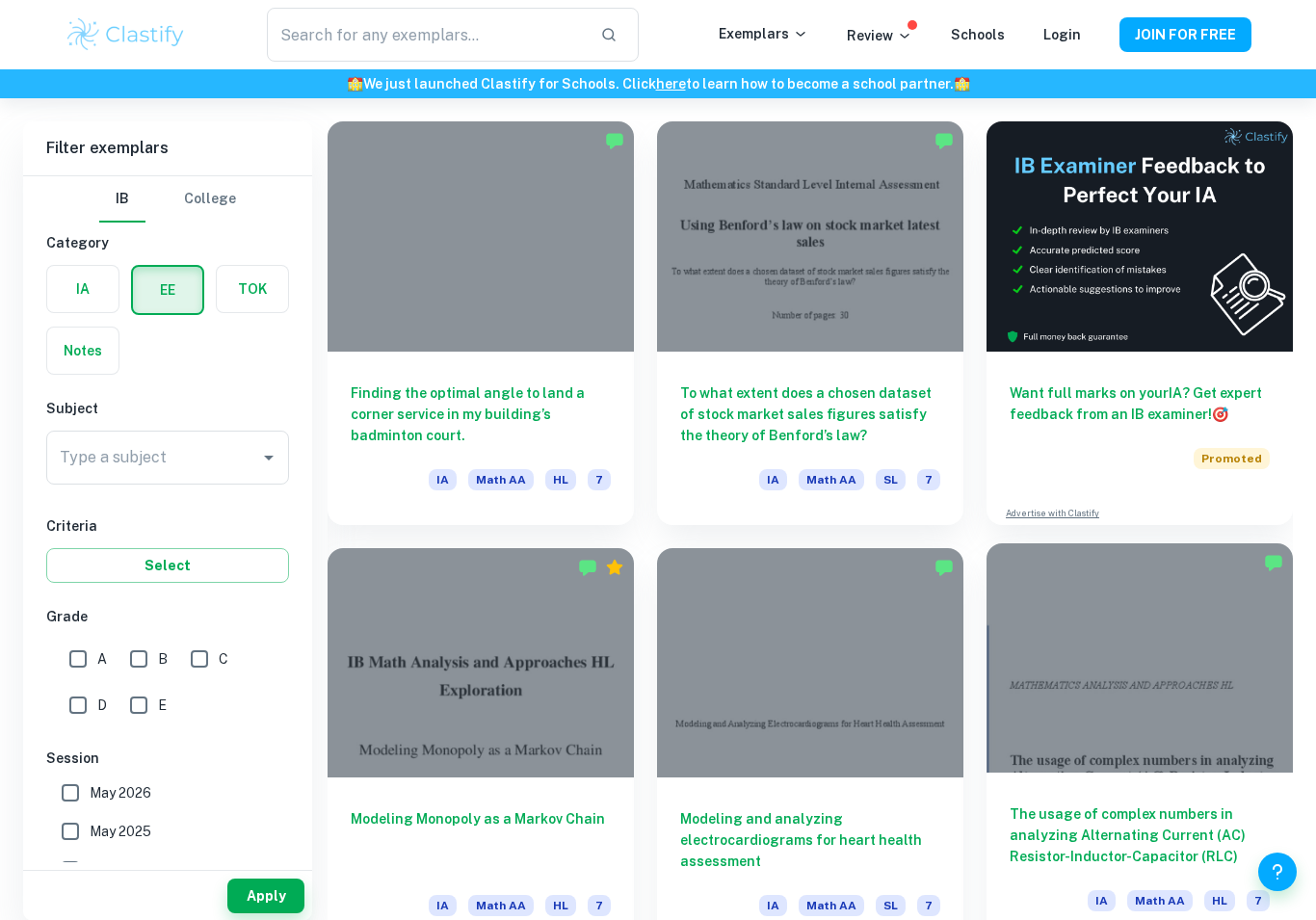 scroll, scrollTop: 544, scrollLeft: 0, axis: vertical 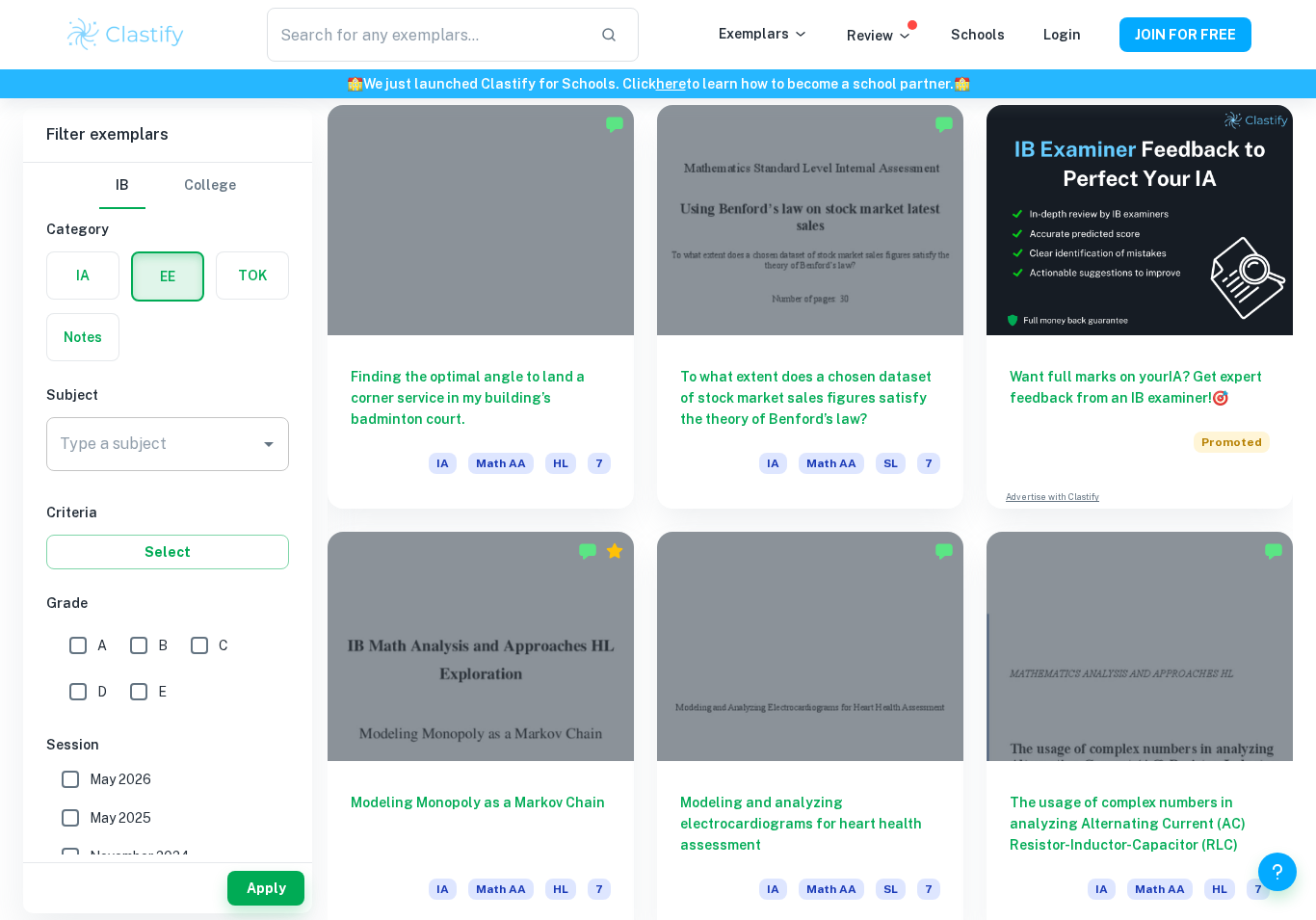 click on "Type a subject Type a subject" at bounding box center [168, 444] 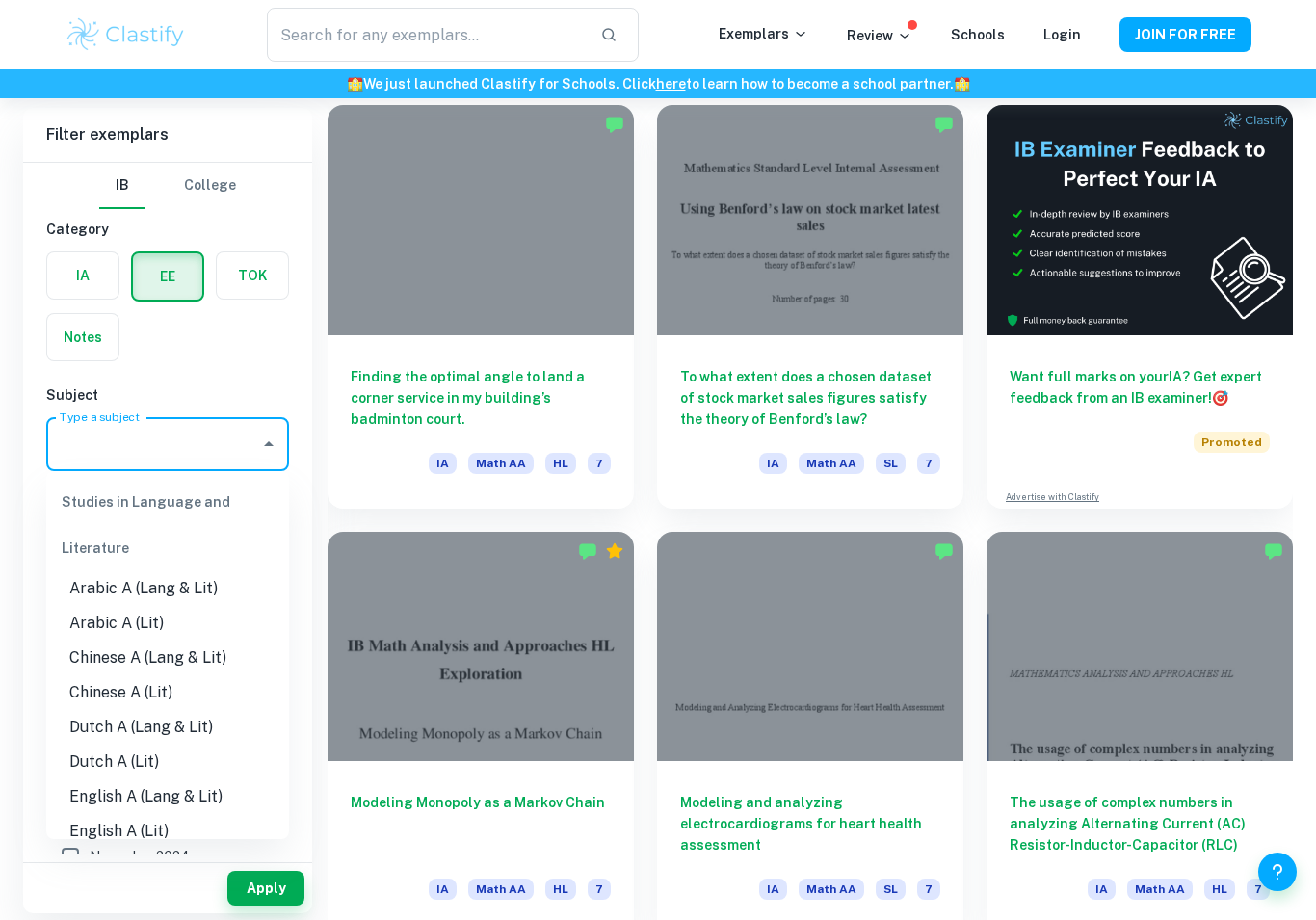 scroll, scrollTop: 543, scrollLeft: 0, axis: vertical 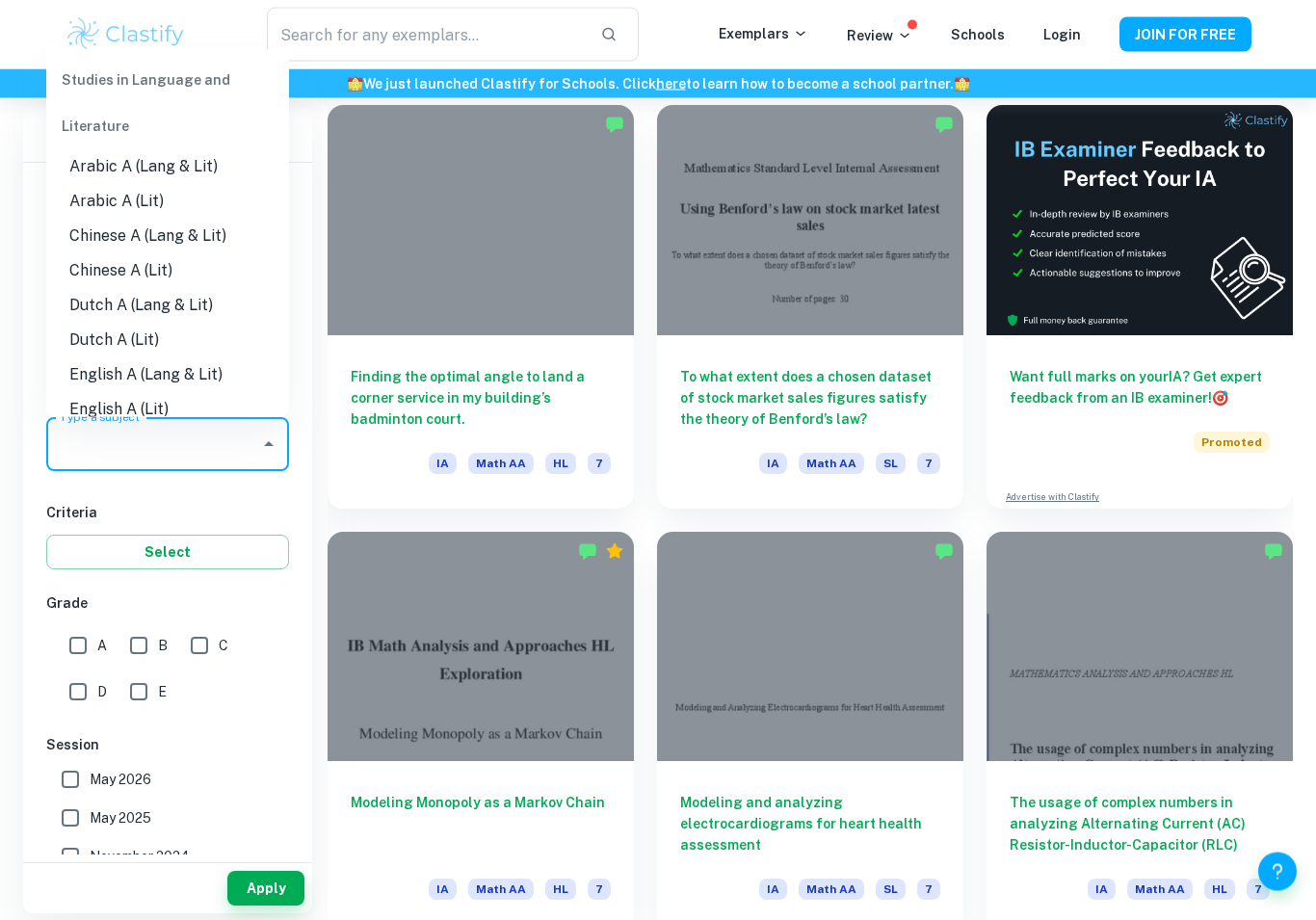 click on "Type a subject" at bounding box center [153, 444] 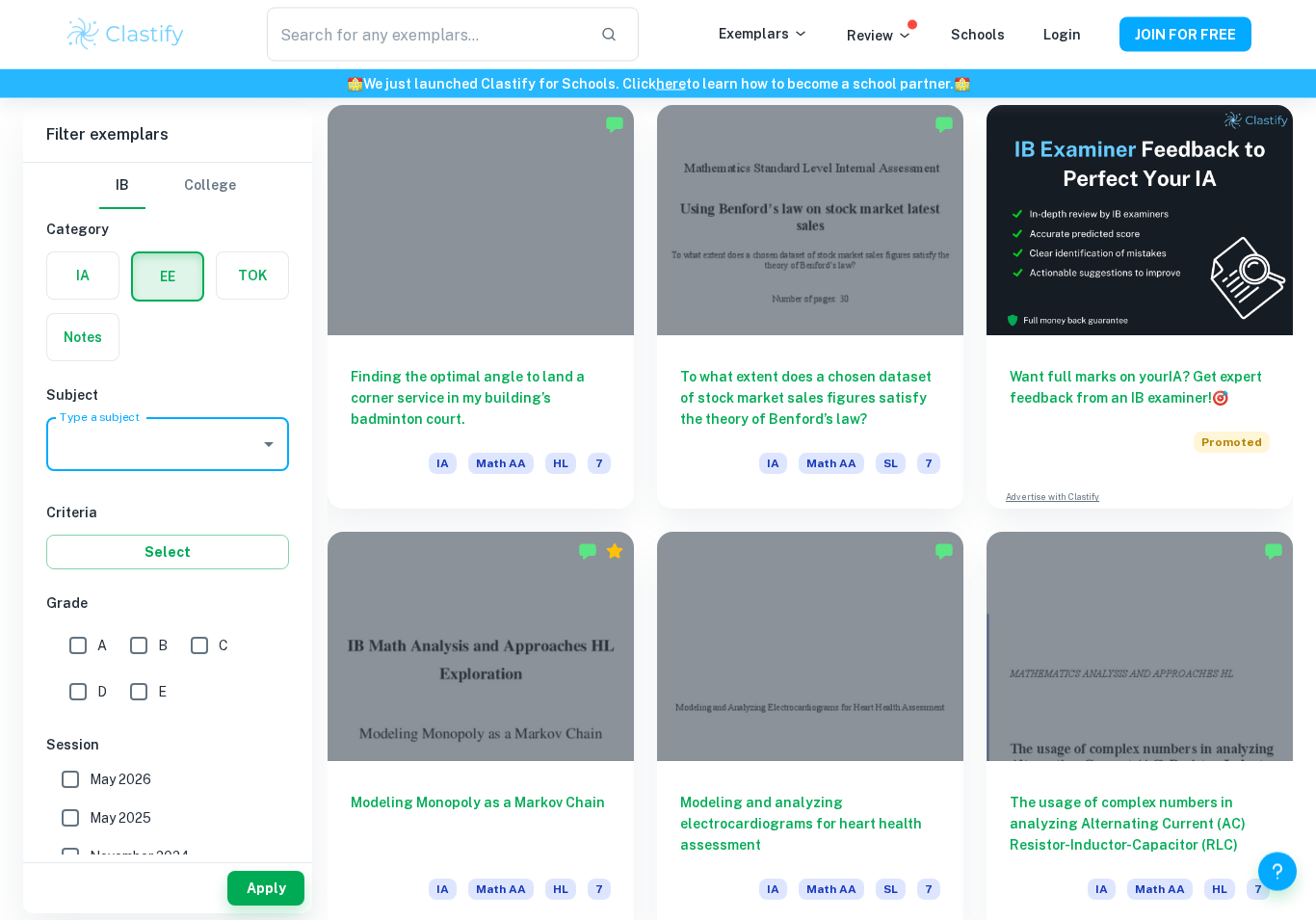 click on "Type a subject" at bounding box center [153, 444] 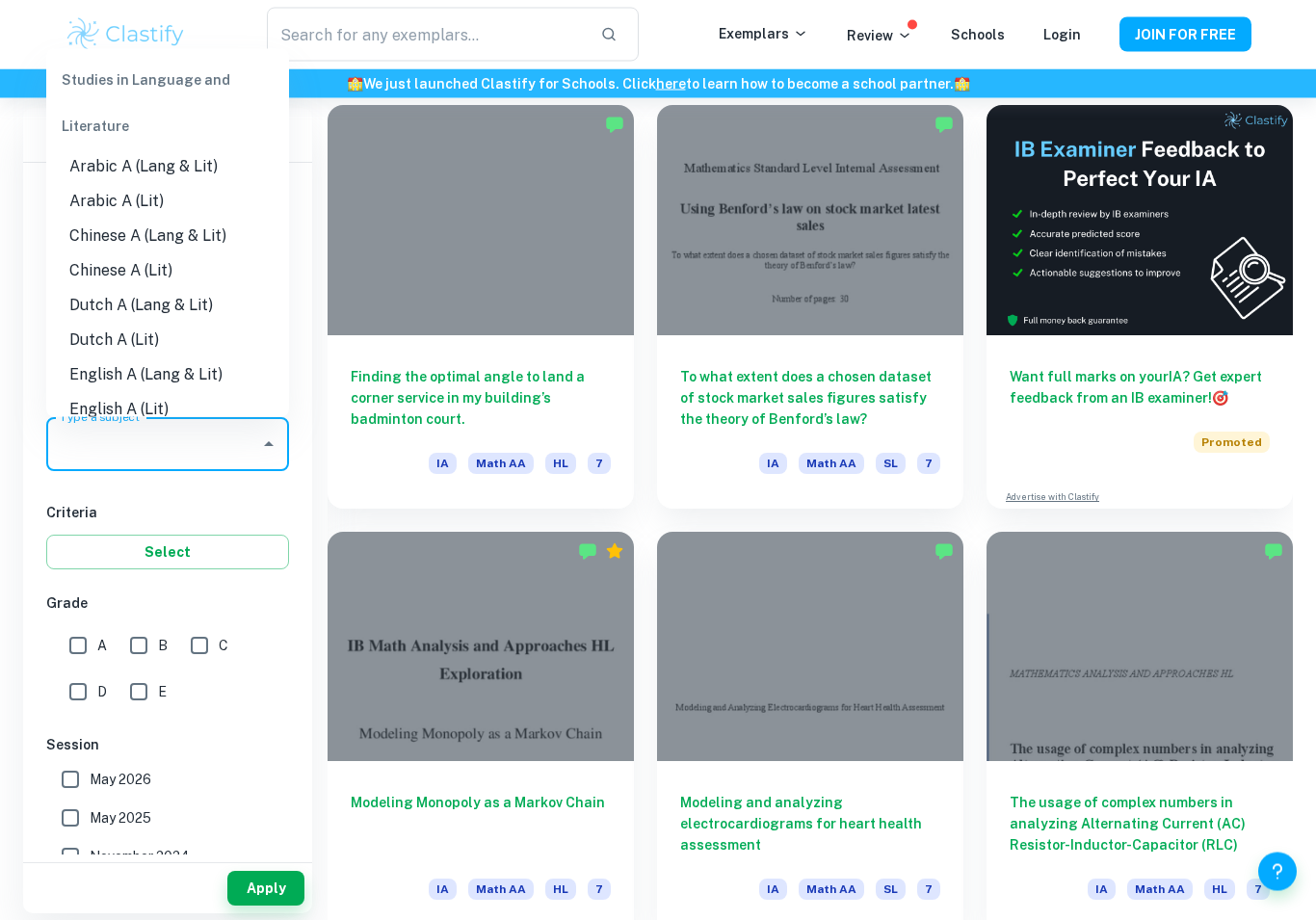 click on "English A (Lang & Lit)" at bounding box center (168, 376) 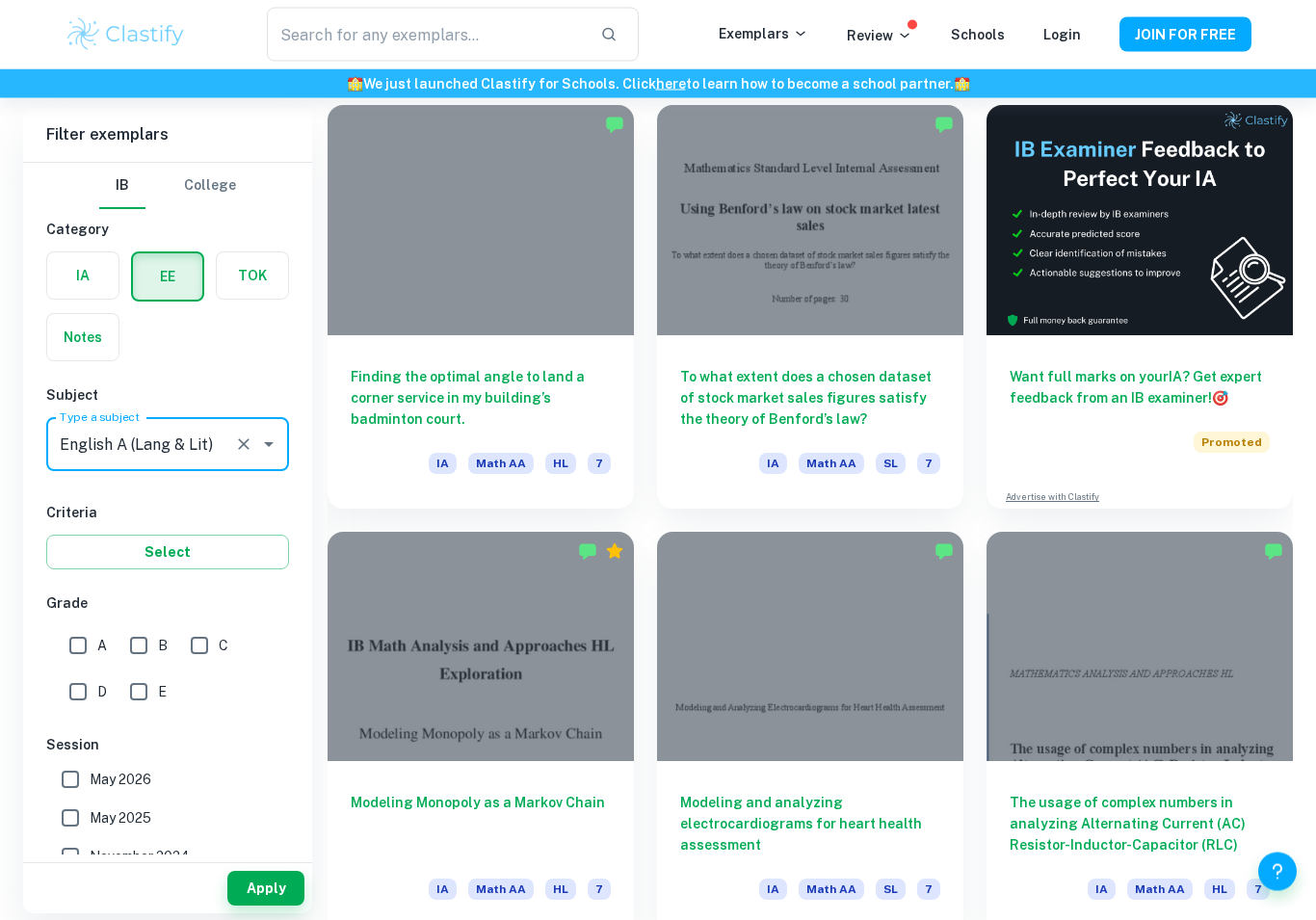 click 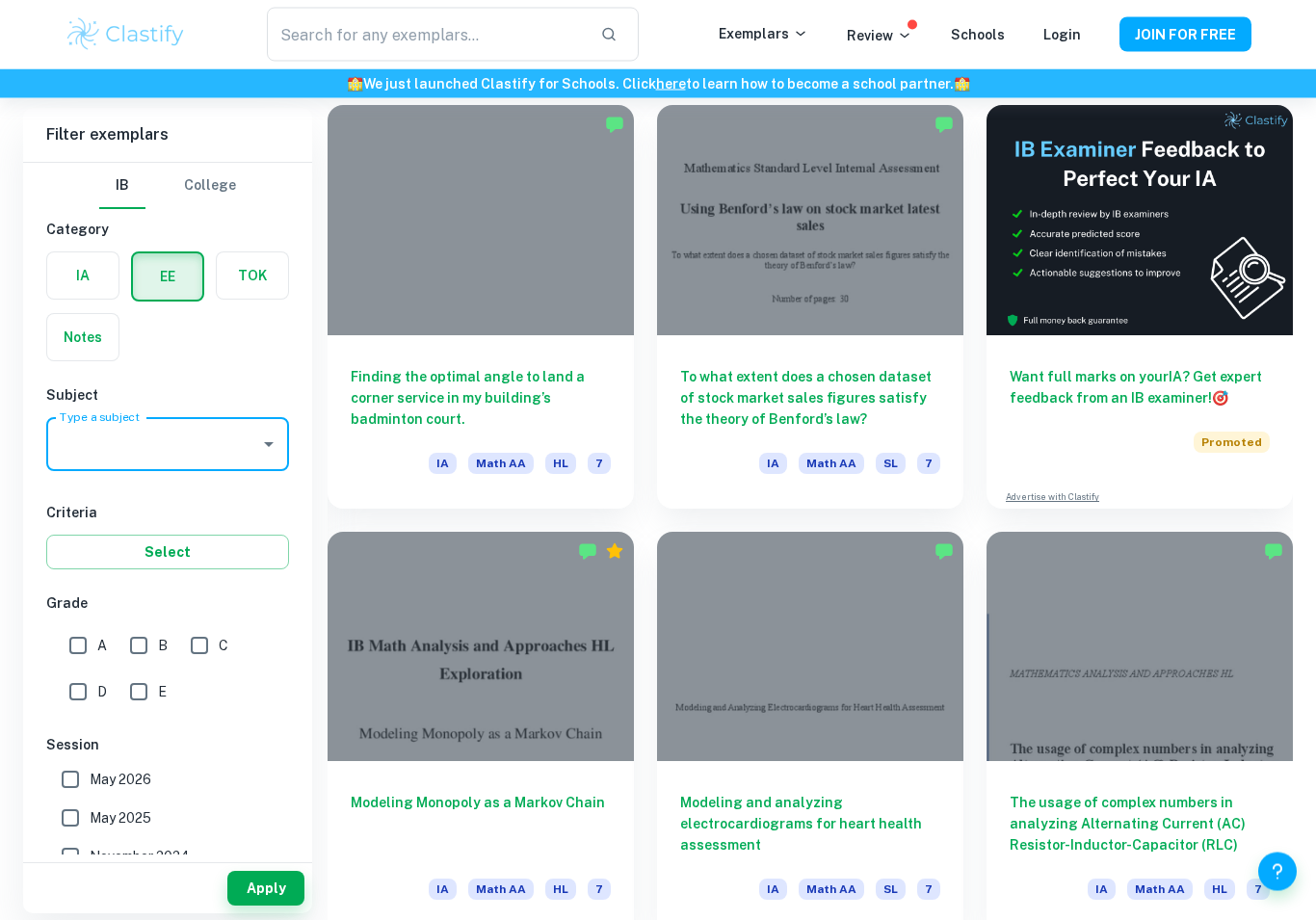 click on "Type a subject" at bounding box center (153, 444) 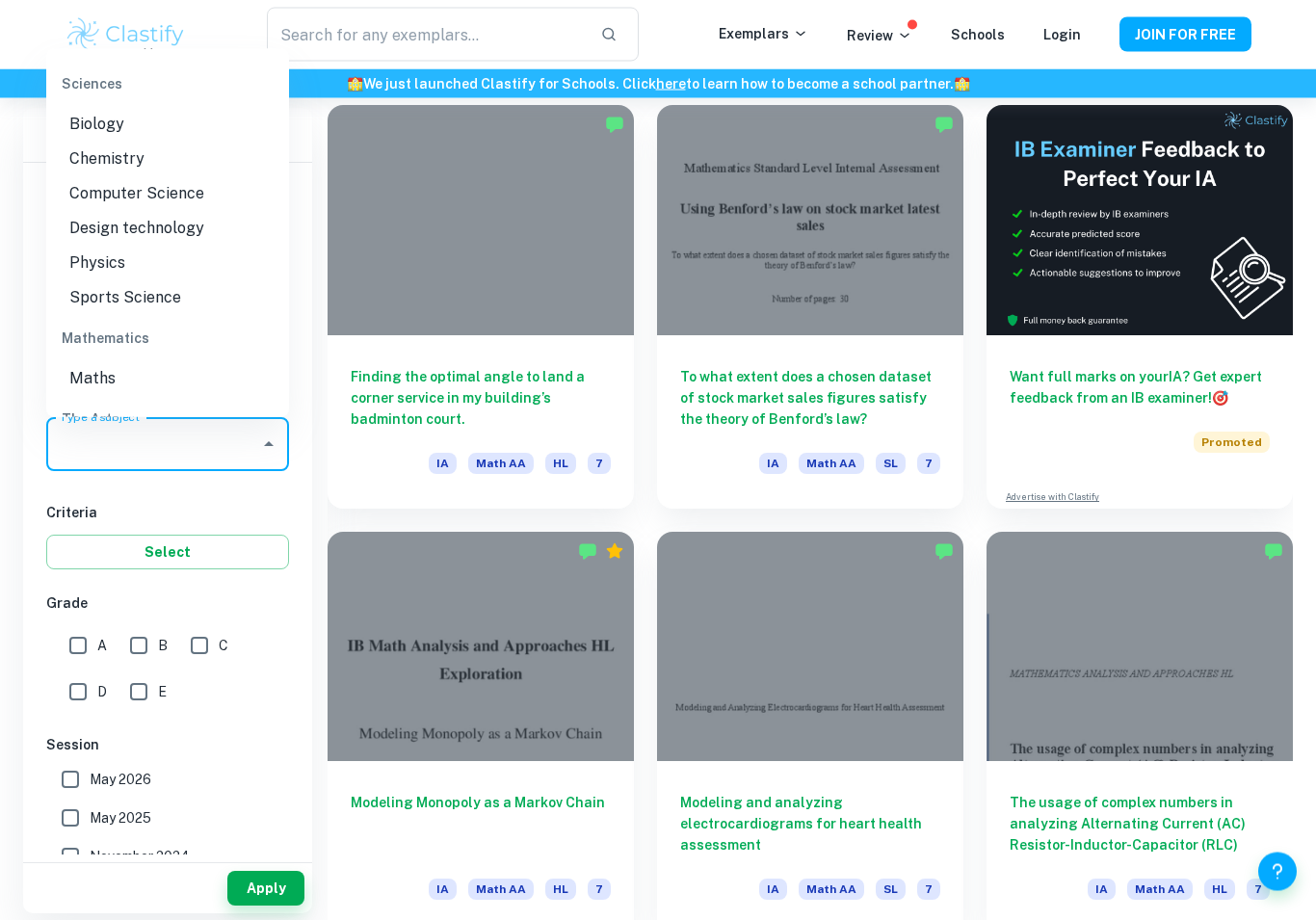 scroll, scrollTop: 2176, scrollLeft: 0, axis: vertical 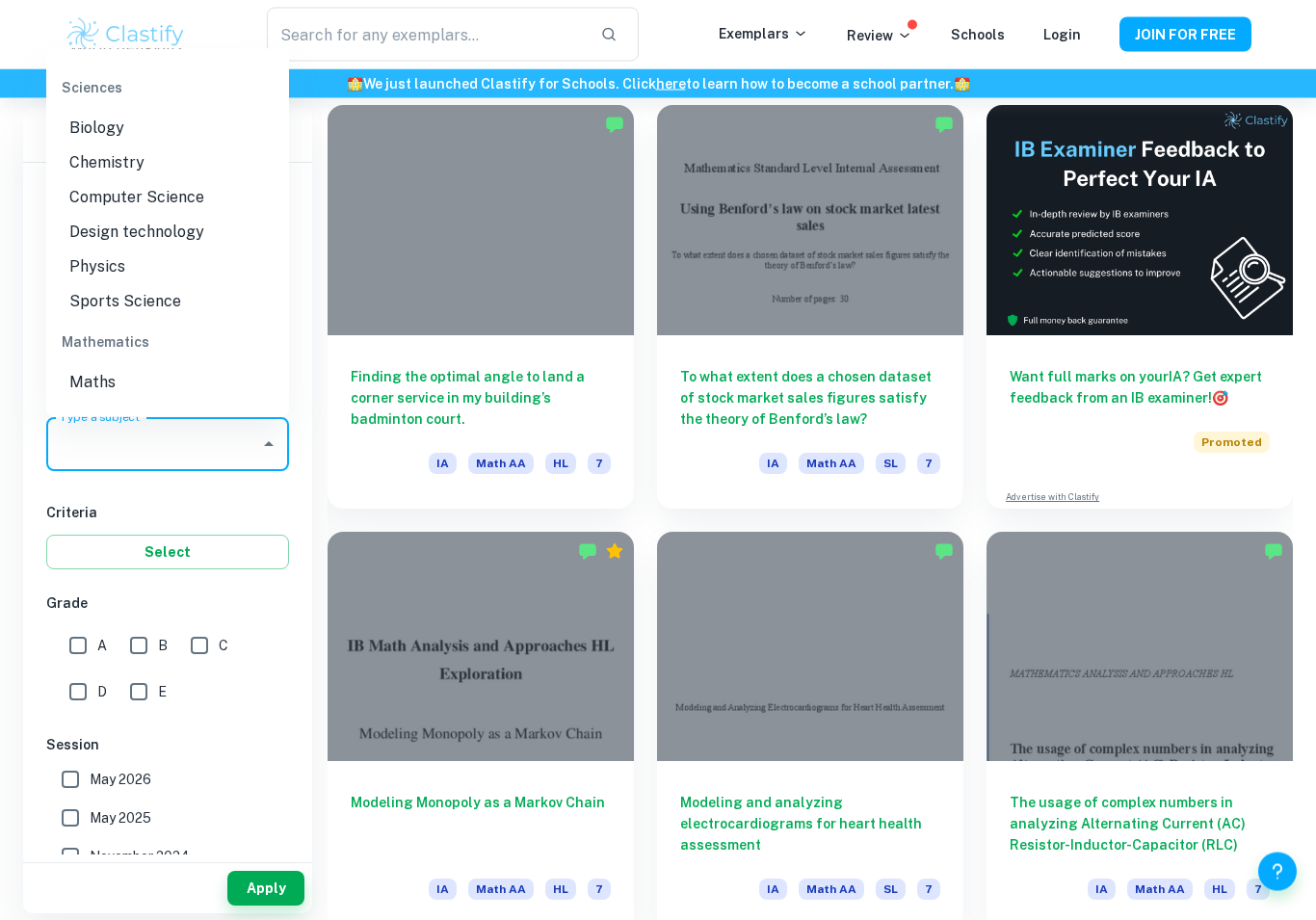 click on "Physics" at bounding box center [168, 269] 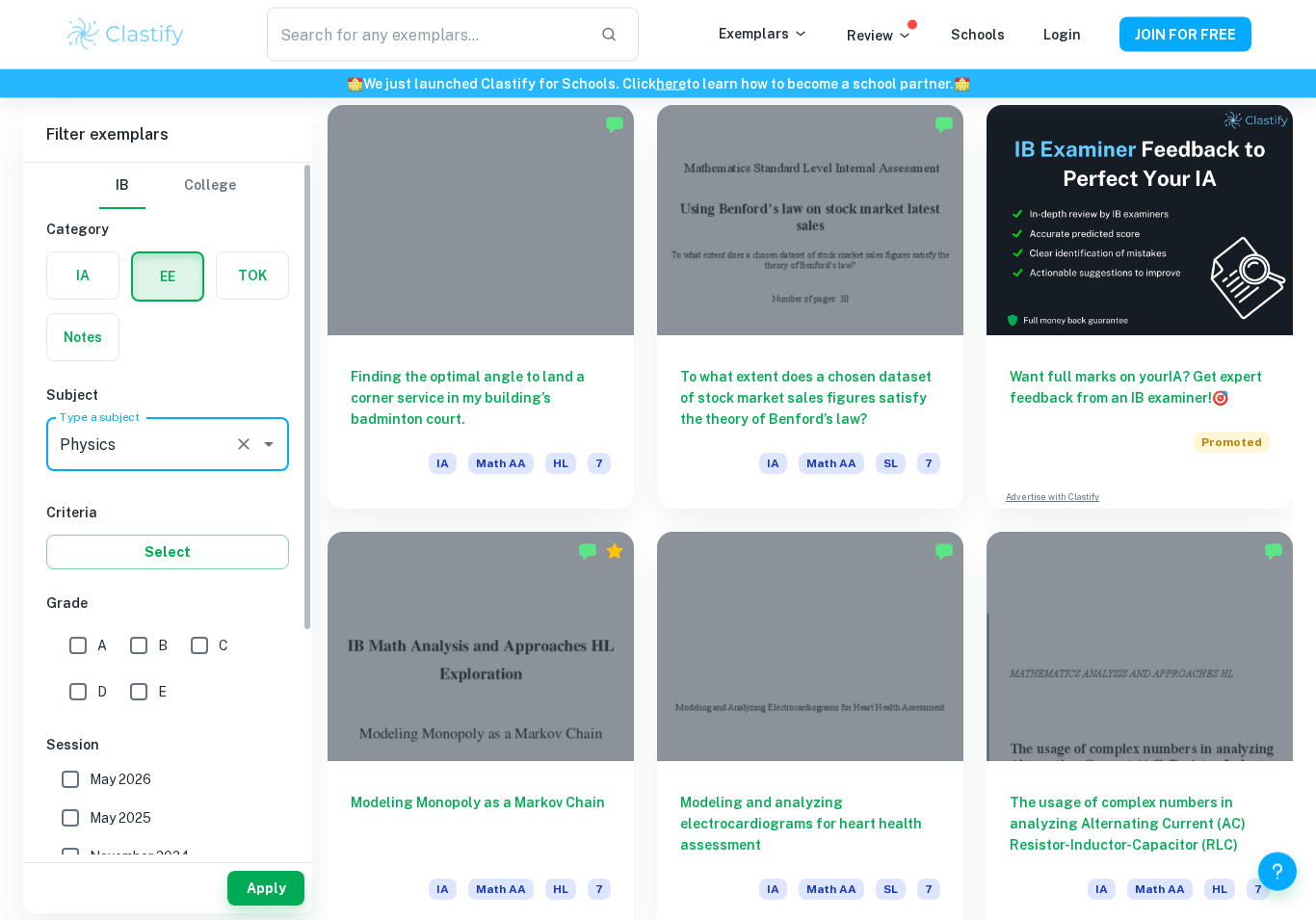 click at bounding box center (83, 276) 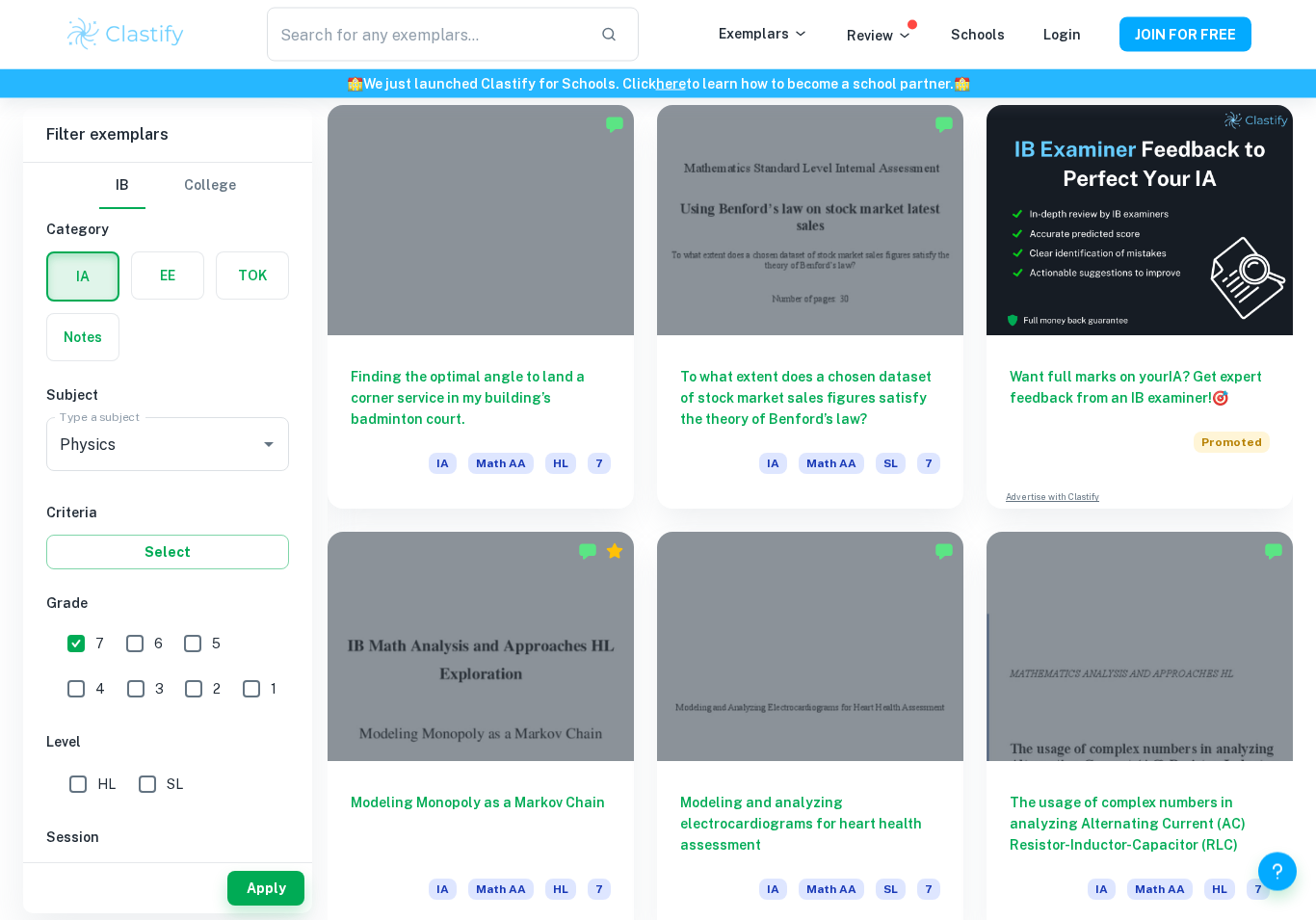 click on "HL" at bounding box center [78, 784] 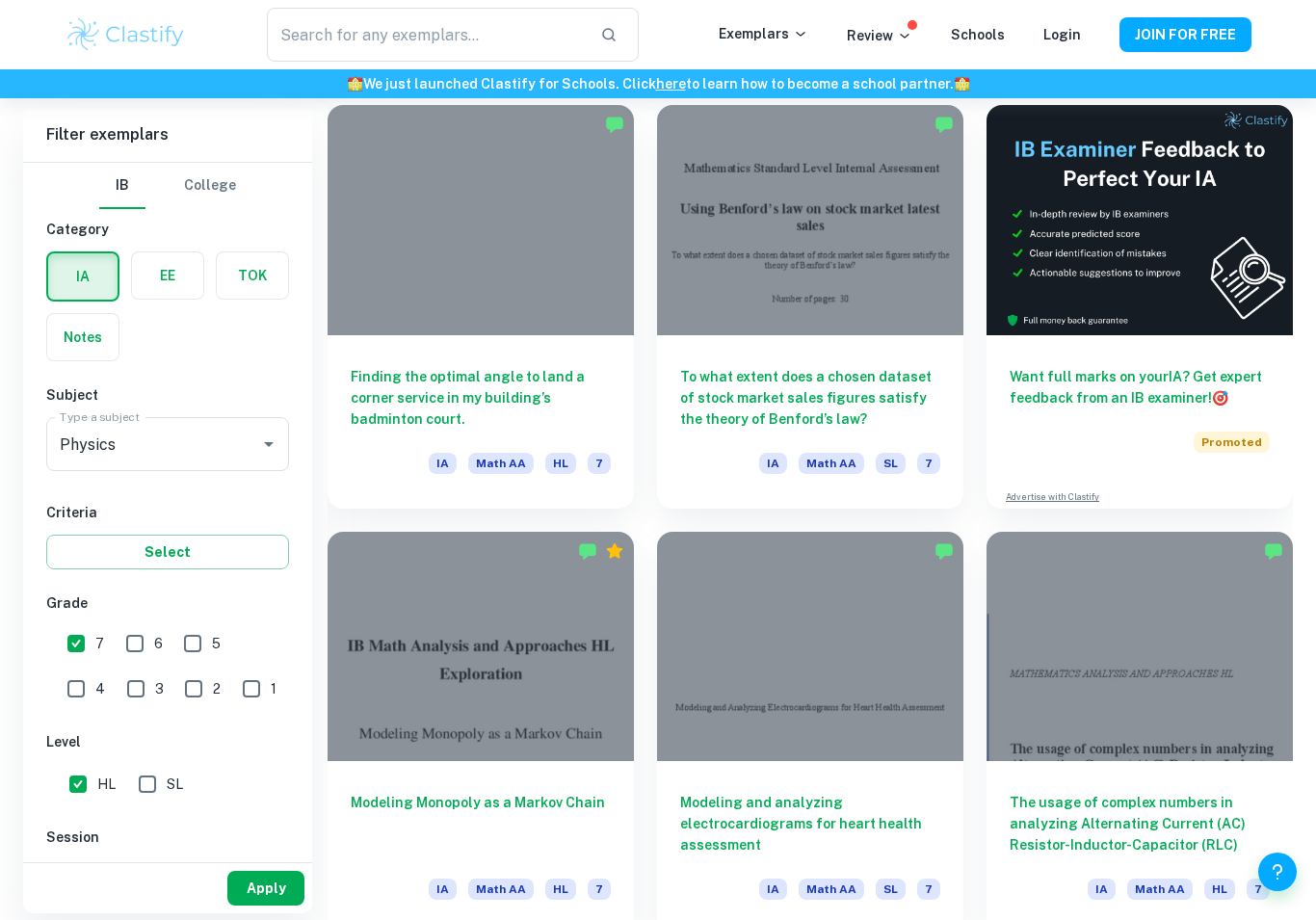 click on "Apply" at bounding box center (266, 888) 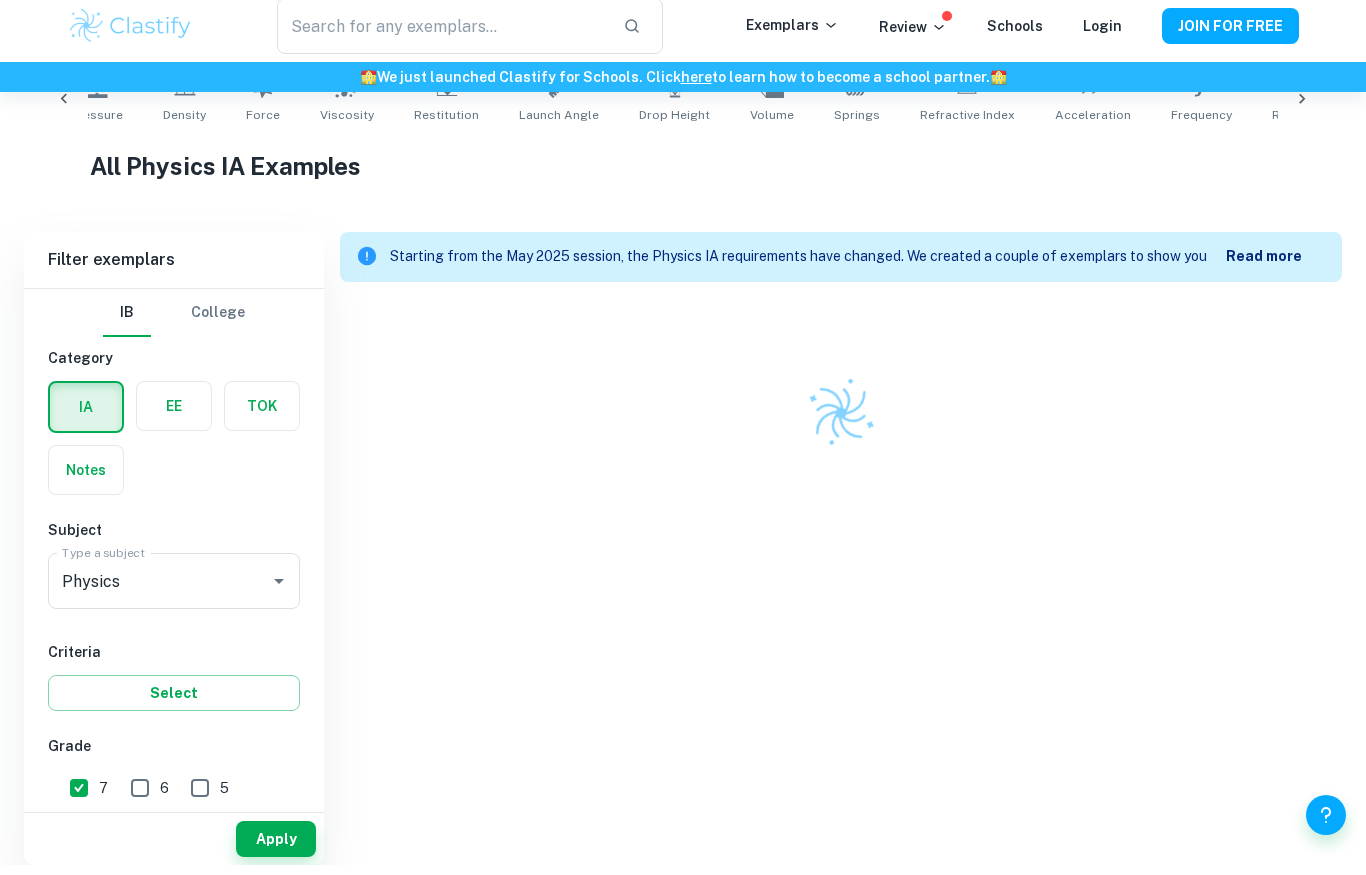 scroll, scrollTop: 432, scrollLeft: 0, axis: vertical 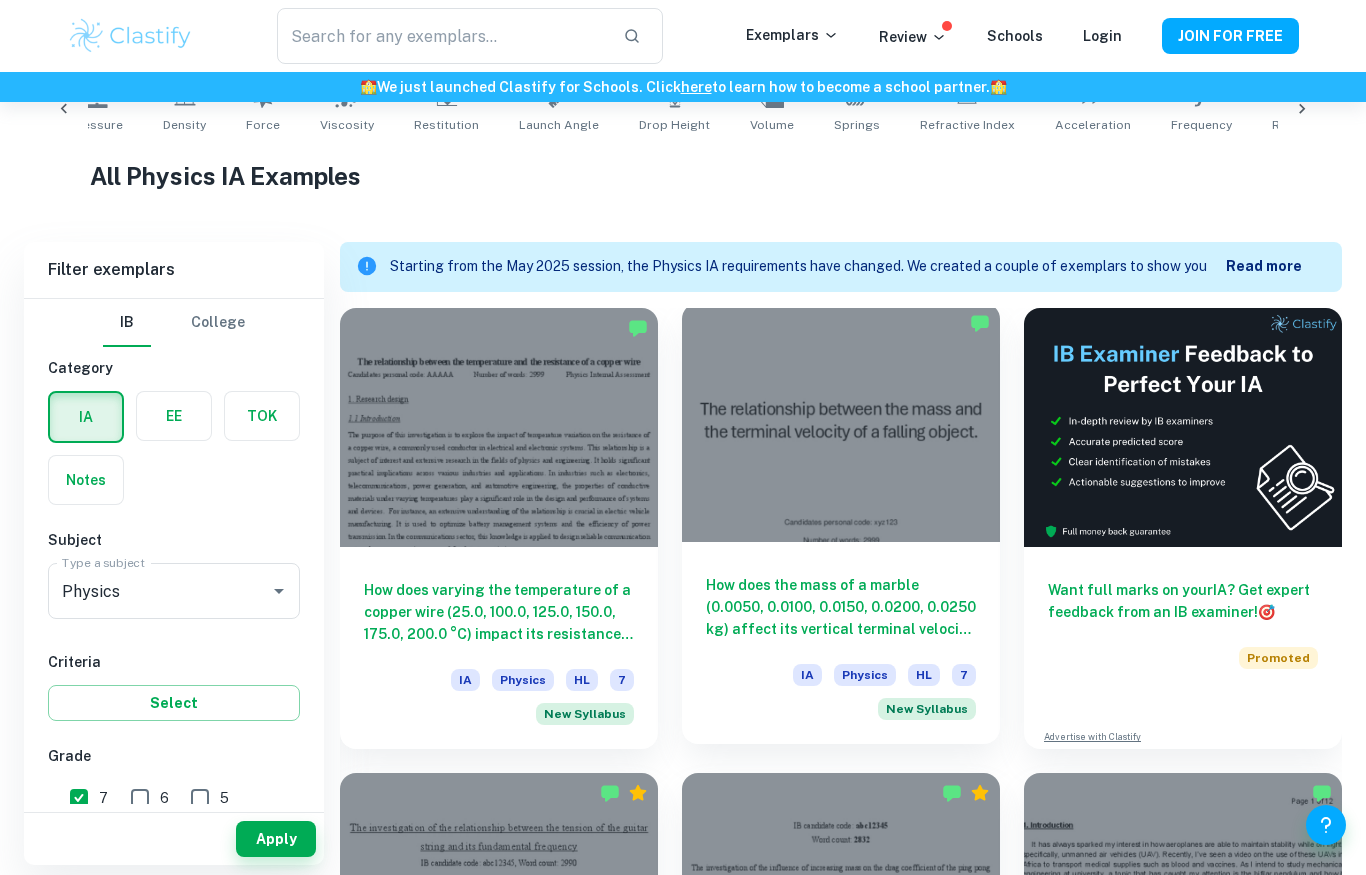 click at bounding box center [841, 422] 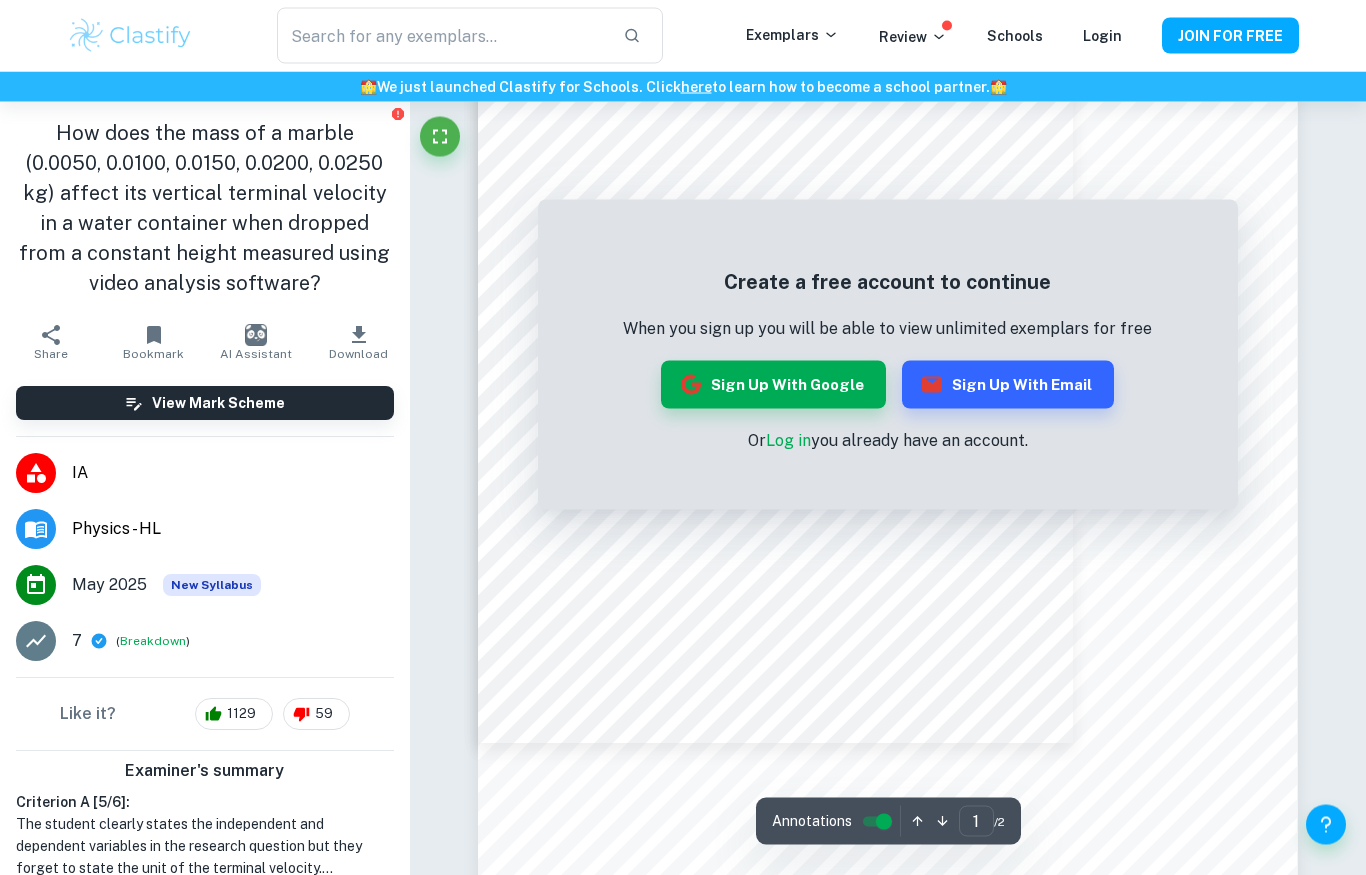 scroll, scrollTop: 0, scrollLeft: 0, axis: both 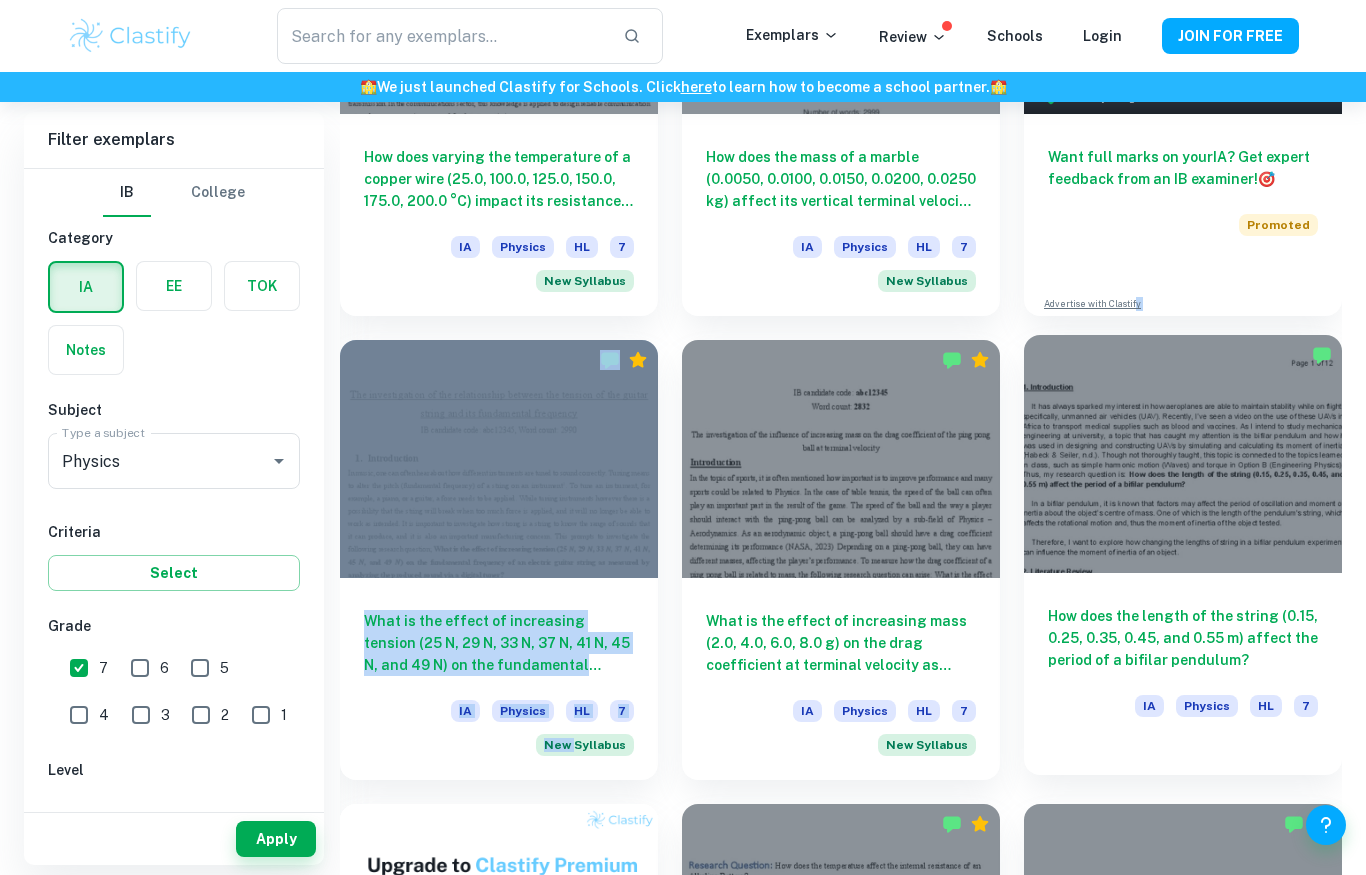 click at bounding box center [1183, 454] 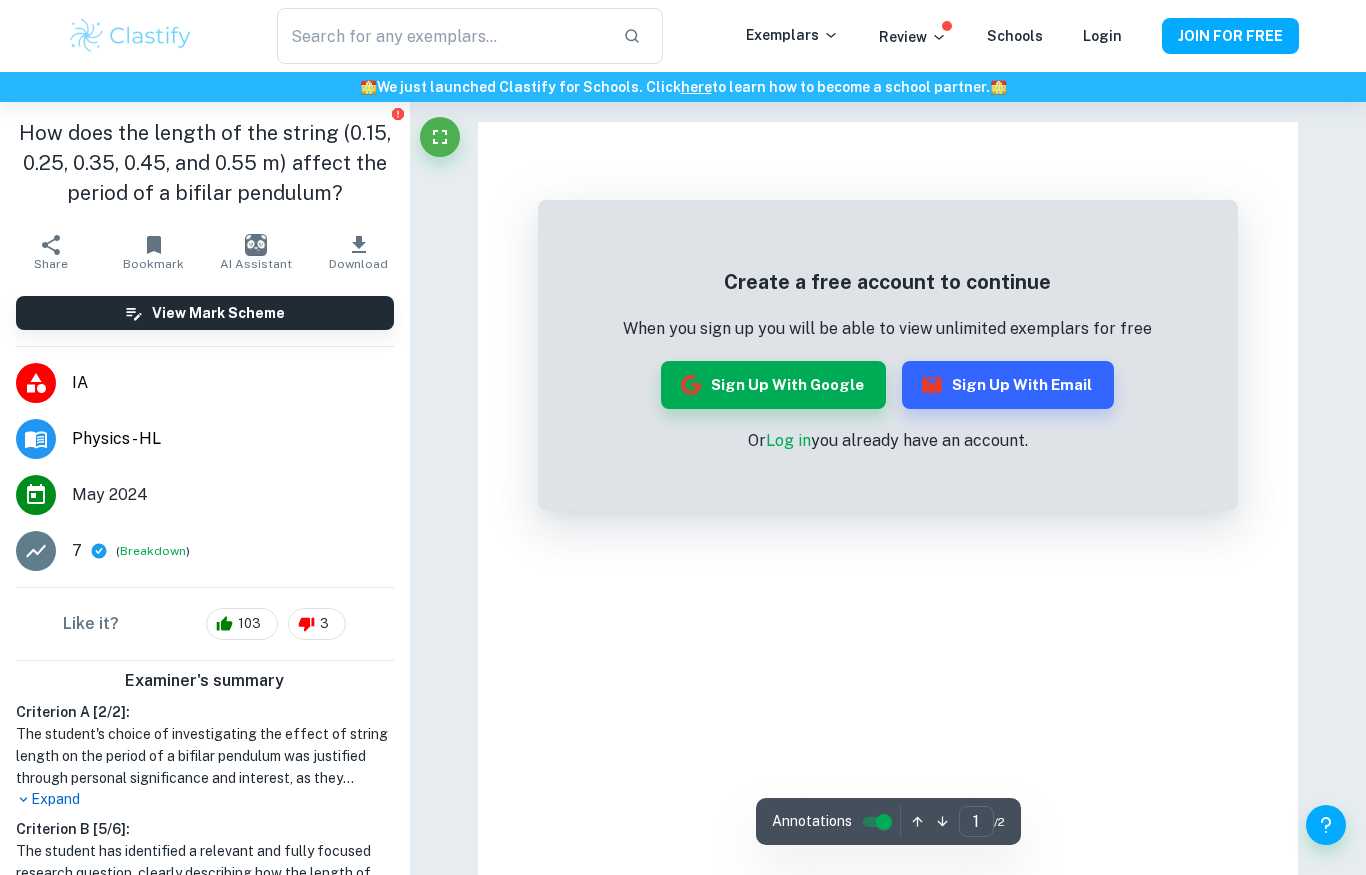 click on "Create a free account to continue When you sign up you will be able to view unlimited exemplars for free Sign up with Google Sign up with Email Or  Log in  you already have an account." at bounding box center [888, 360] 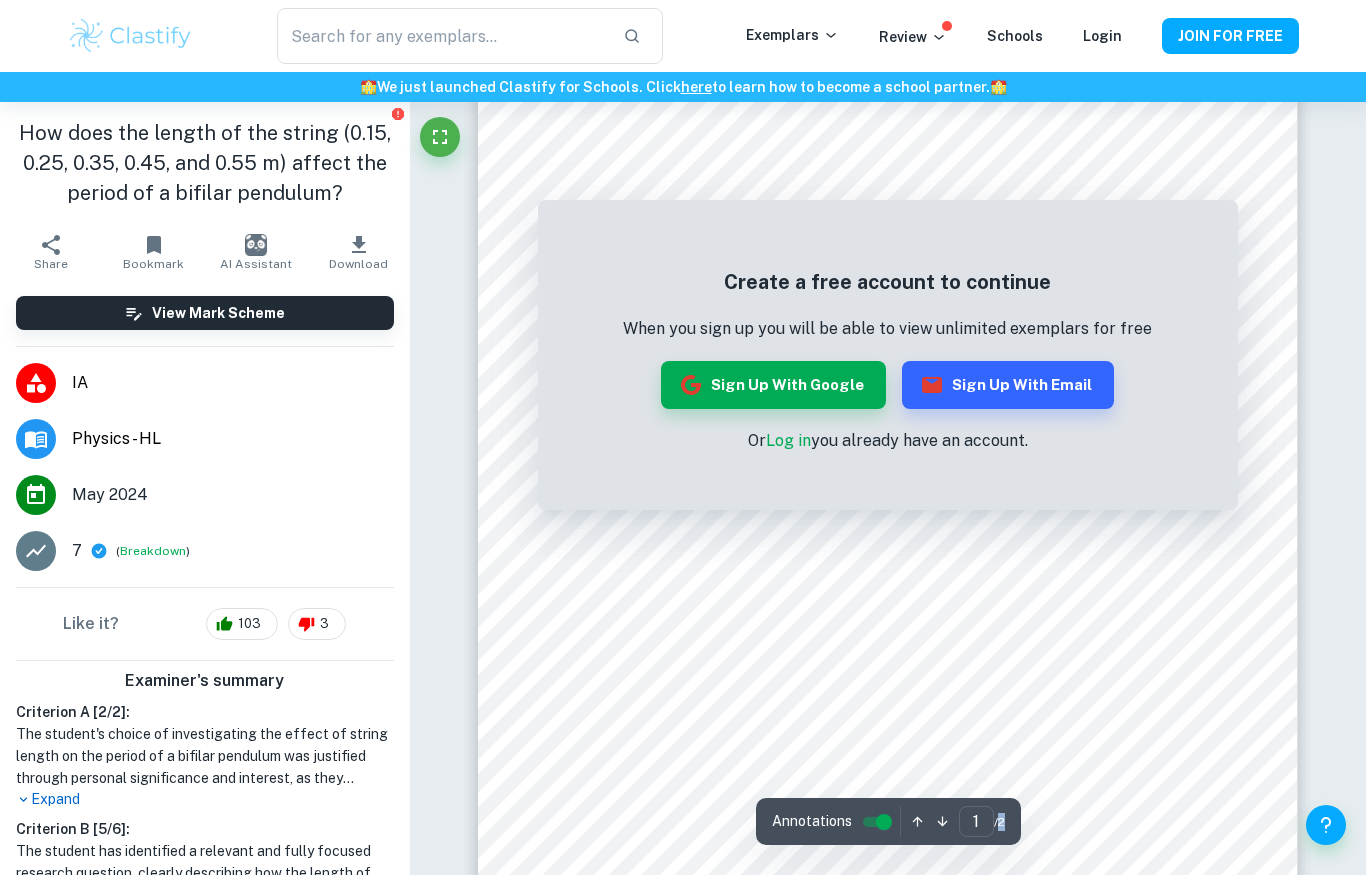 scroll, scrollTop: 0, scrollLeft: 0, axis: both 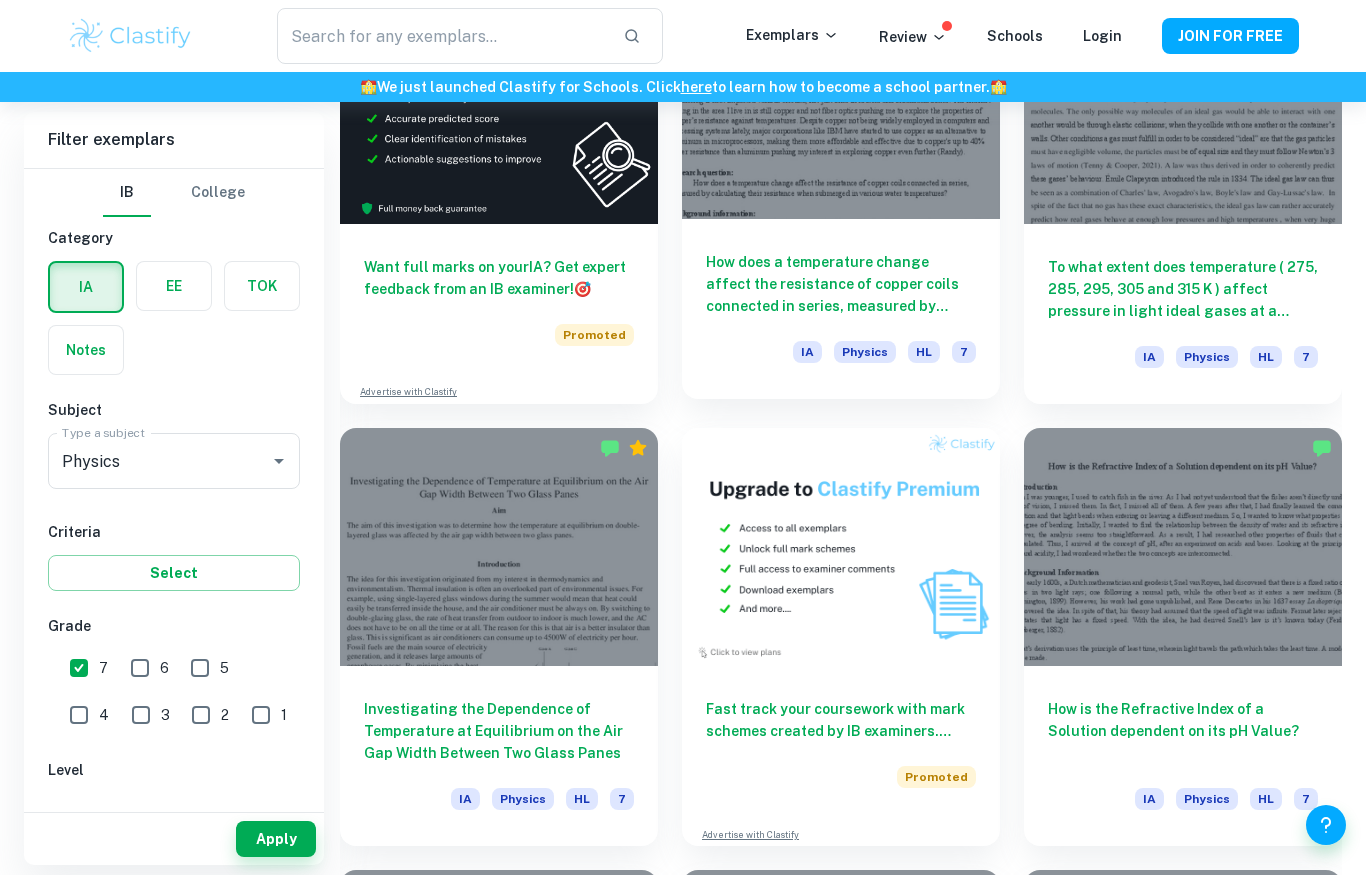 click on "How does a temperature change affect the resistance of copper coils connected in series, measured by calculating their resistance when submerged in various water temperatures? IA Physics HL 7" at bounding box center (841, 309) 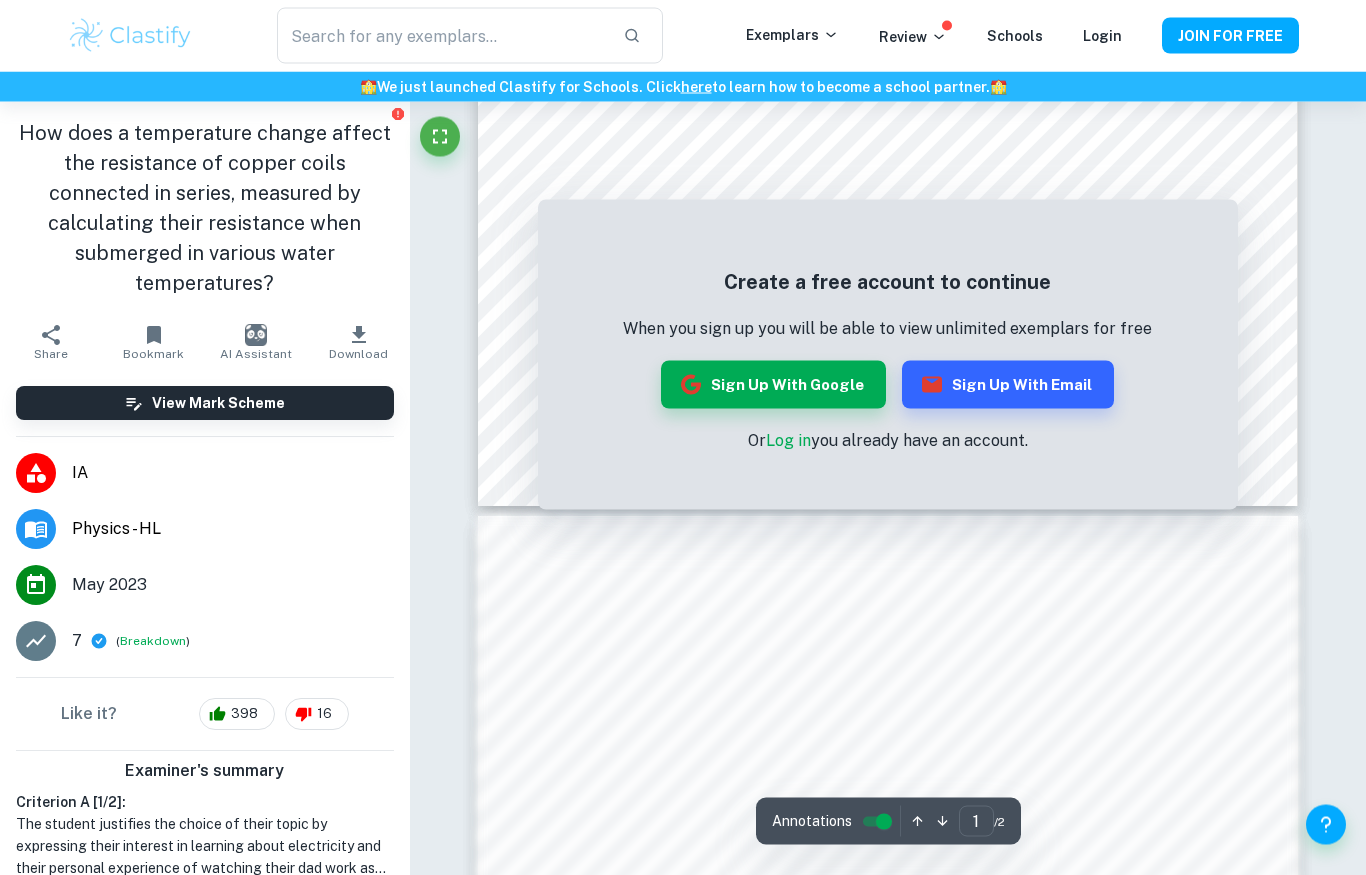 scroll, scrollTop: 423, scrollLeft: 0, axis: vertical 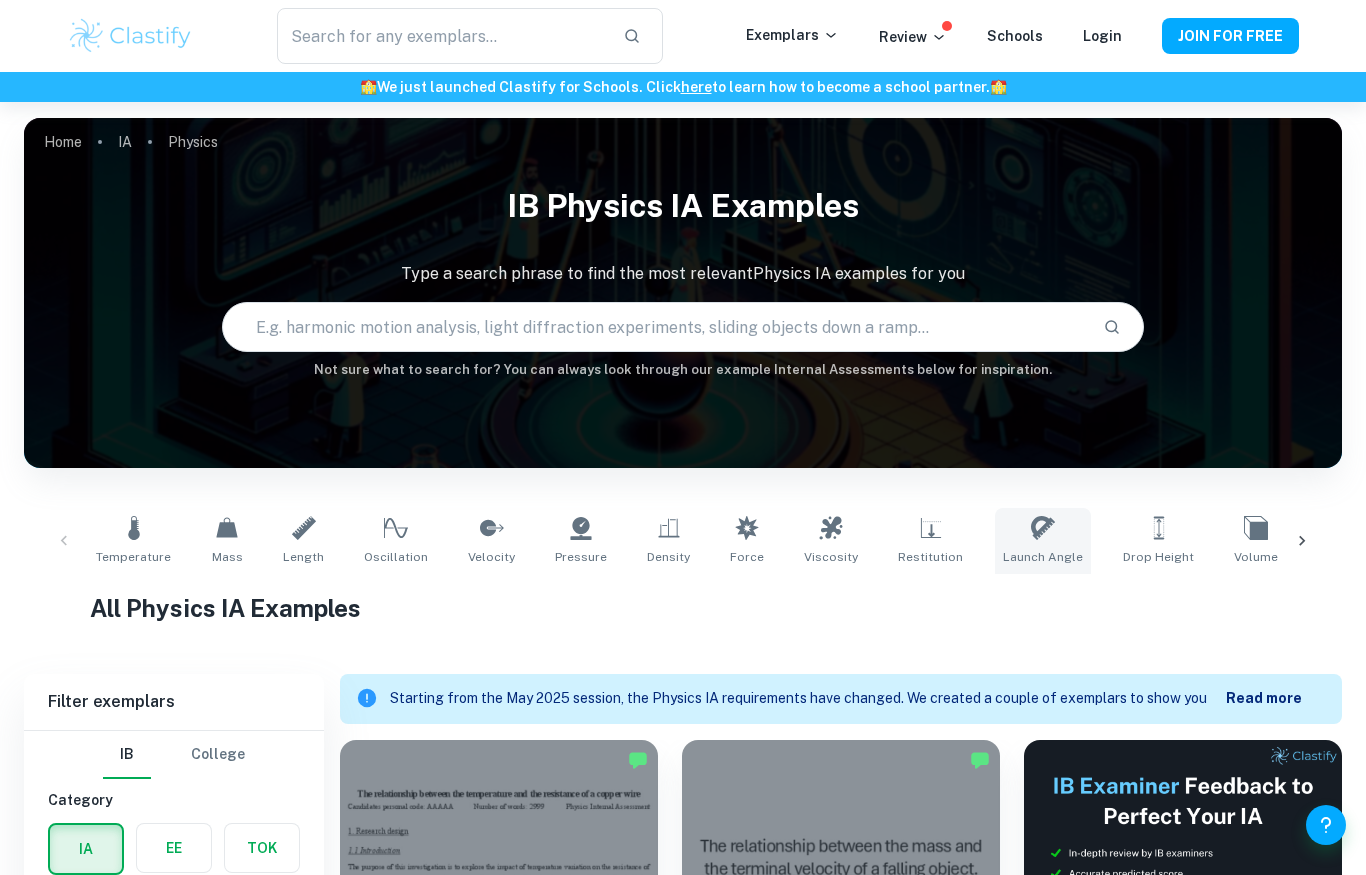 type on "1" 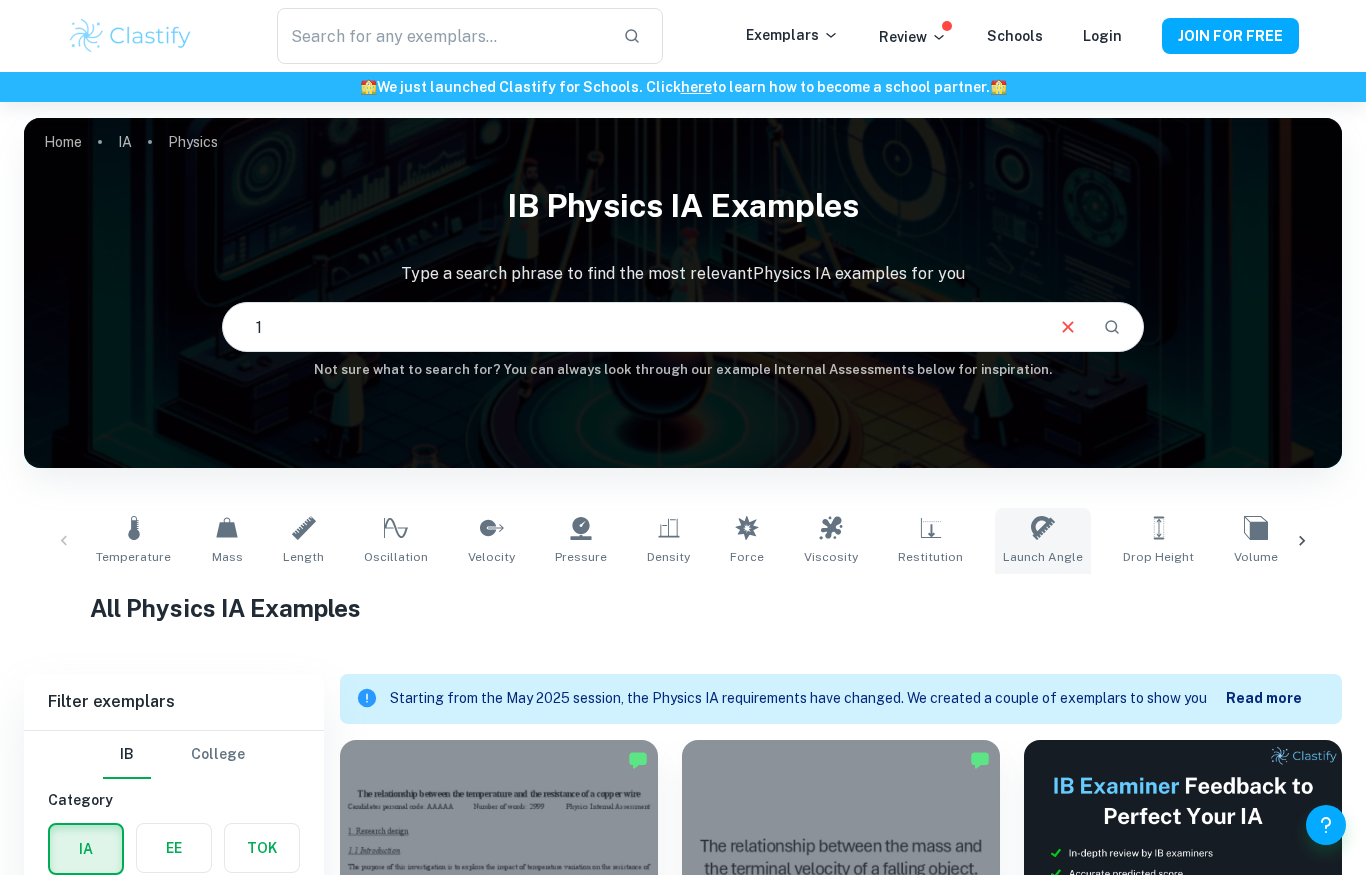 type 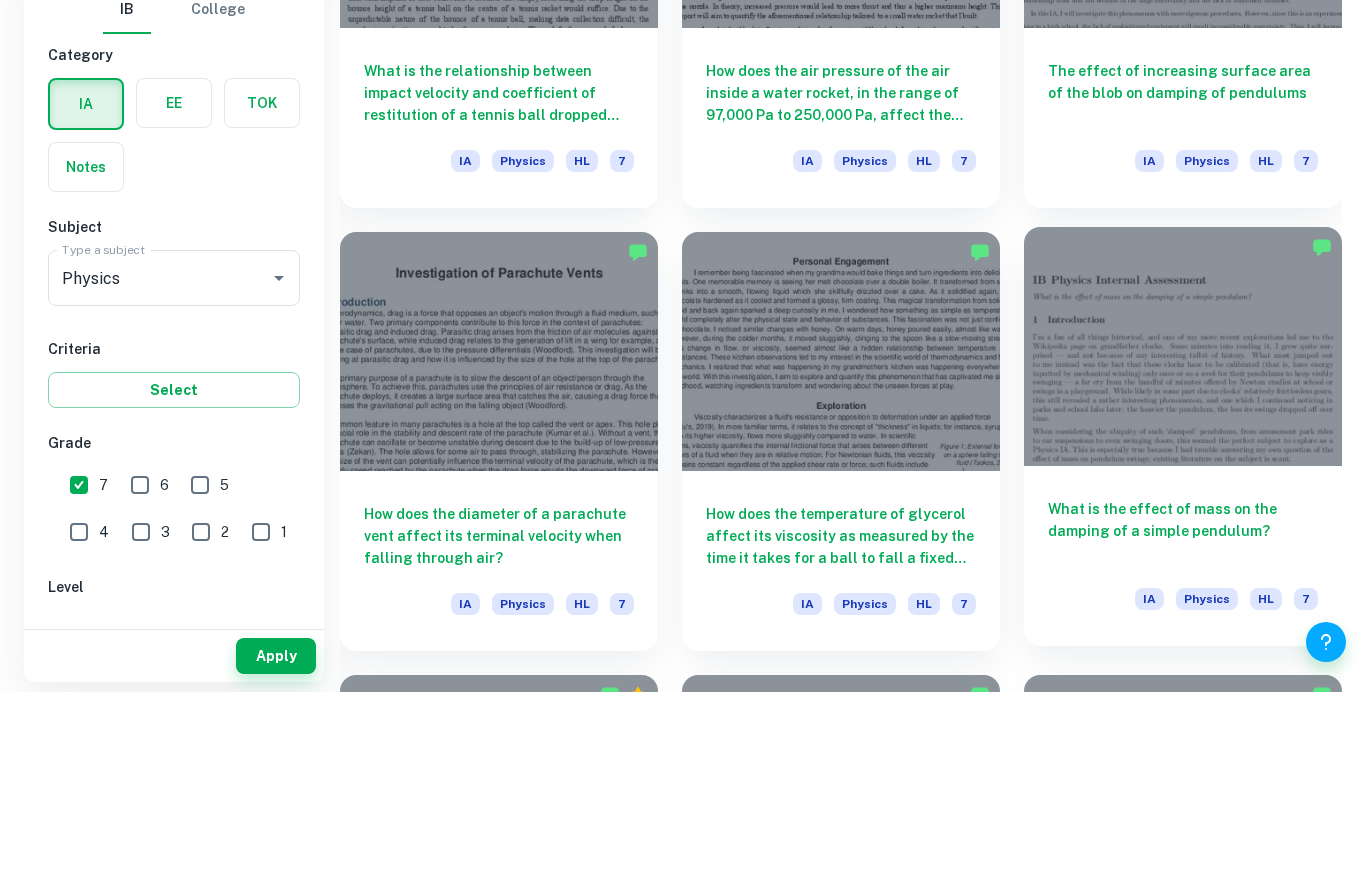 scroll, scrollTop: 2219, scrollLeft: 0, axis: vertical 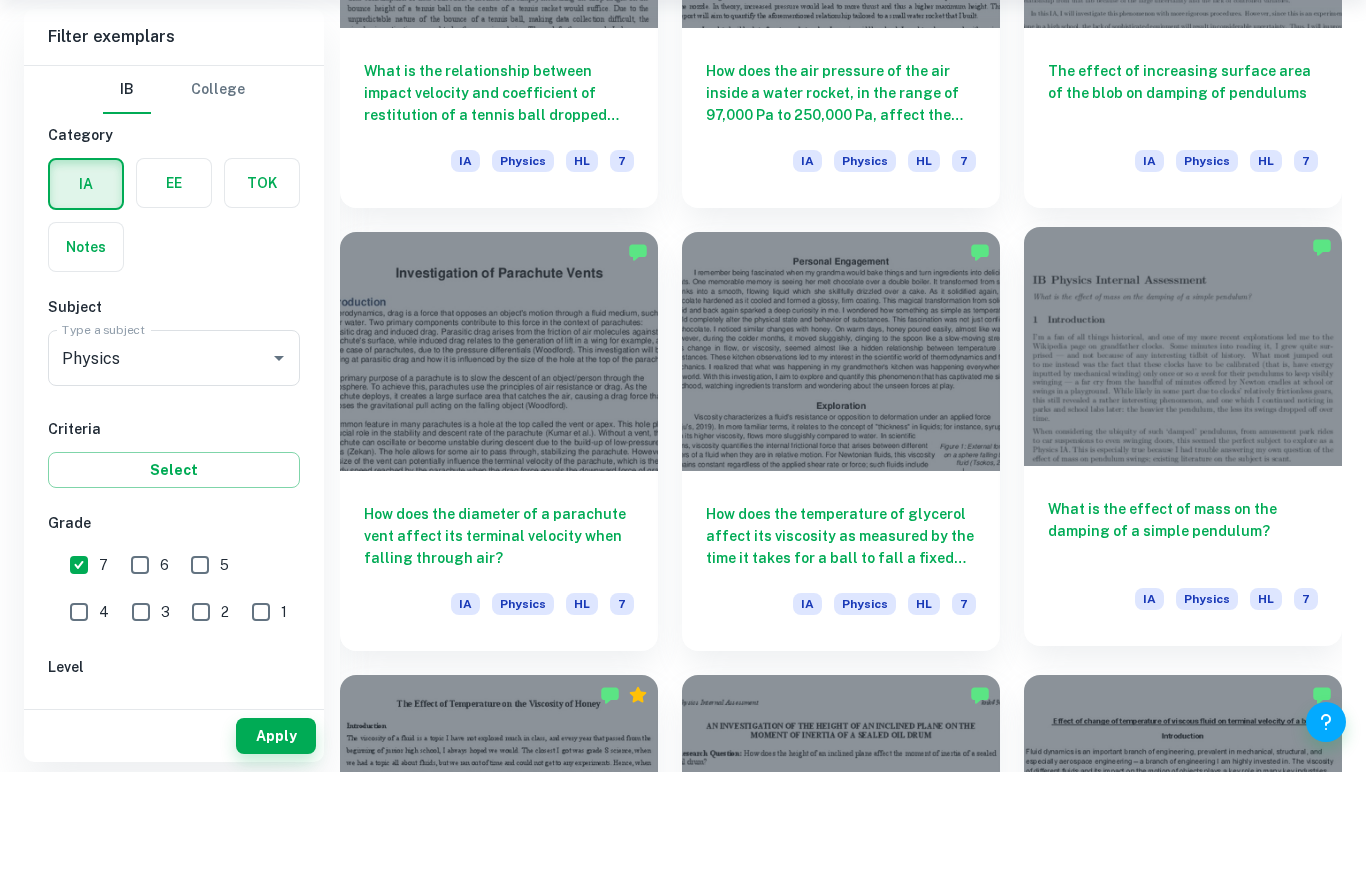 click at bounding box center (1183, 449) 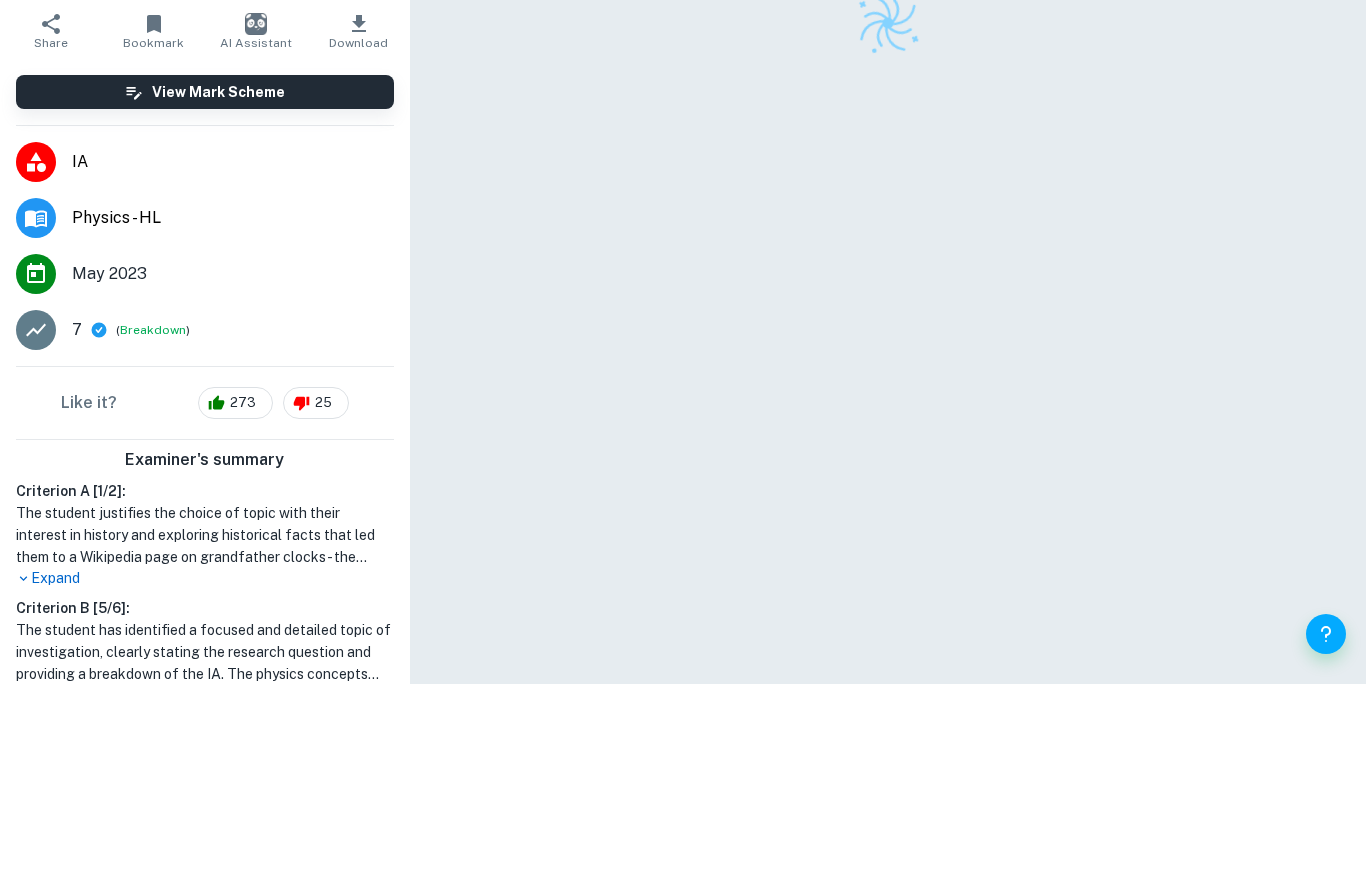 scroll, scrollTop: 0, scrollLeft: 0, axis: both 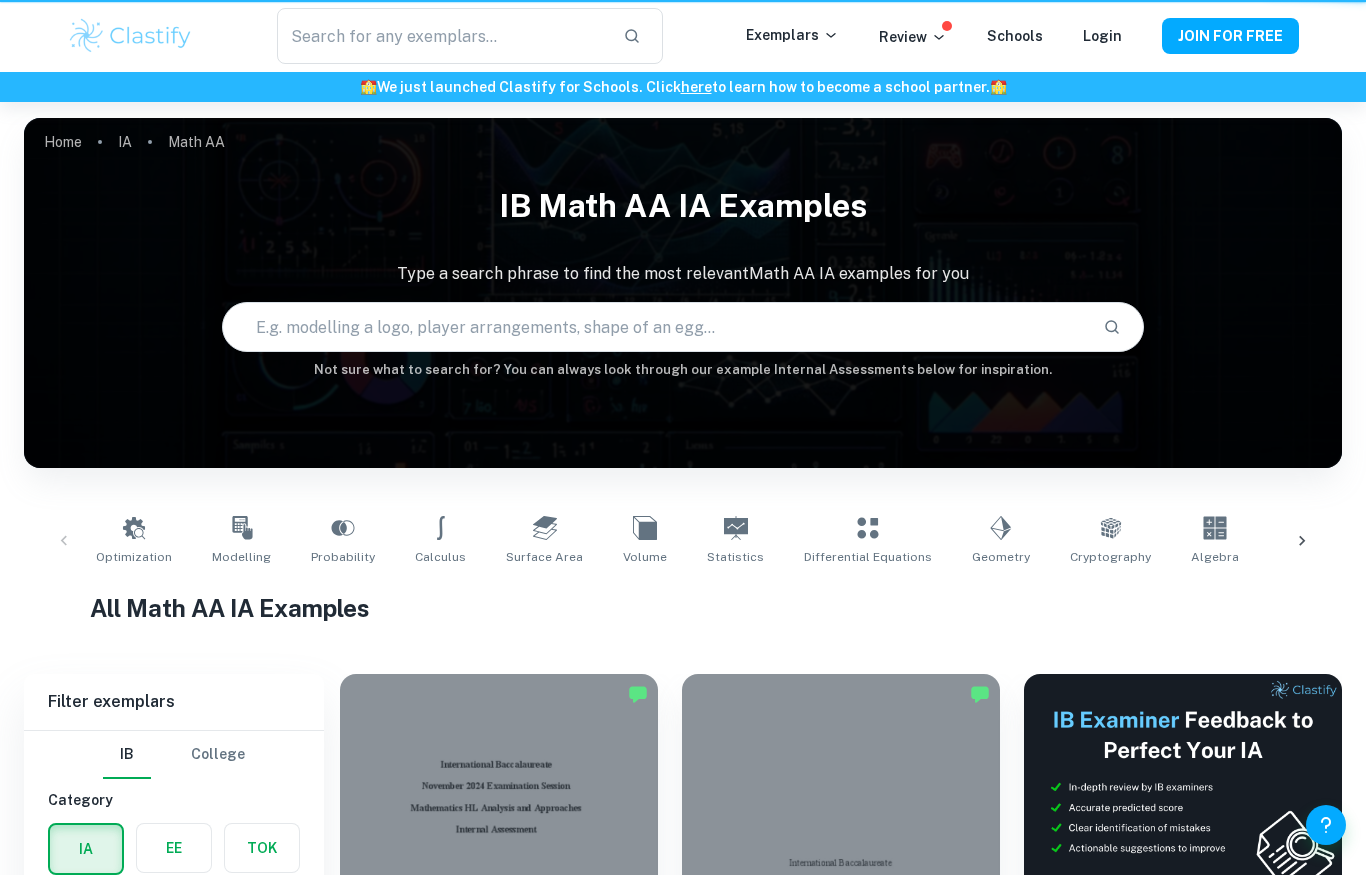 type on "Math AA" 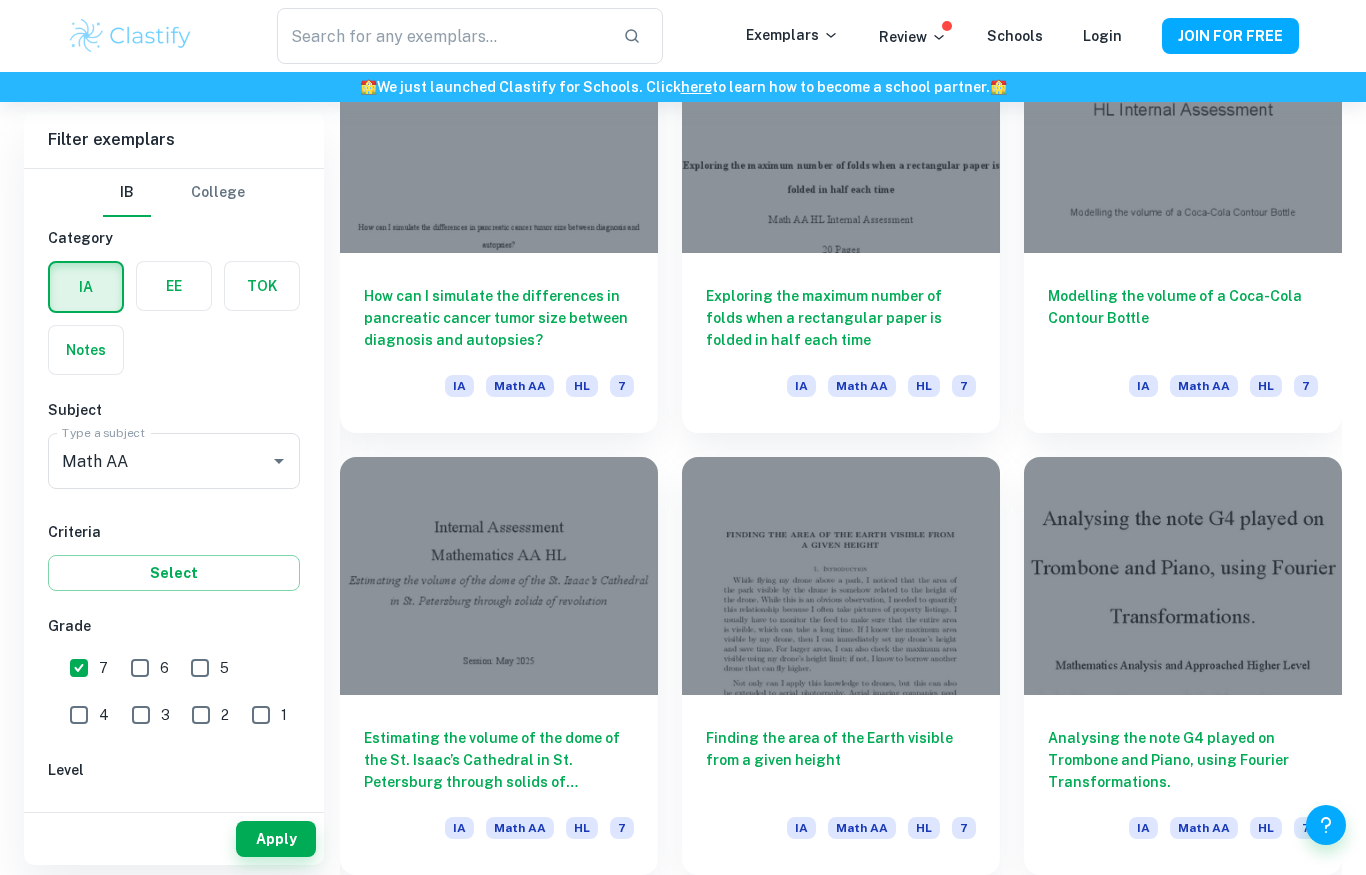 scroll, scrollTop: 4200, scrollLeft: 0, axis: vertical 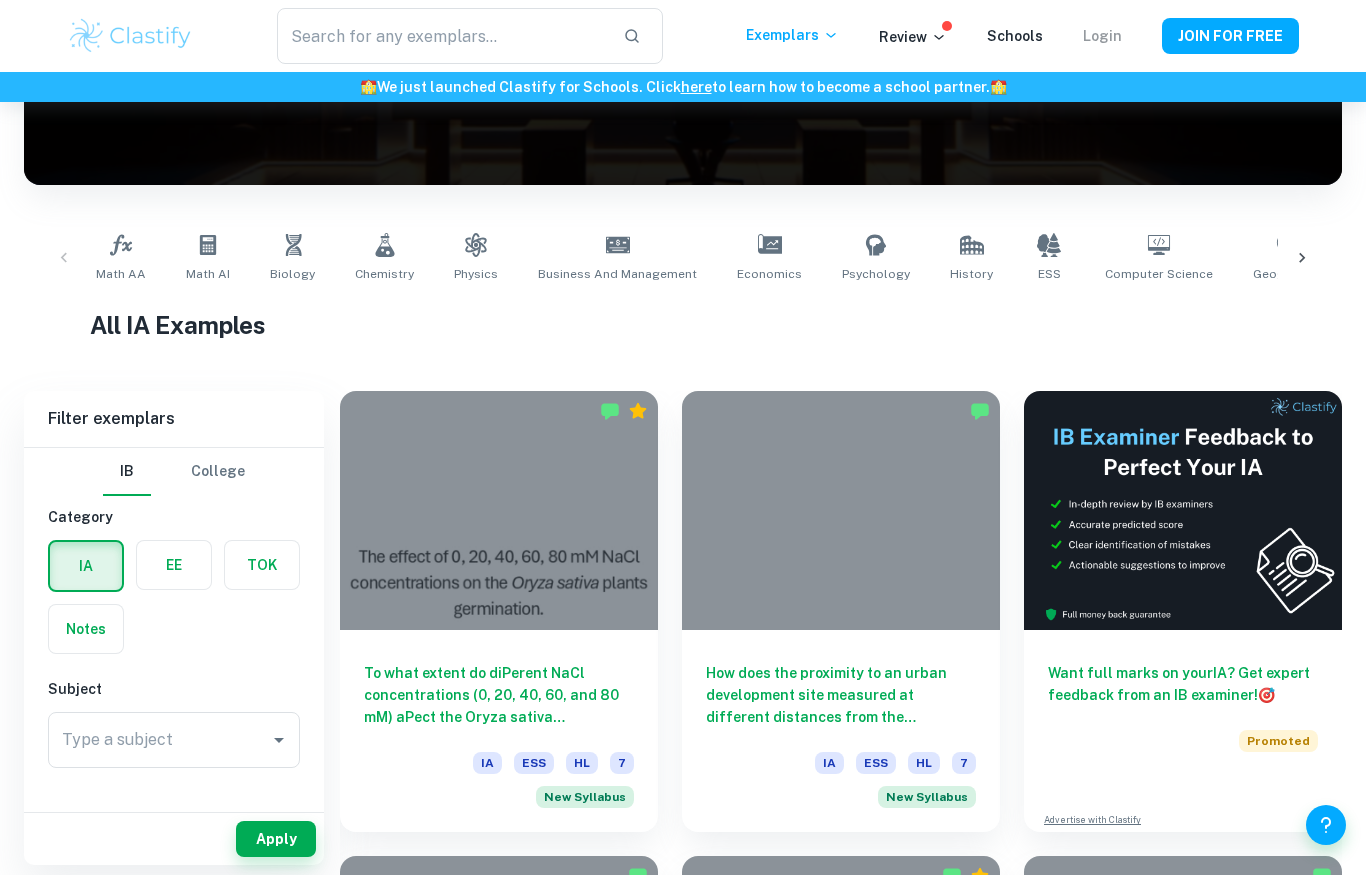click on "Login" at bounding box center [1102, 36] 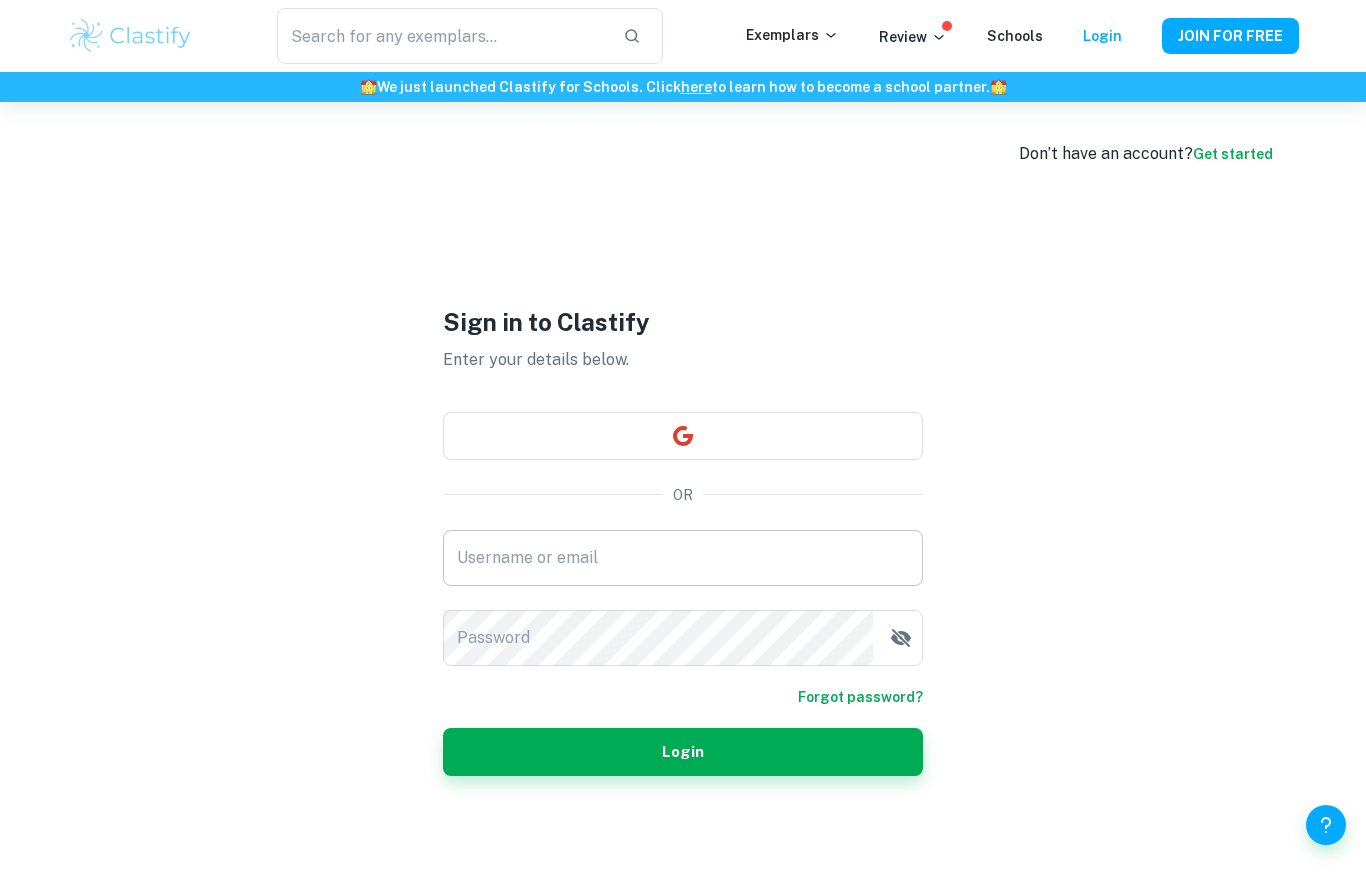 click on "Username or email" at bounding box center [683, 558] 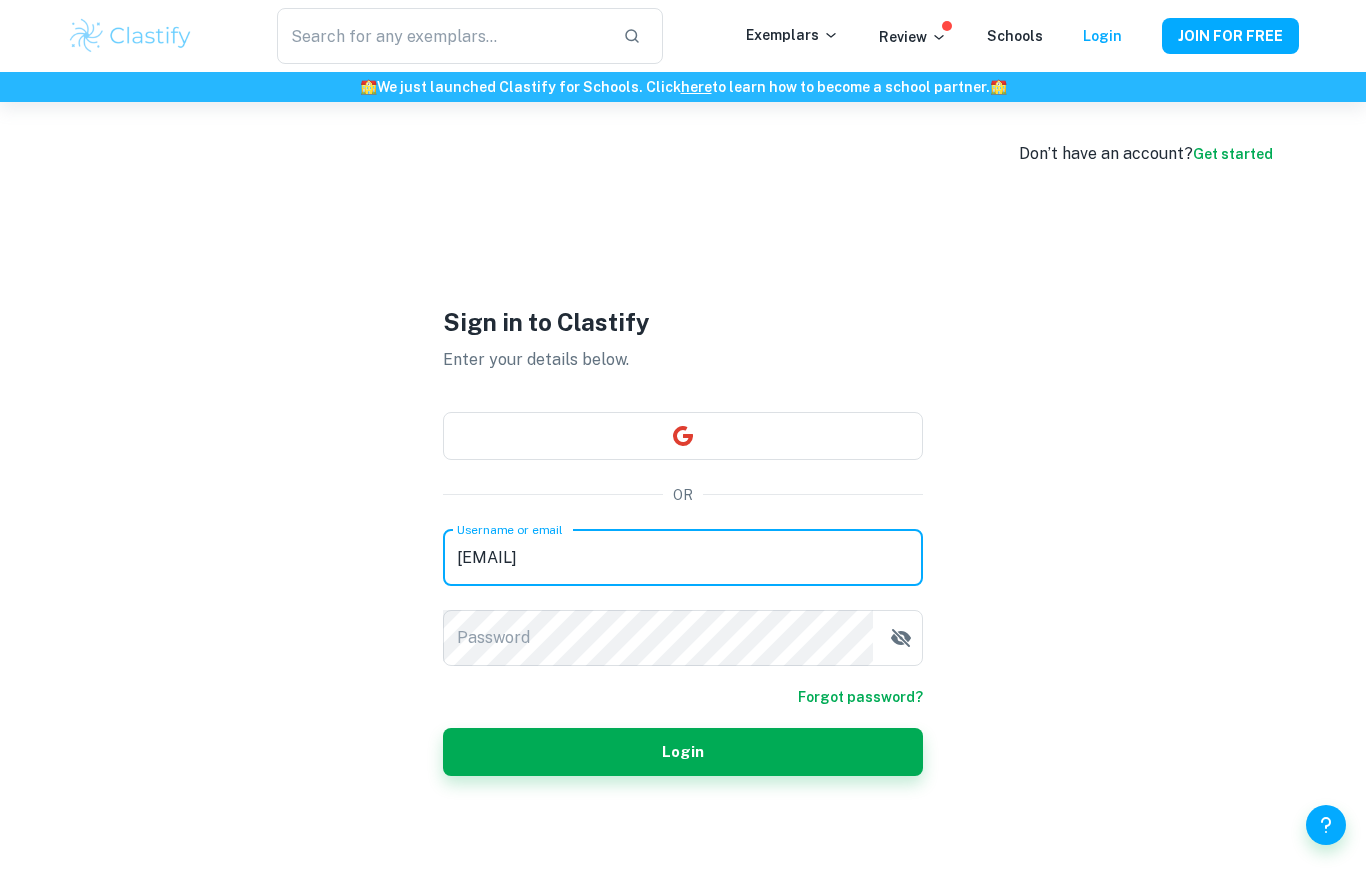 type on "[EMAIL]" 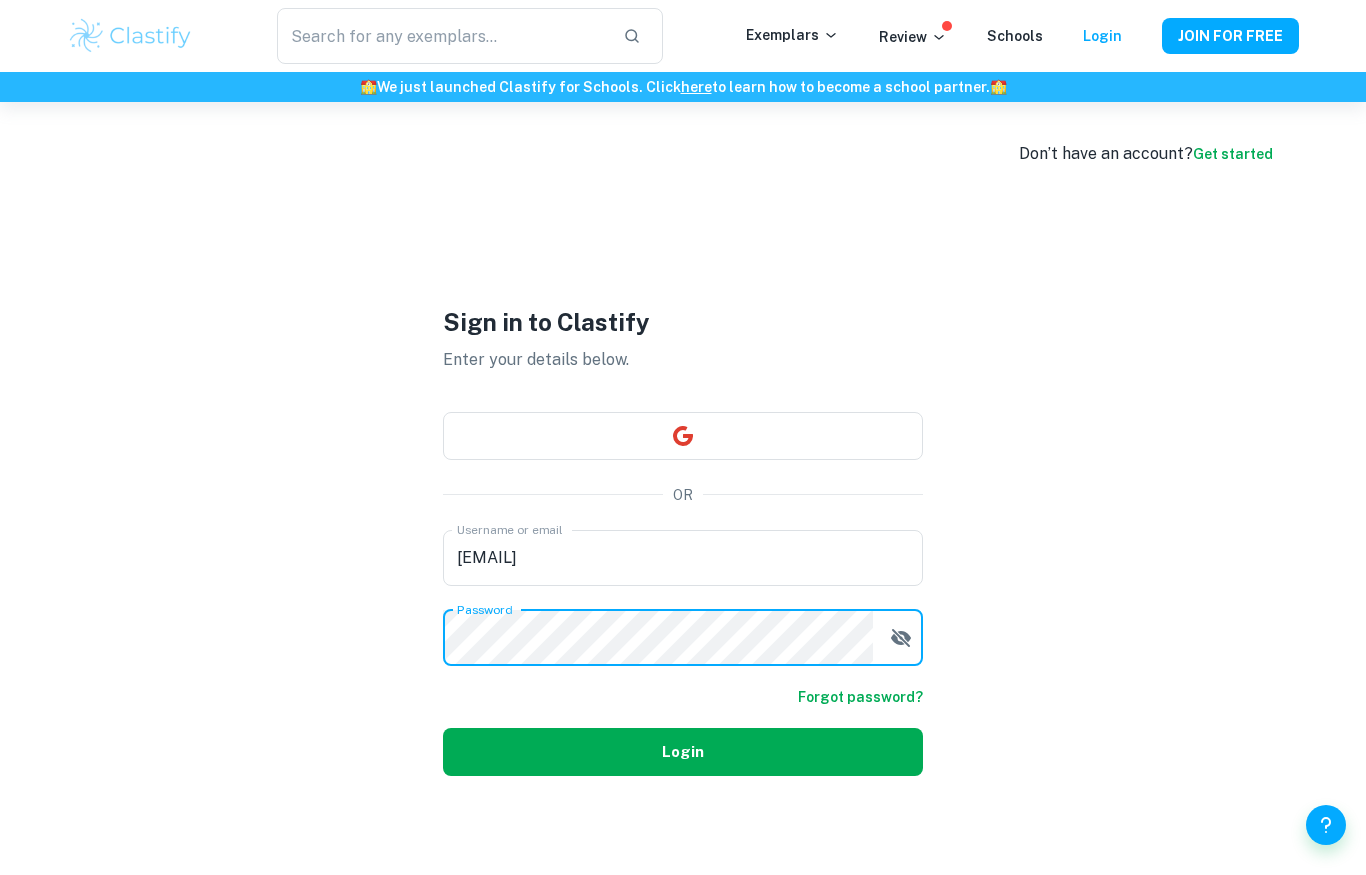 click on "Login" at bounding box center [683, 752] 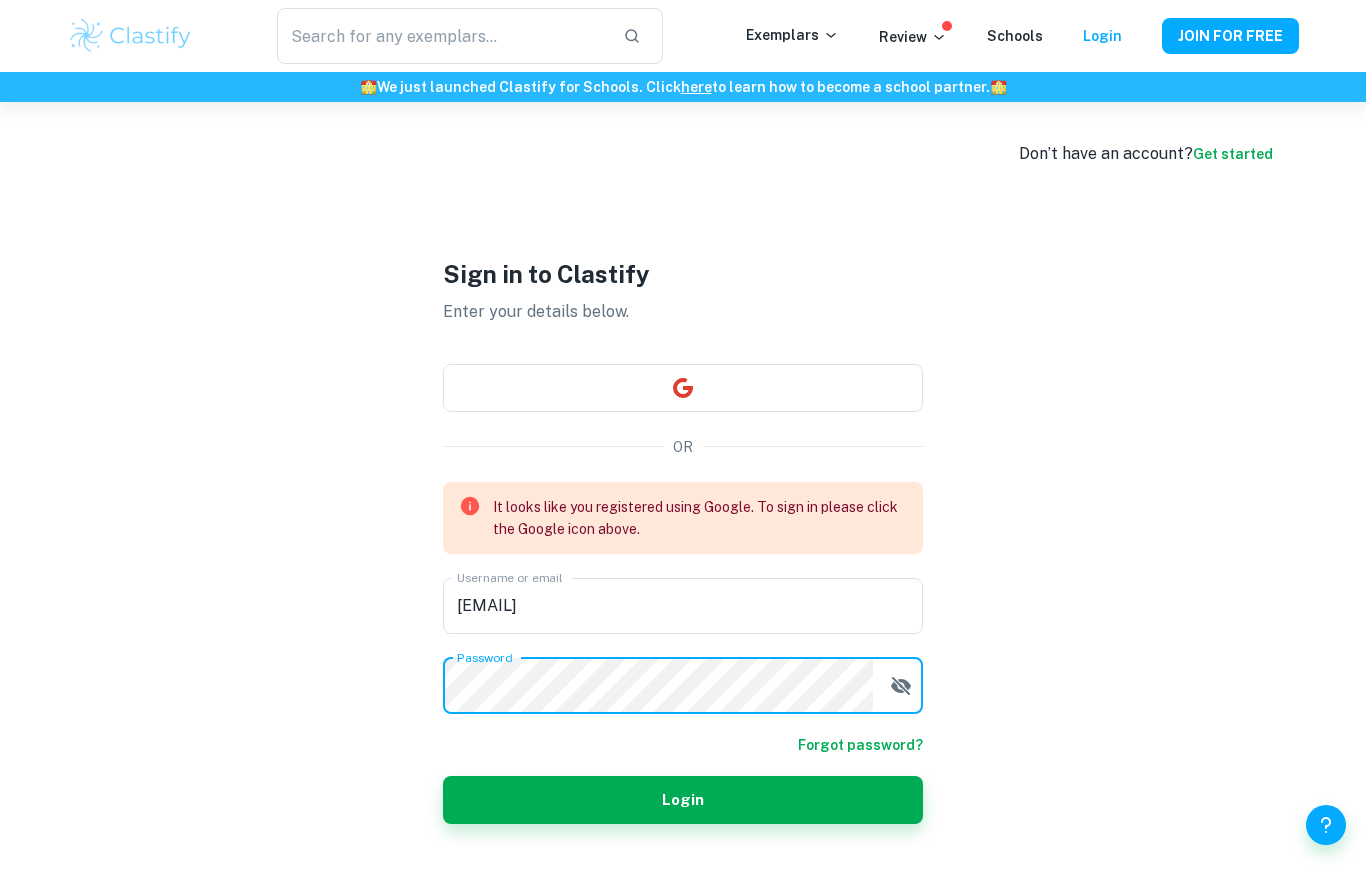 click on "It looks like you registered using Google. To sign in please click the Google icon above. Username or email [EMAIL] Username or email Password Password Forgot password? Login" at bounding box center [683, 653] 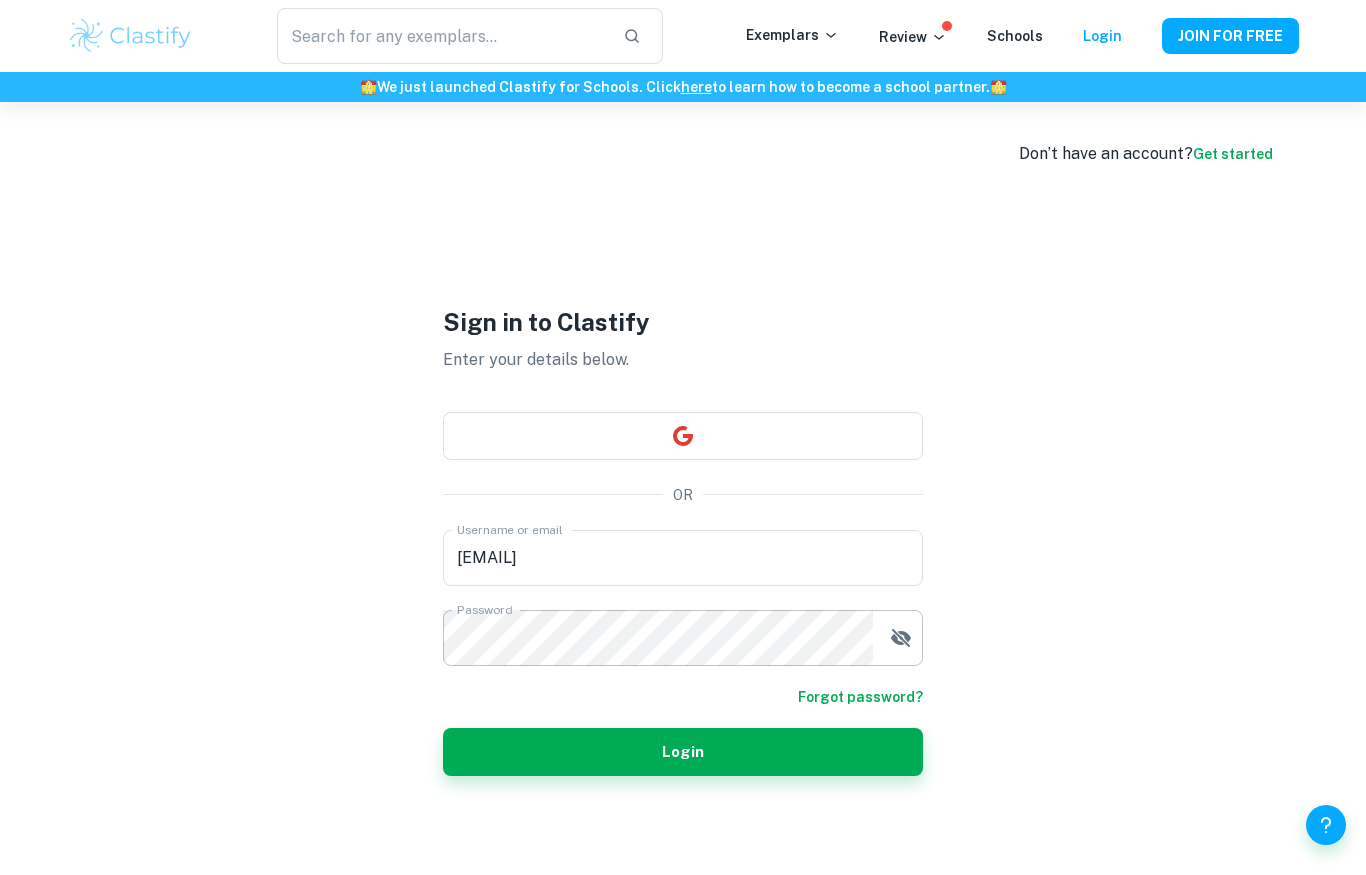 click 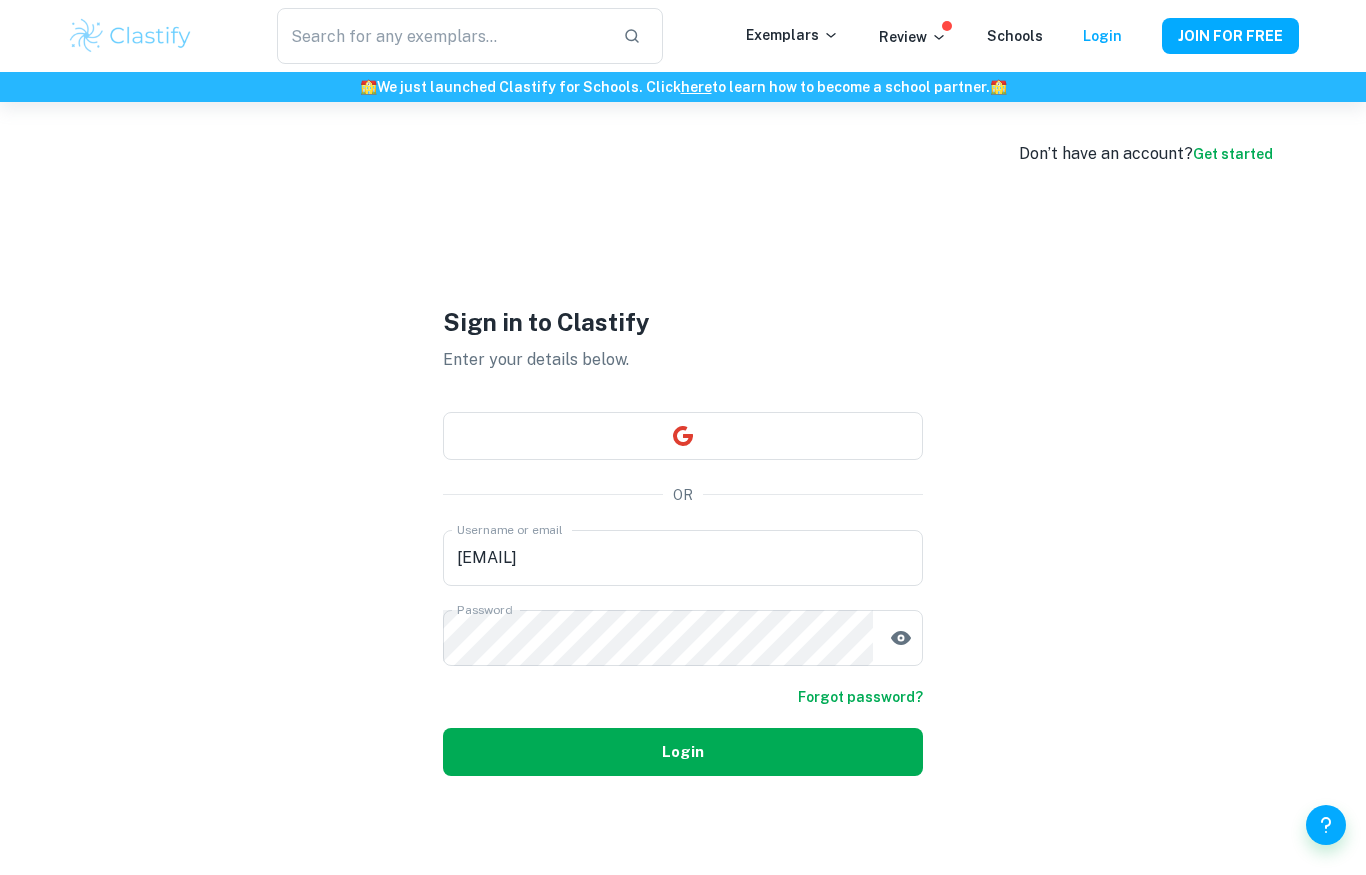 click on "Login" at bounding box center (683, 752) 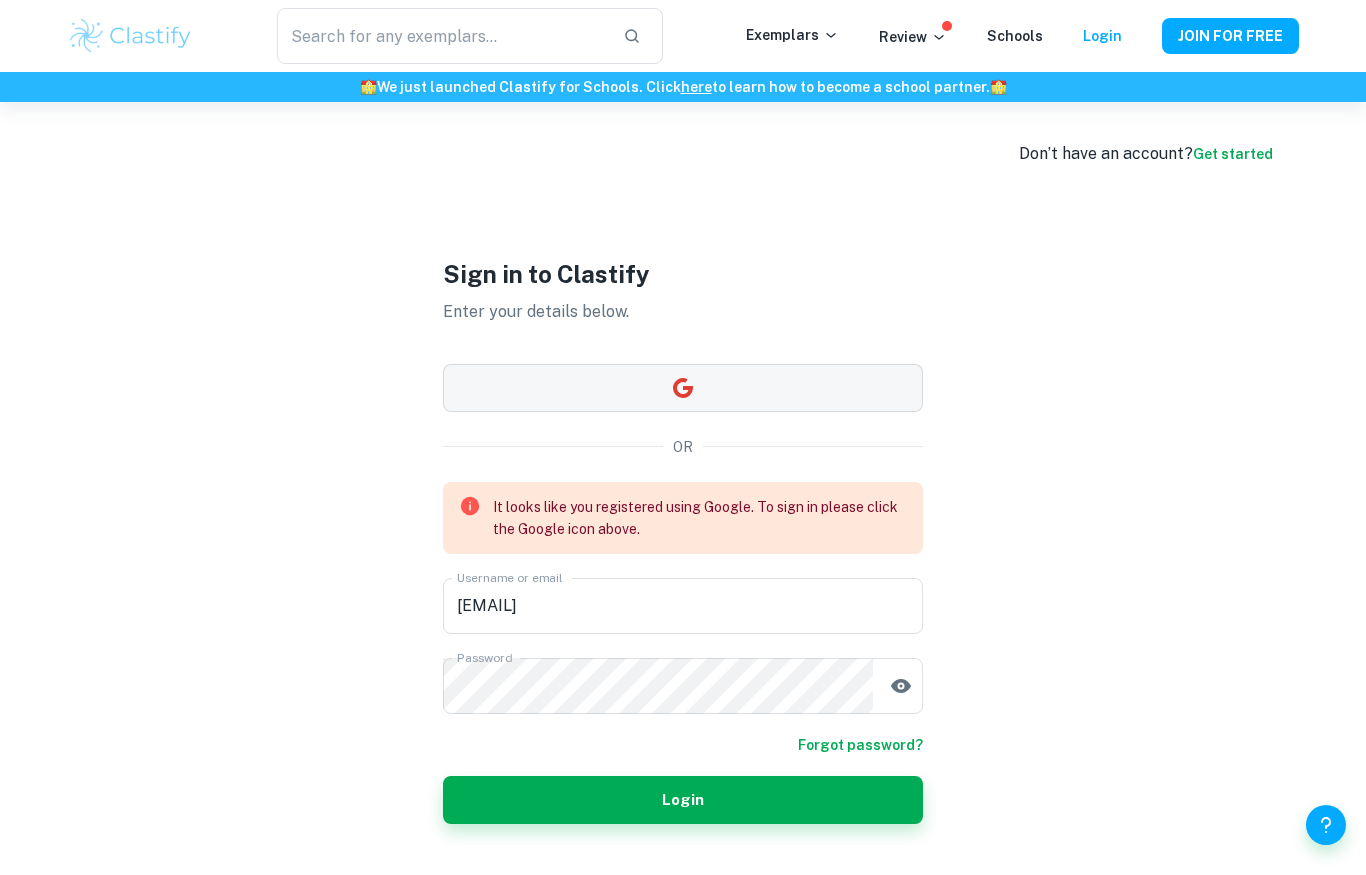 click at bounding box center [683, 388] 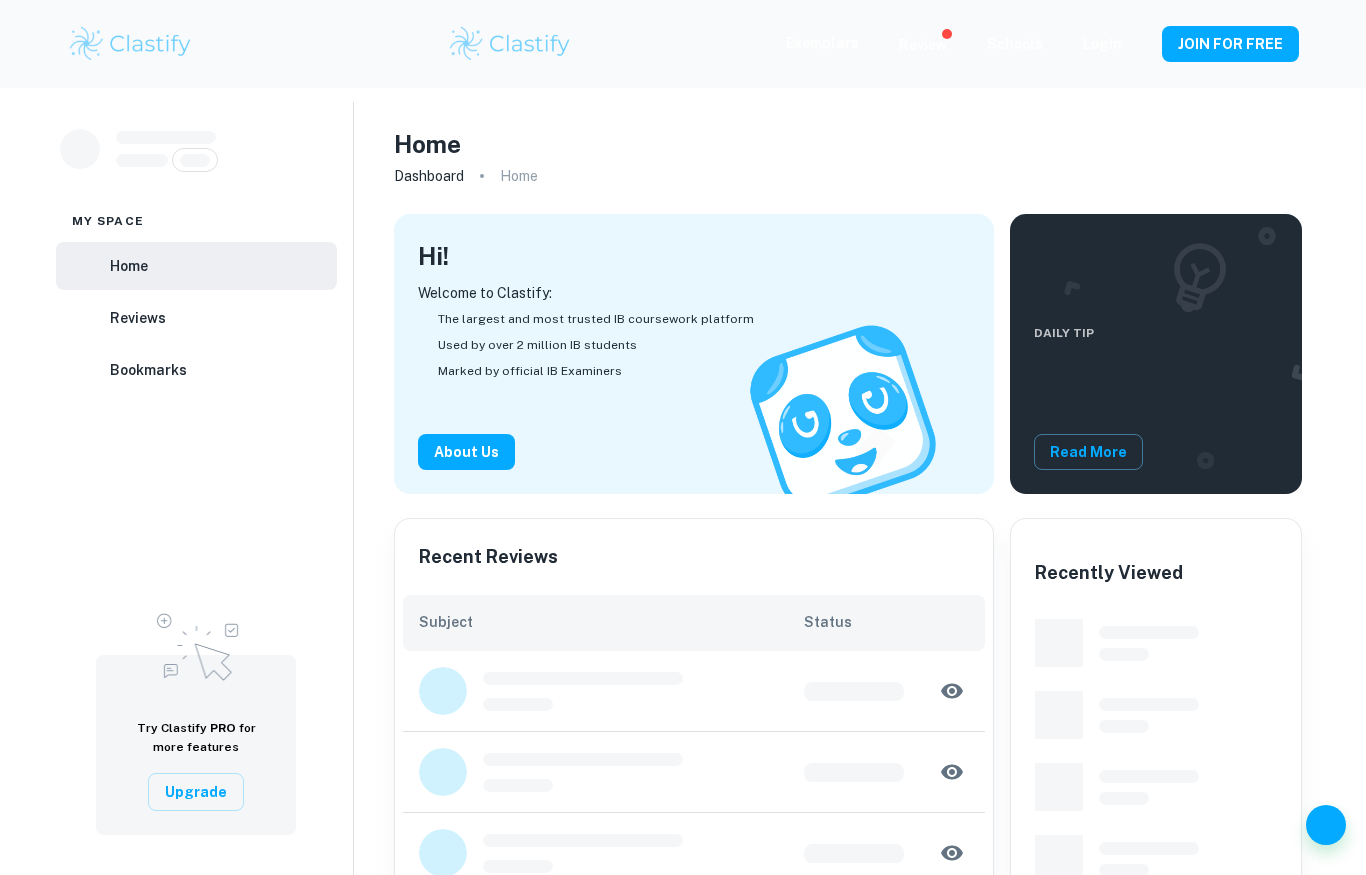 scroll, scrollTop: 0, scrollLeft: 0, axis: both 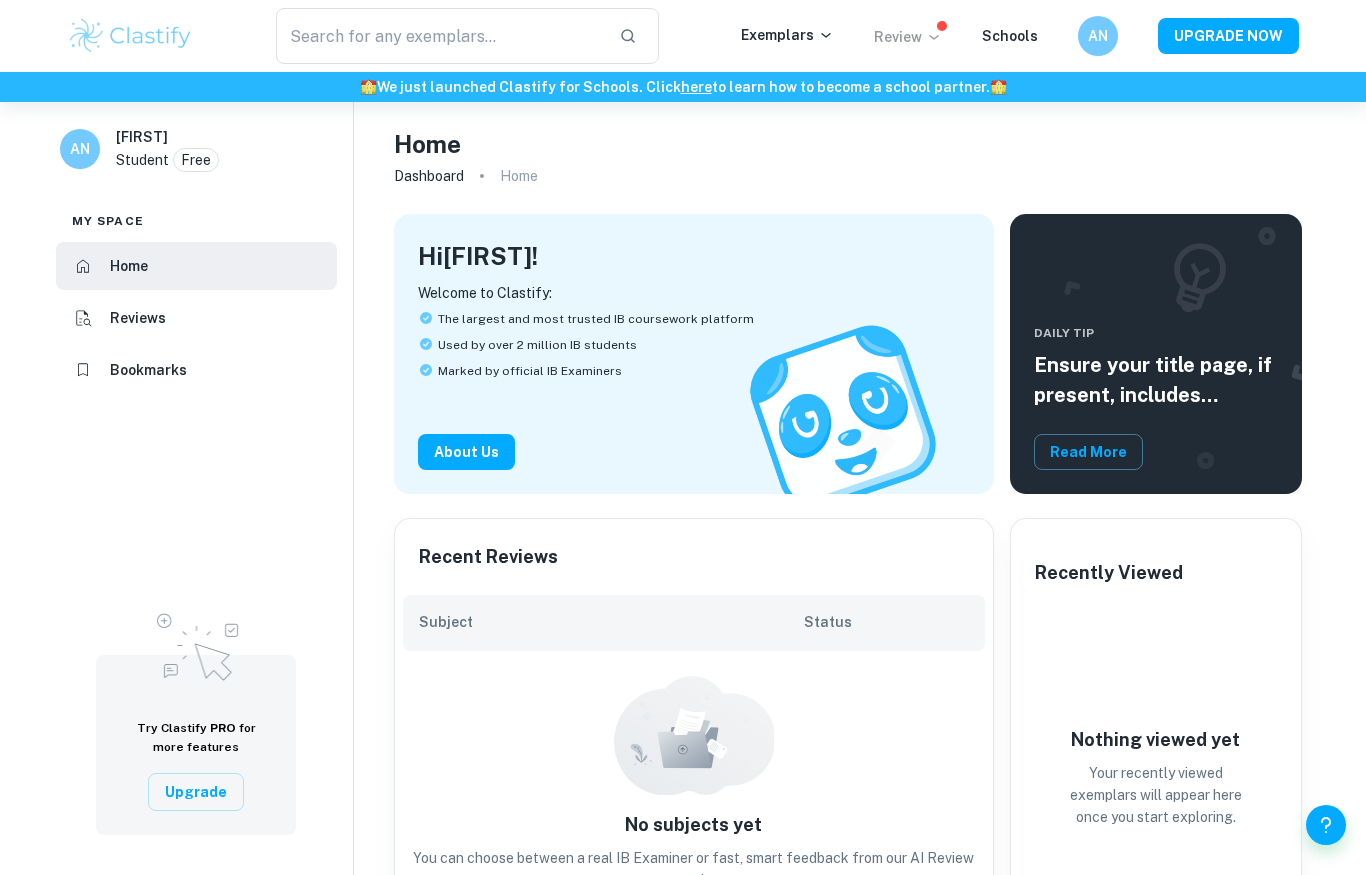 click on "Review" at bounding box center [908, 37] 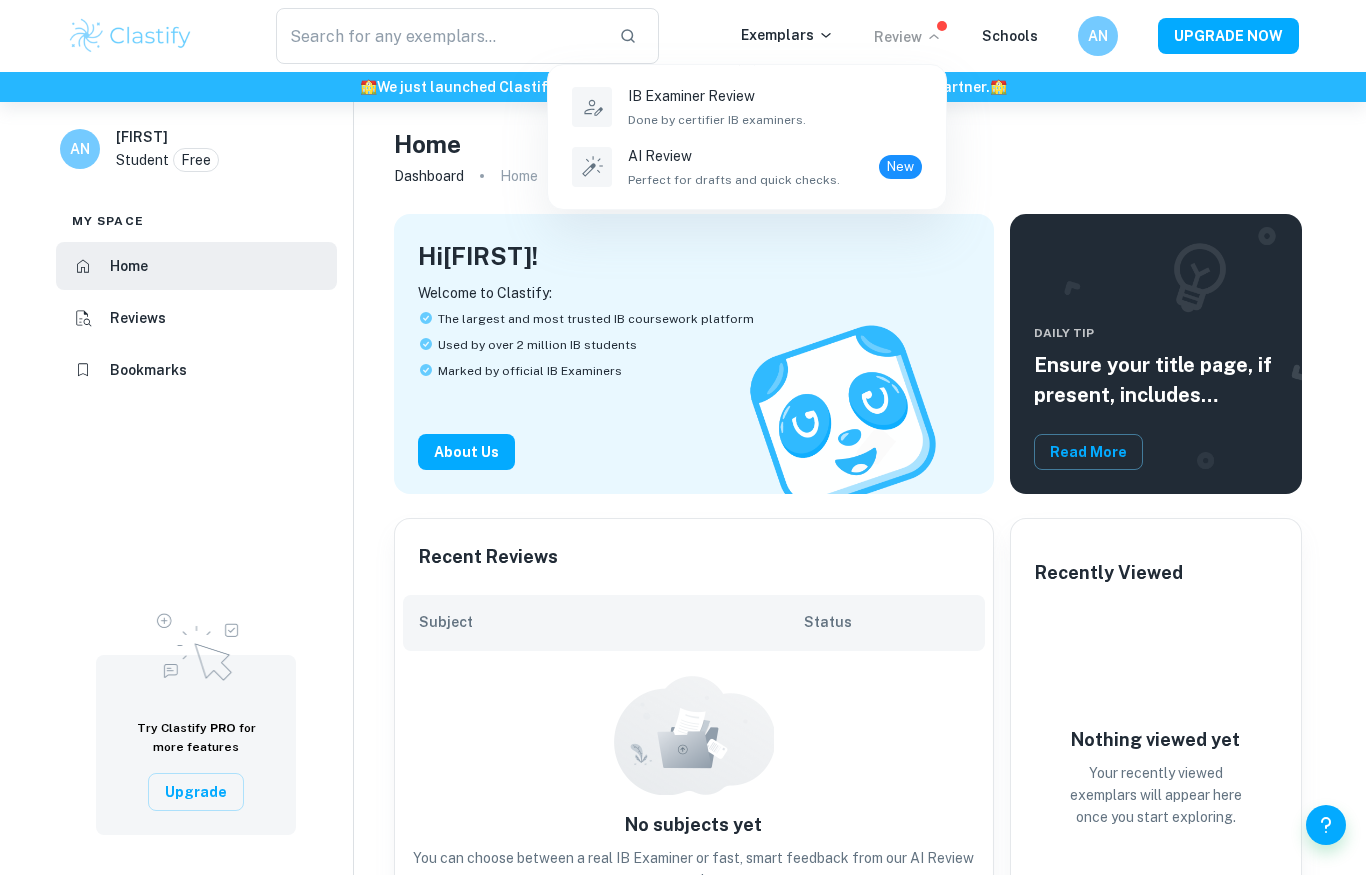 click at bounding box center [683, 437] 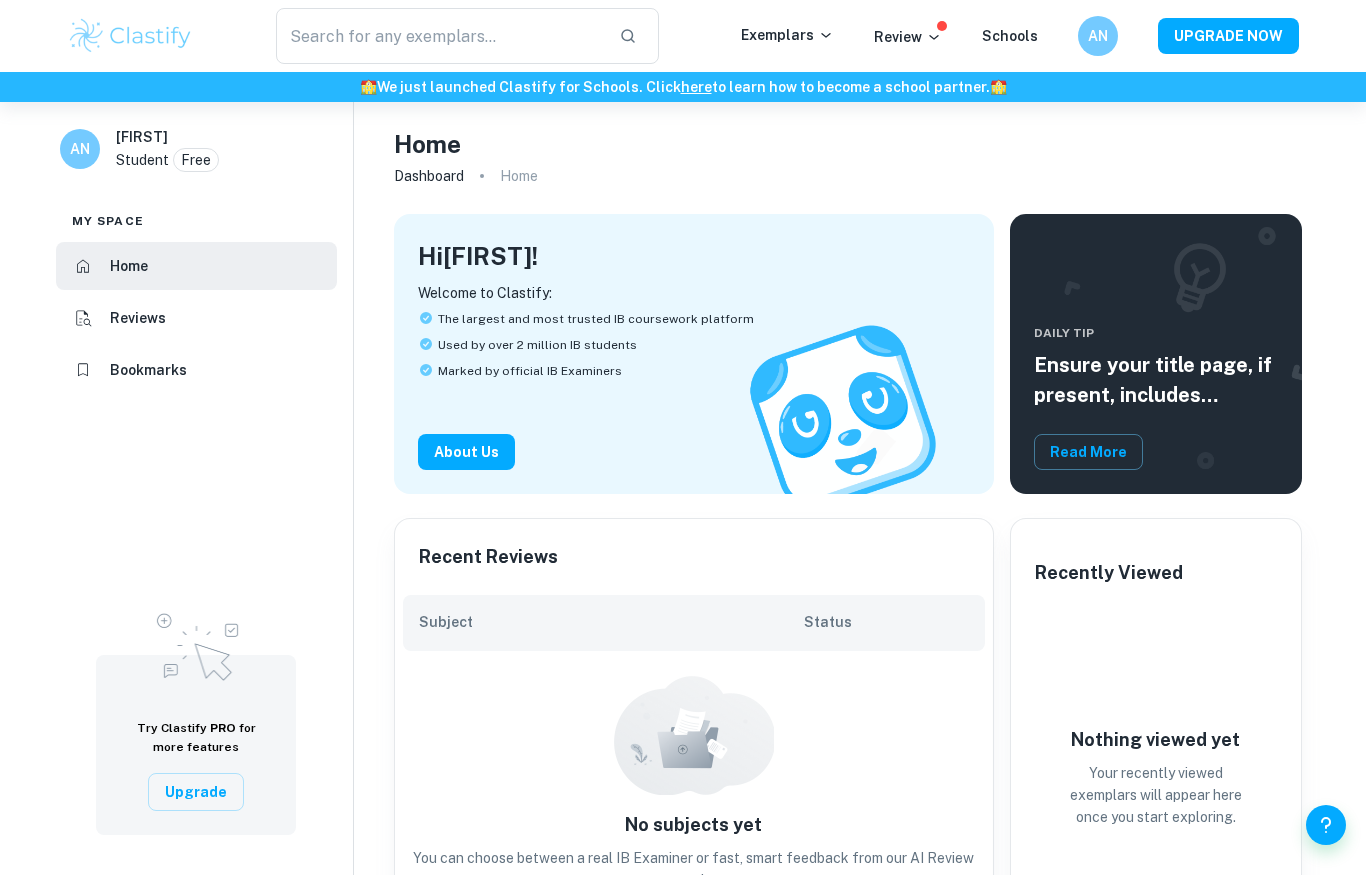 click on "Exemplars" at bounding box center [807, 36] 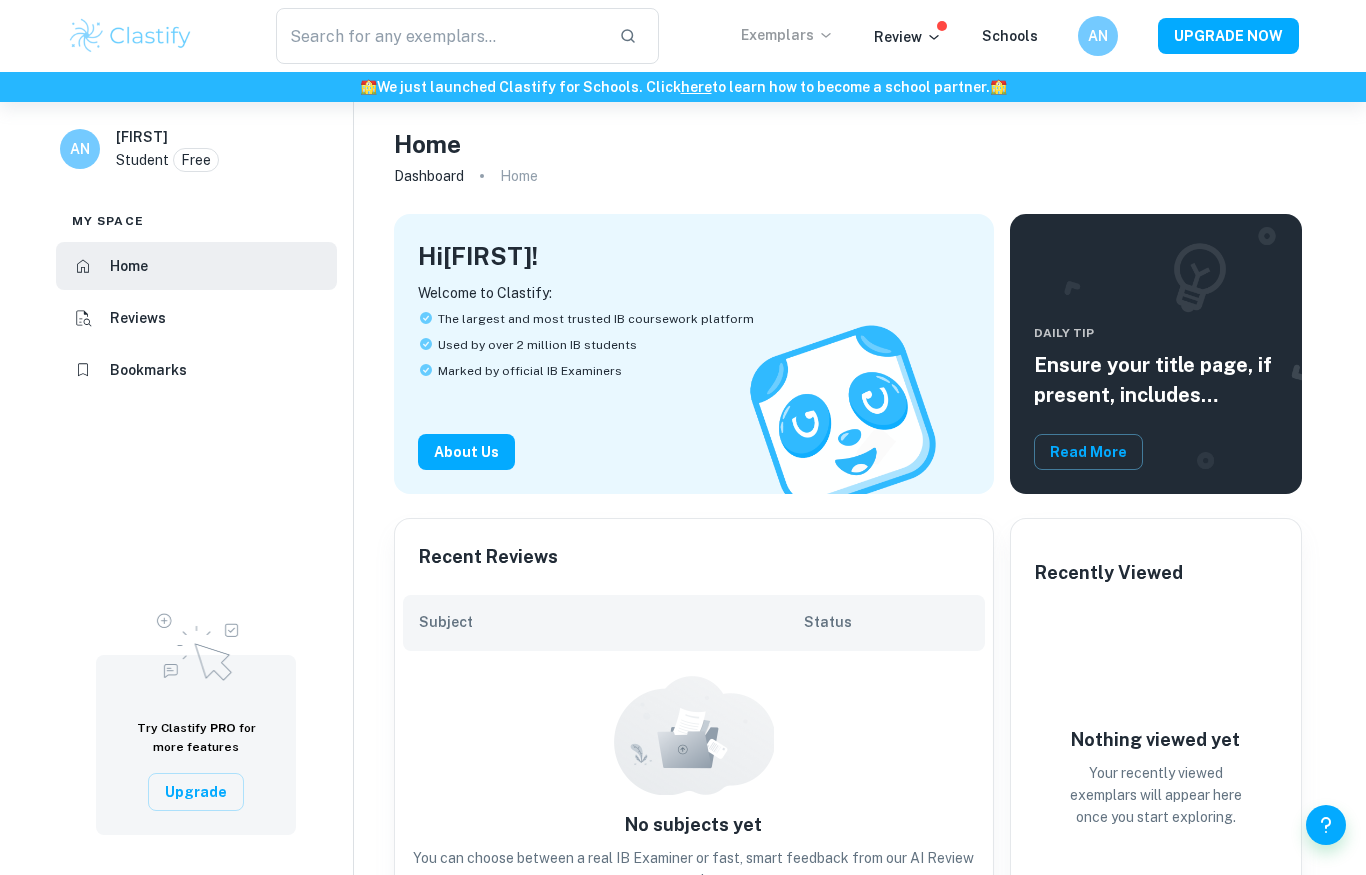 click on "Exemplars" at bounding box center [787, 35] 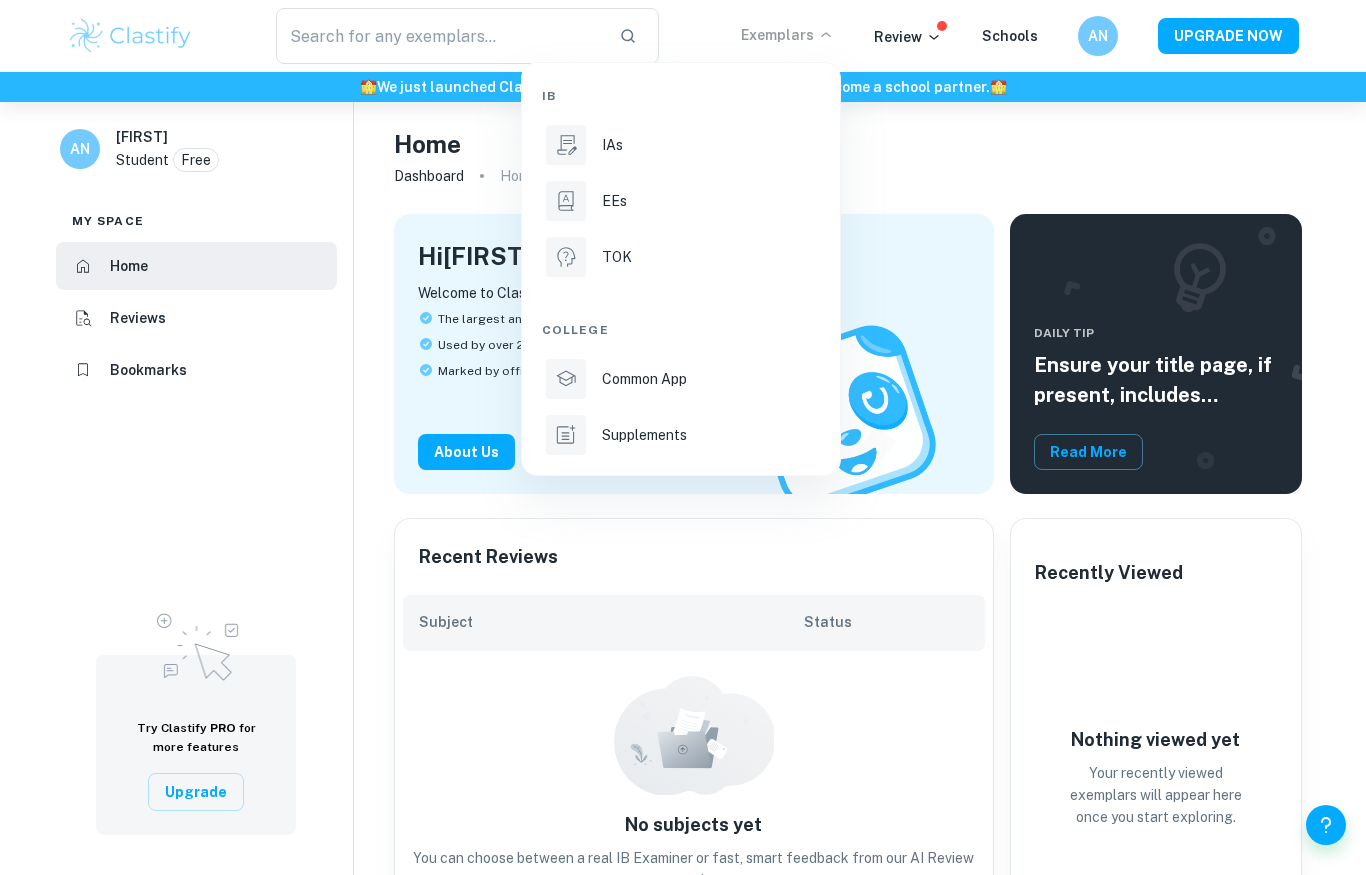 click at bounding box center [683, 437] 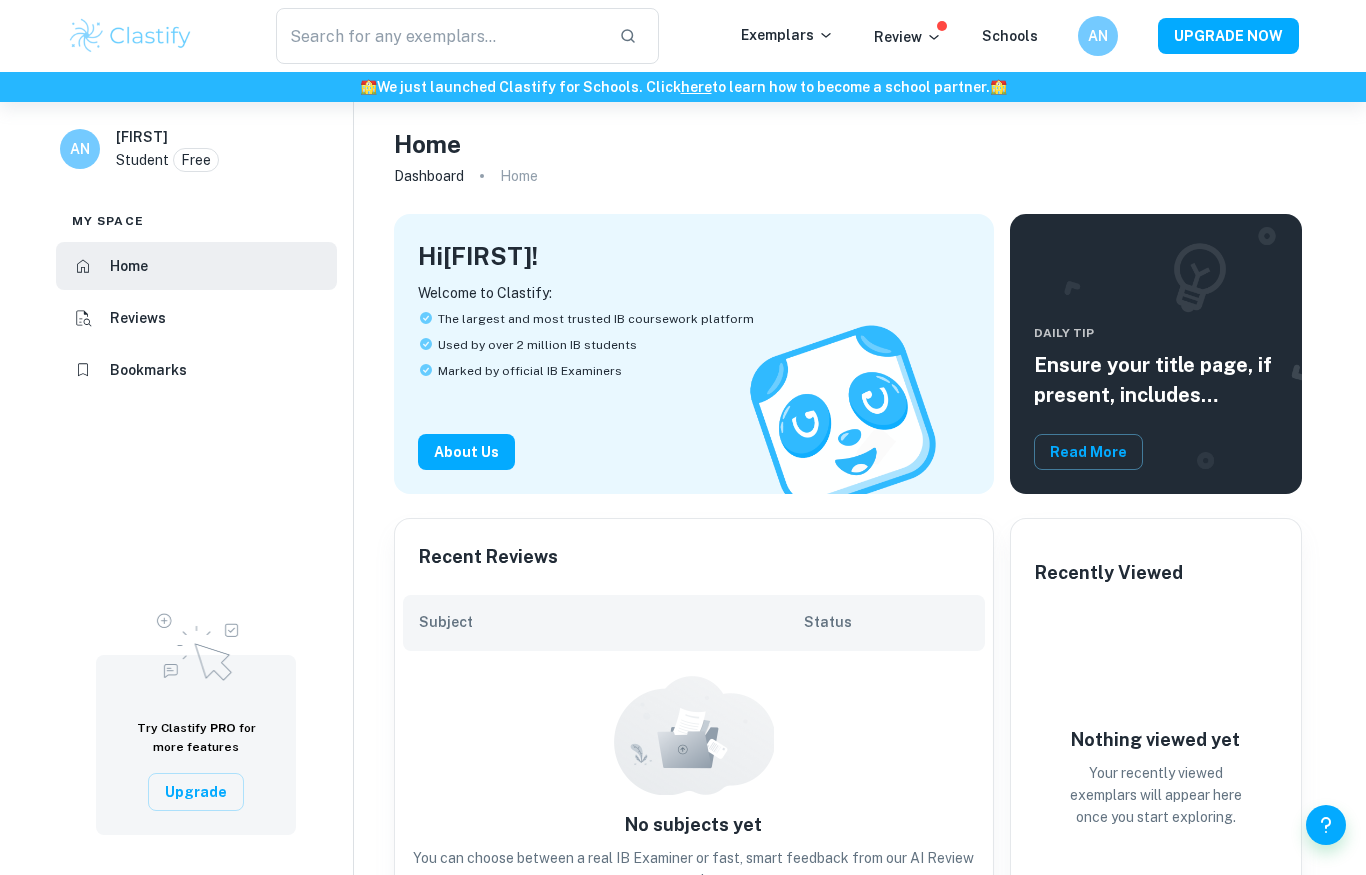 click on "IB IAs EEs TOK College Common App Supplements" at bounding box center [683, 437] 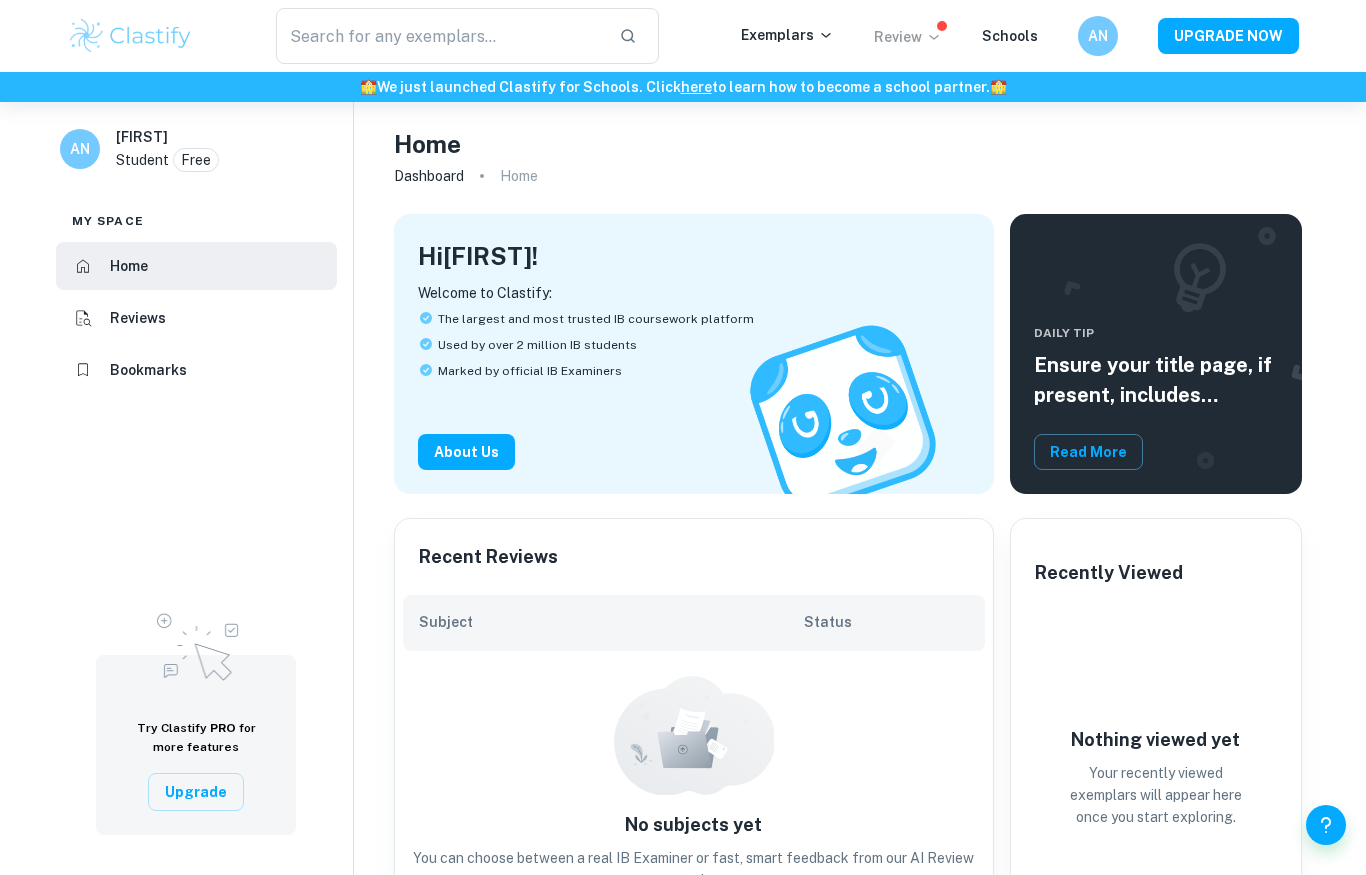 click 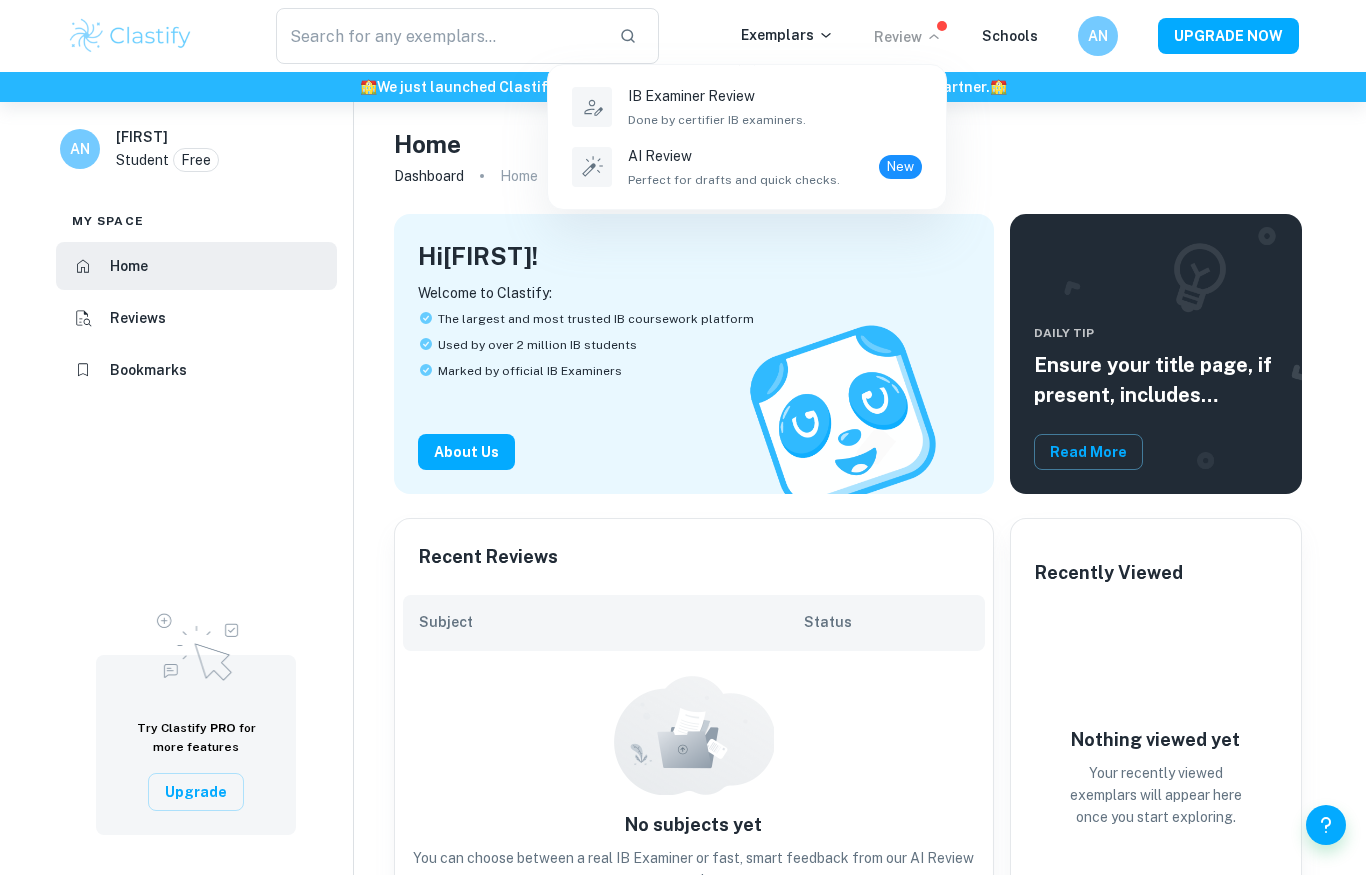 click at bounding box center [683, 437] 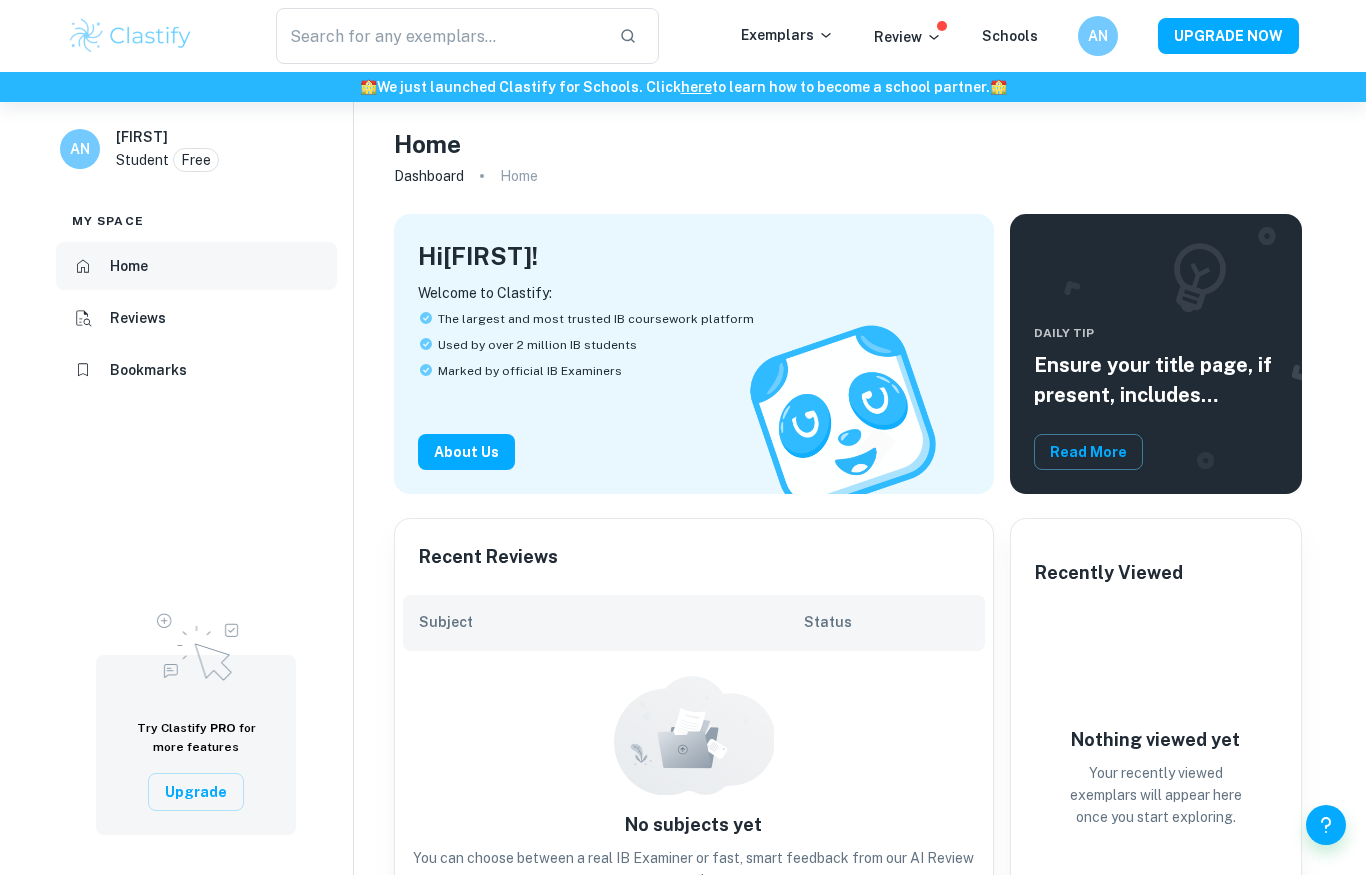 click on "Home" at bounding box center (196, 266) 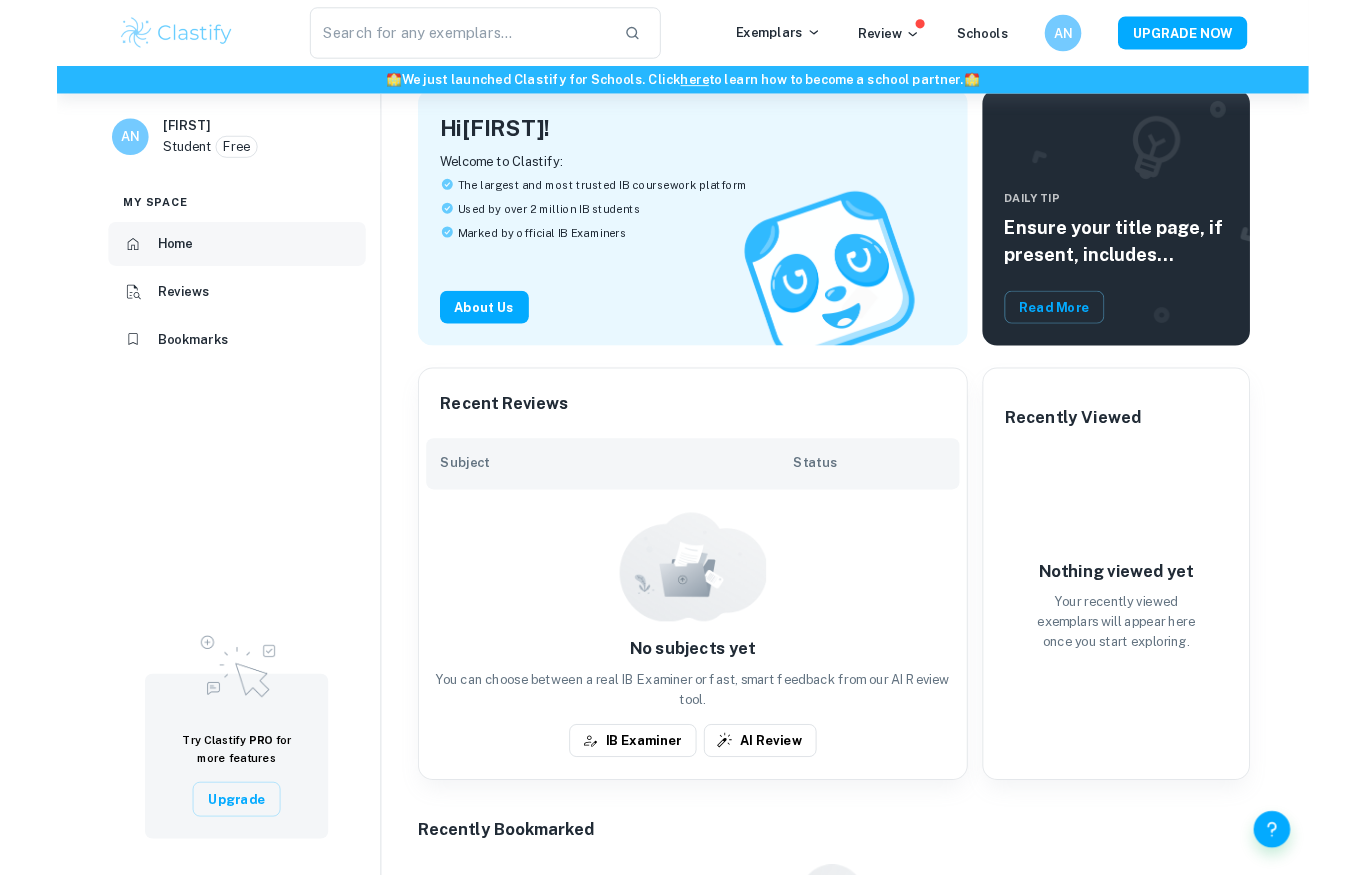 scroll, scrollTop: 0, scrollLeft: 0, axis: both 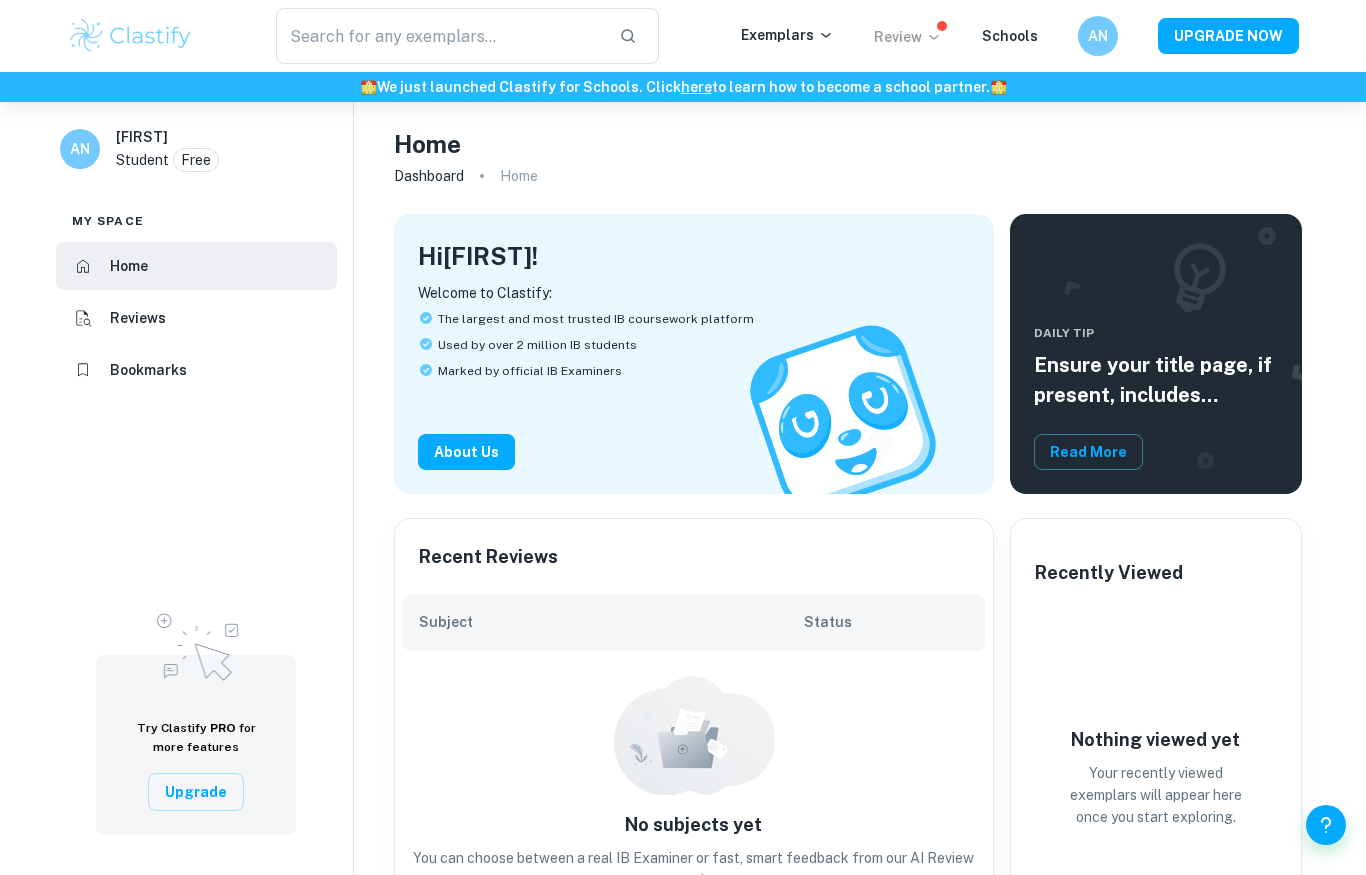click 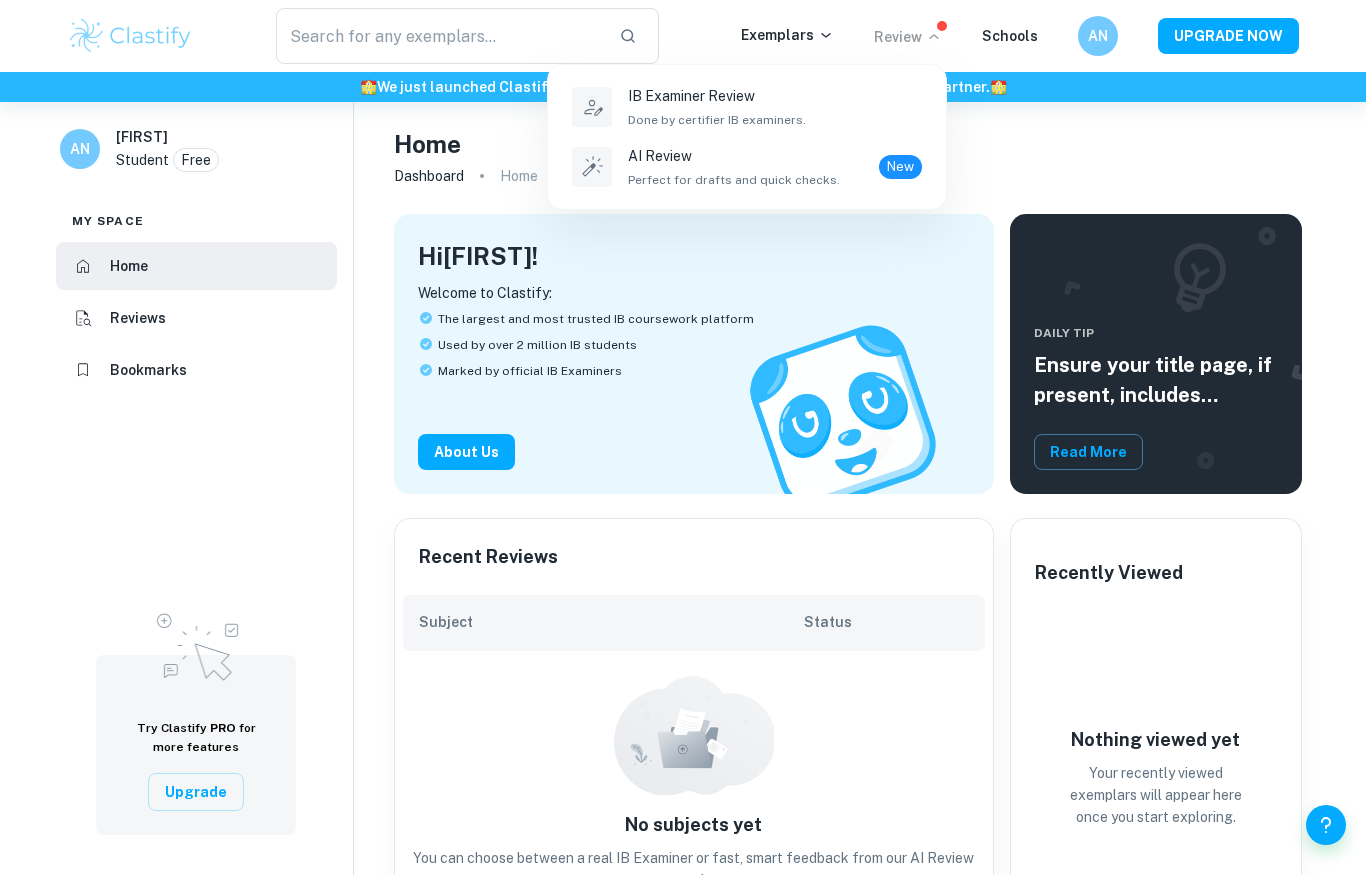 click at bounding box center (683, 437) 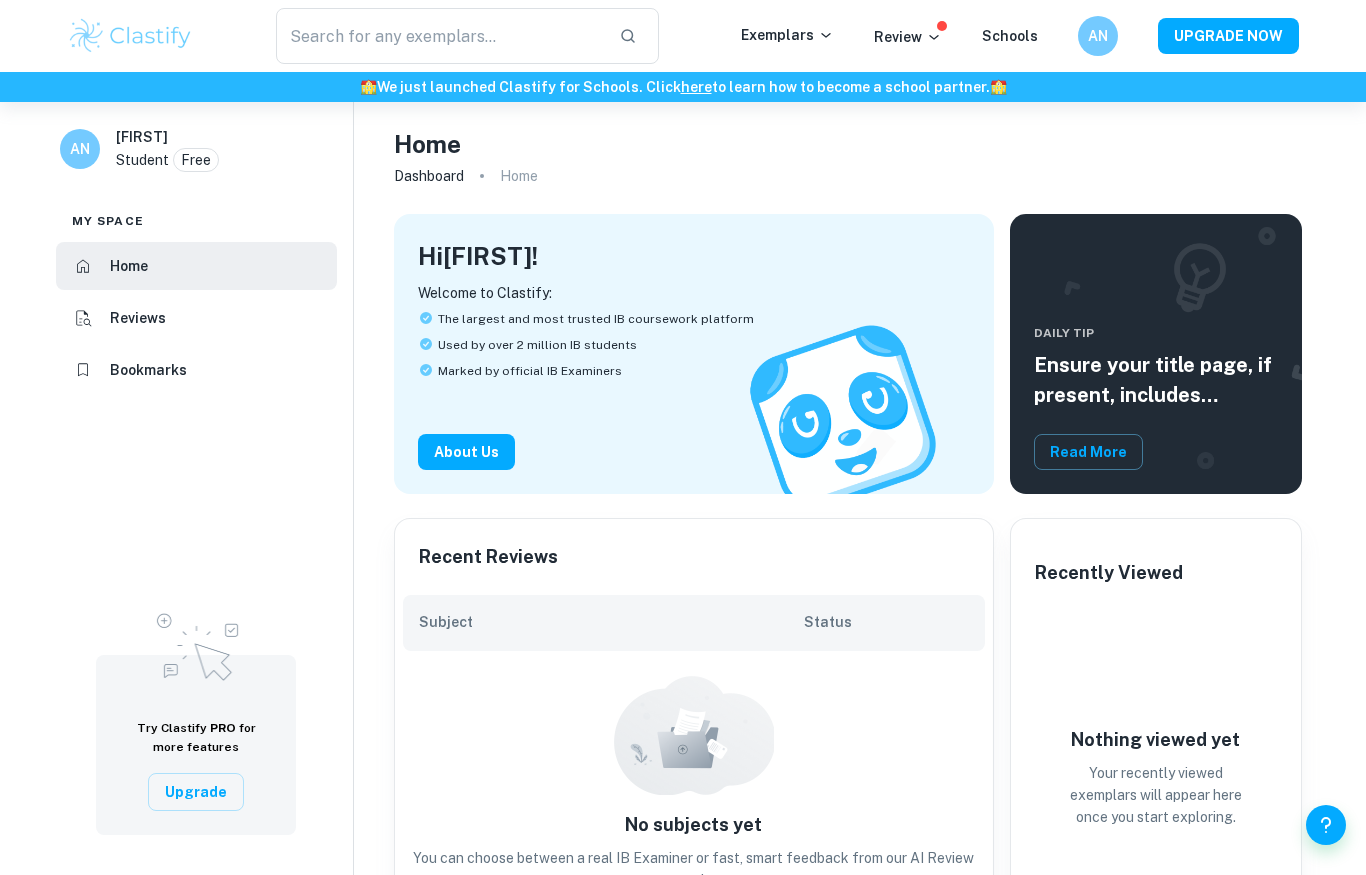 click on "Exemplars" at bounding box center [787, 35] 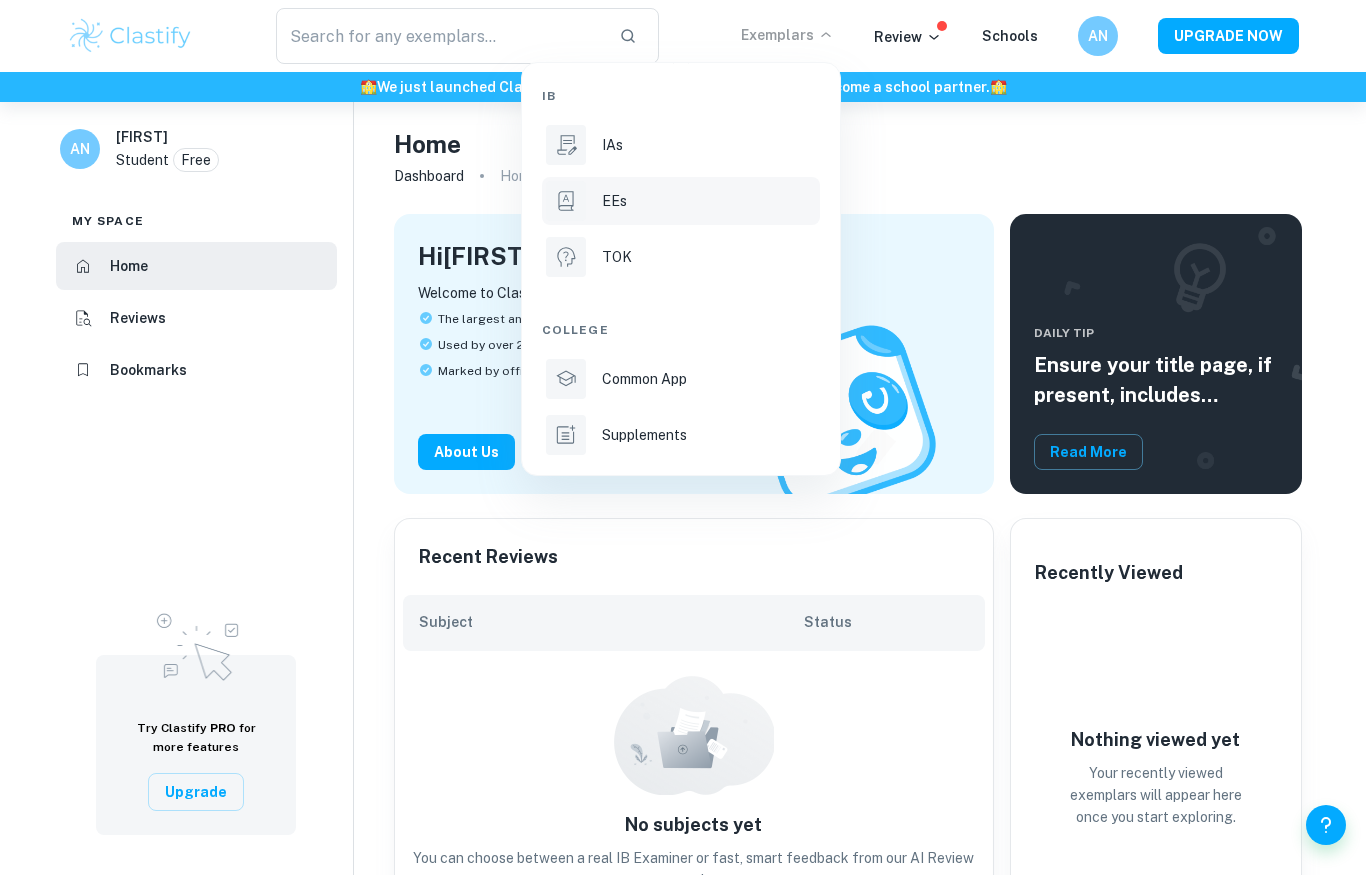 click on "EEs" at bounding box center (681, 201) 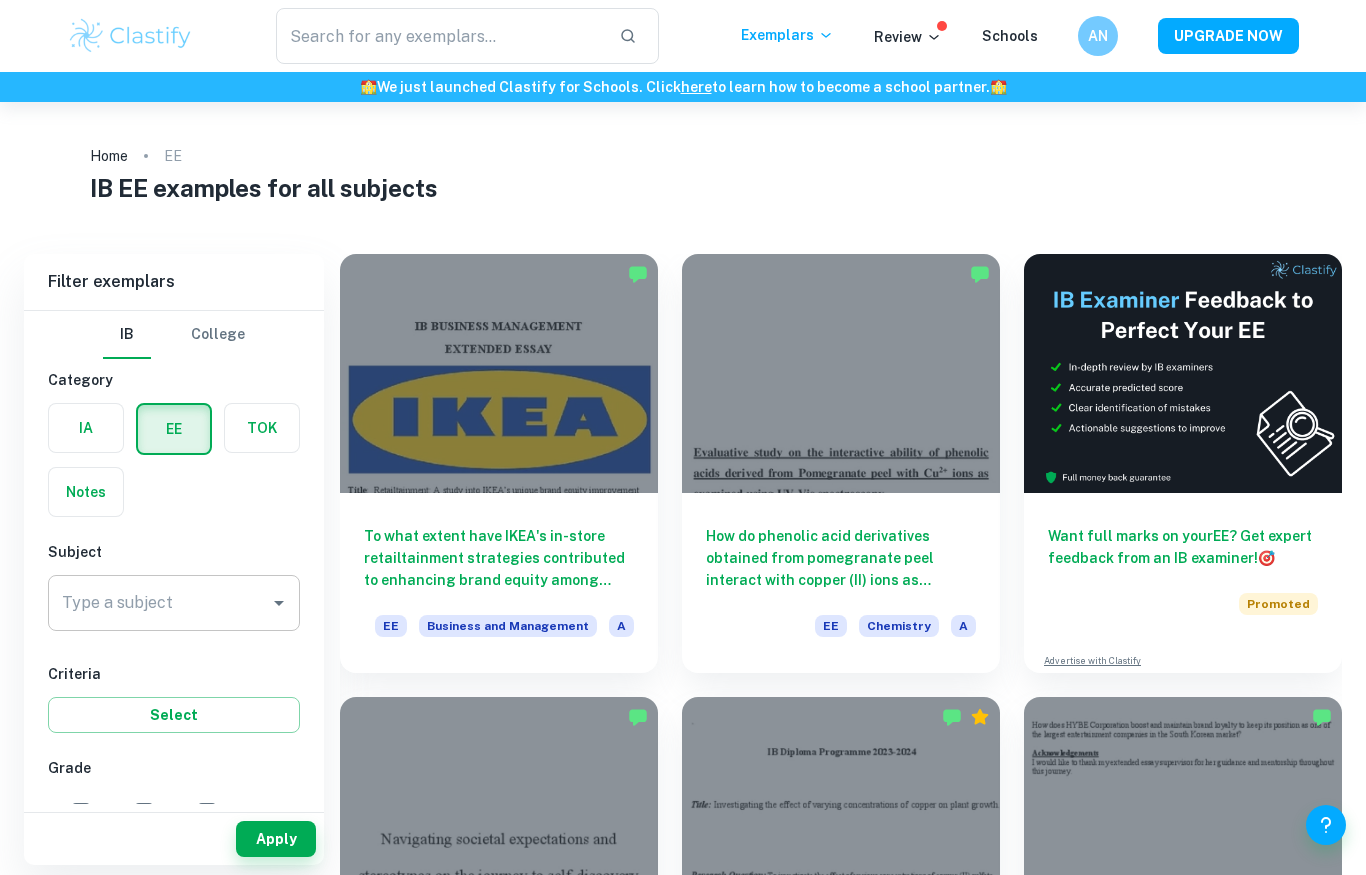 click on "Type a subject" at bounding box center (159, 603) 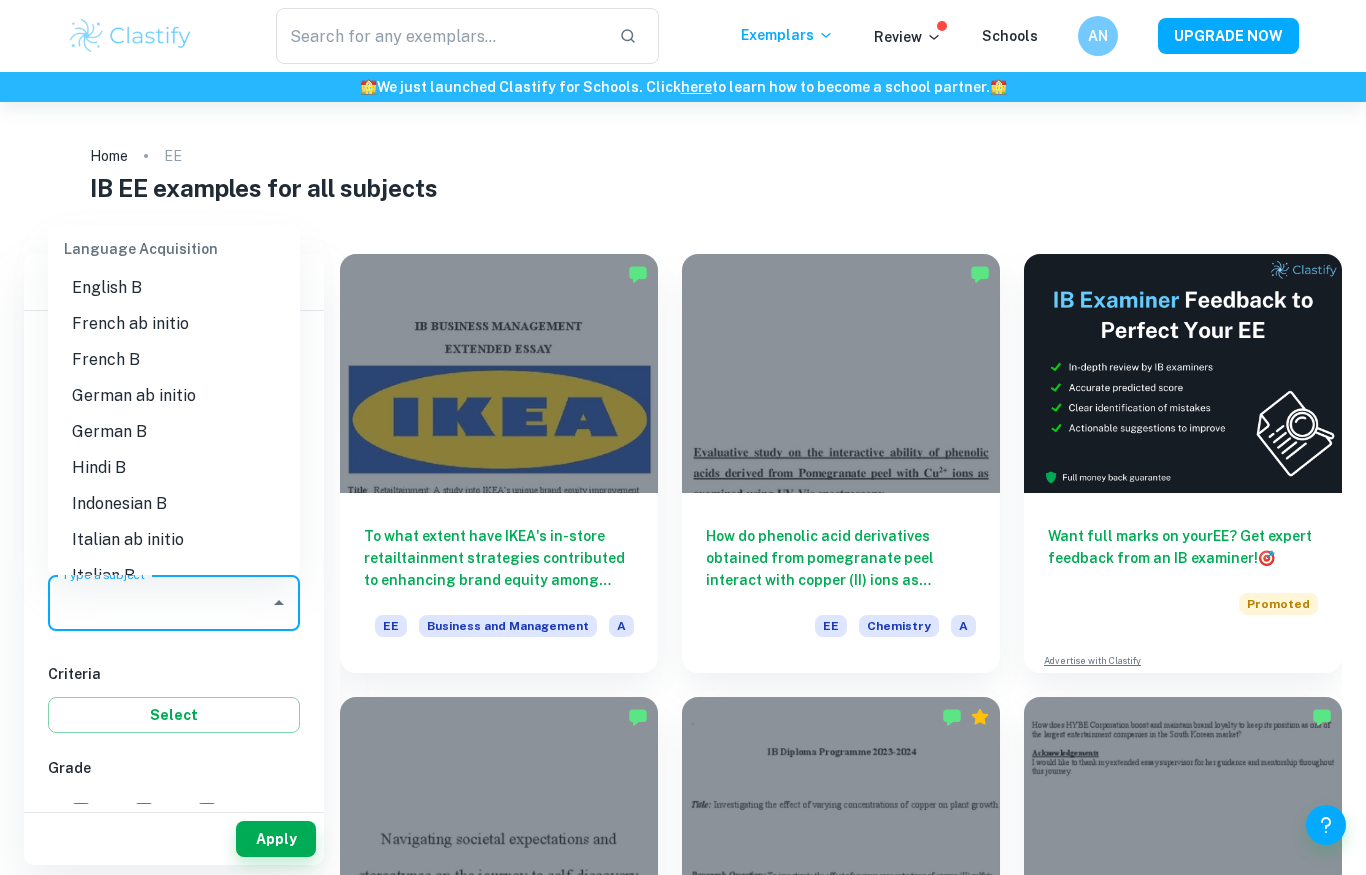 scroll, scrollTop: 1214, scrollLeft: 0, axis: vertical 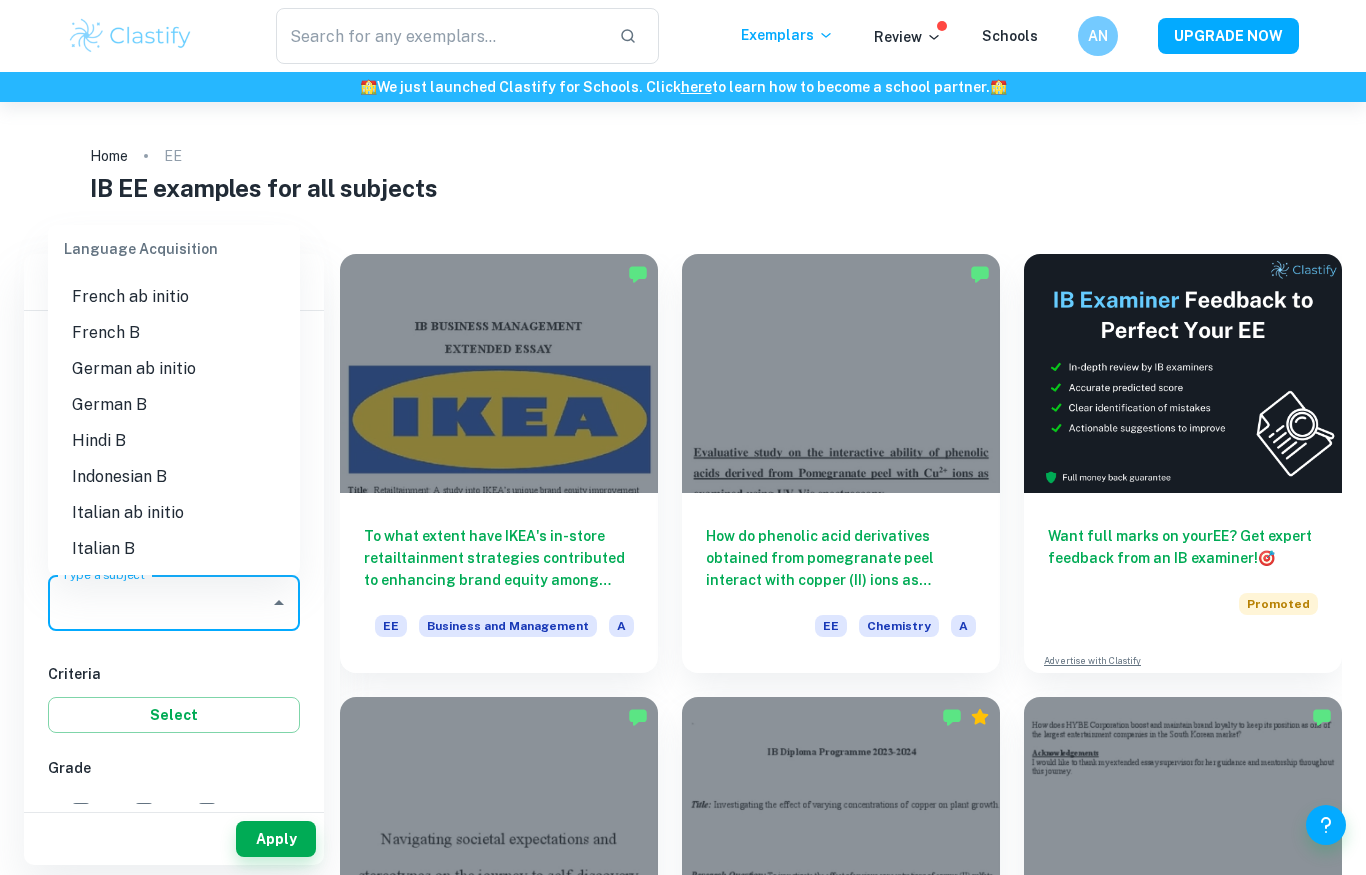 click on "French B" at bounding box center [174, 333] 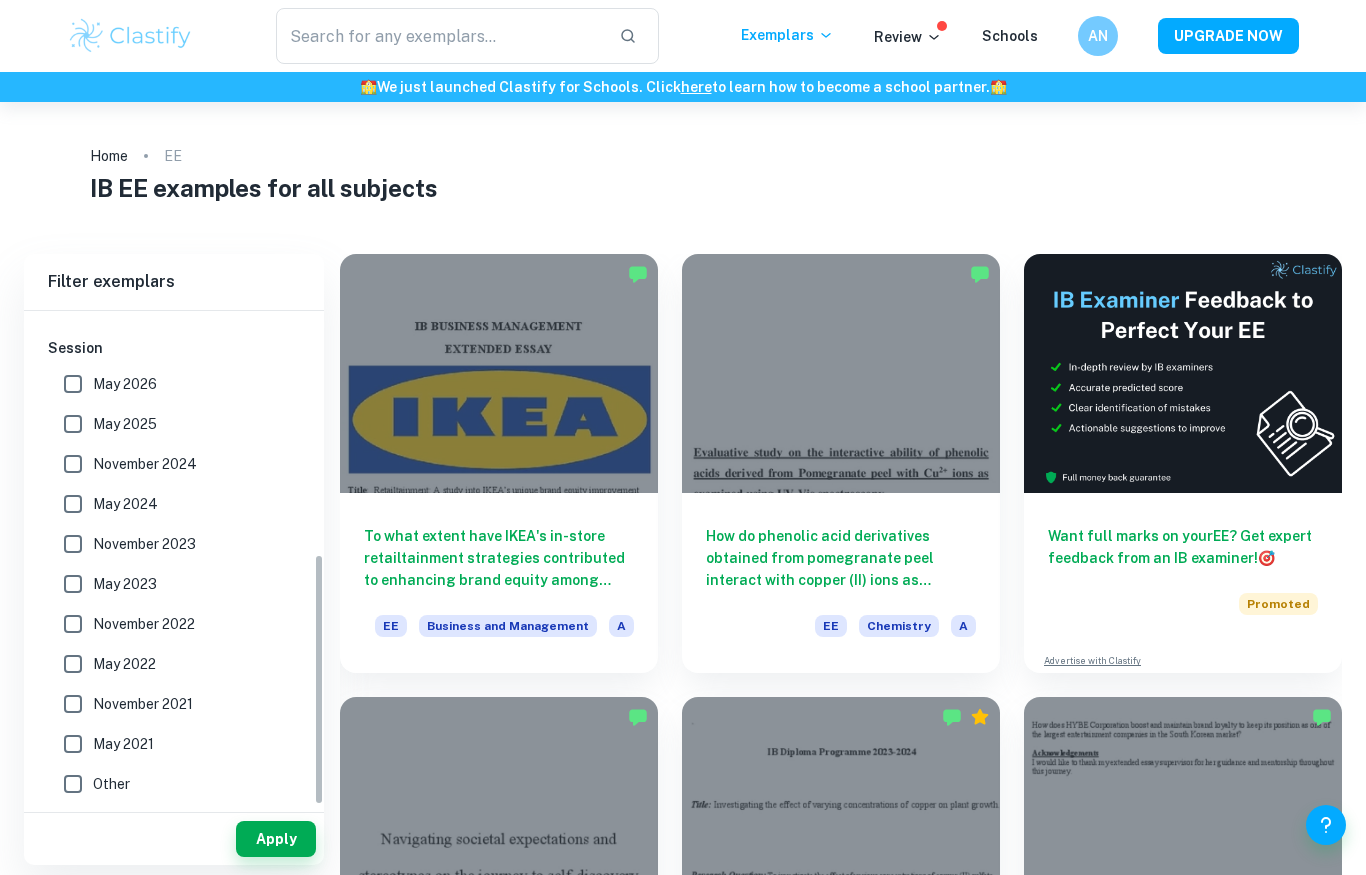 scroll, scrollTop: 473, scrollLeft: 0, axis: vertical 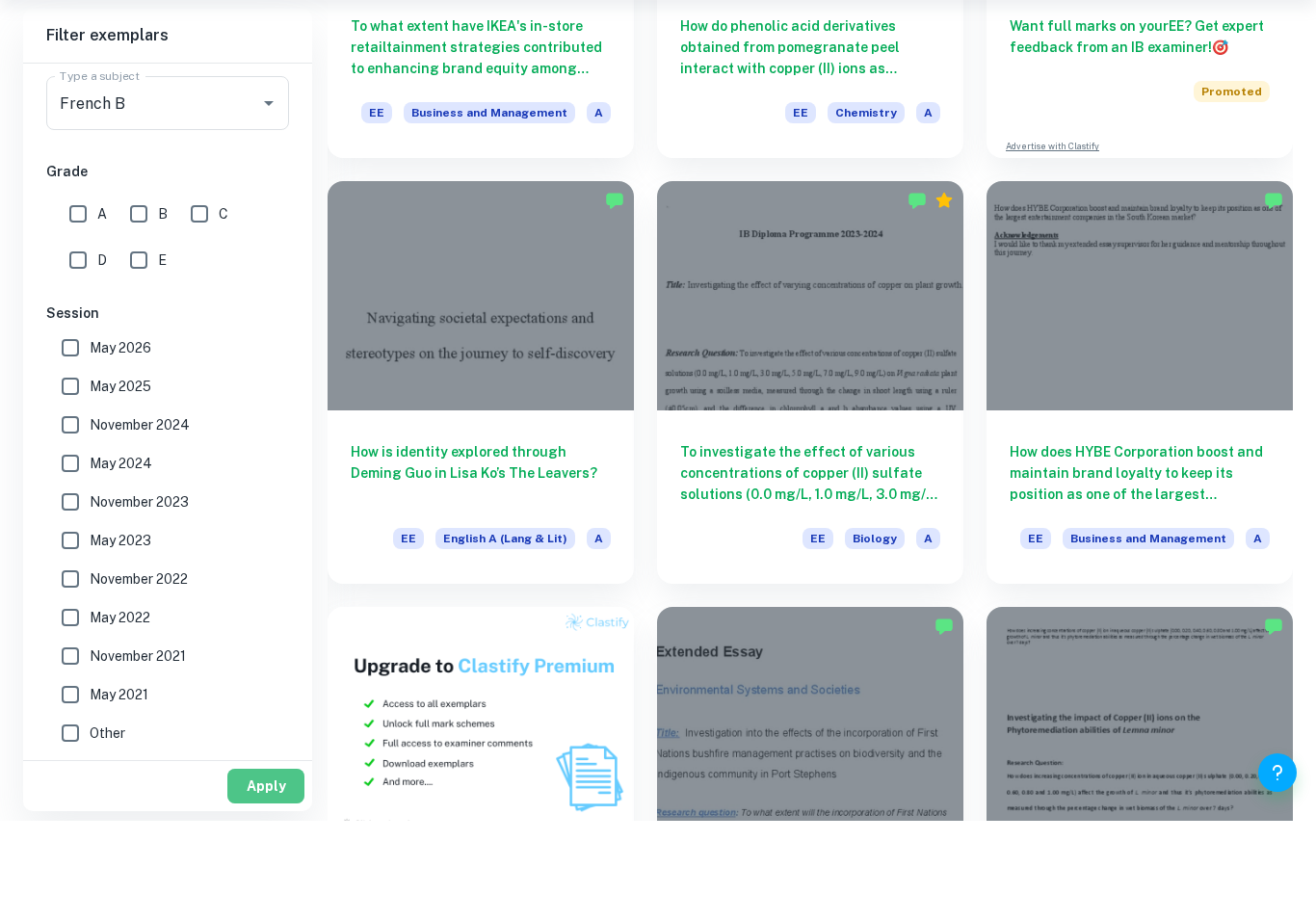 click on "Apply" at bounding box center [266, 885] 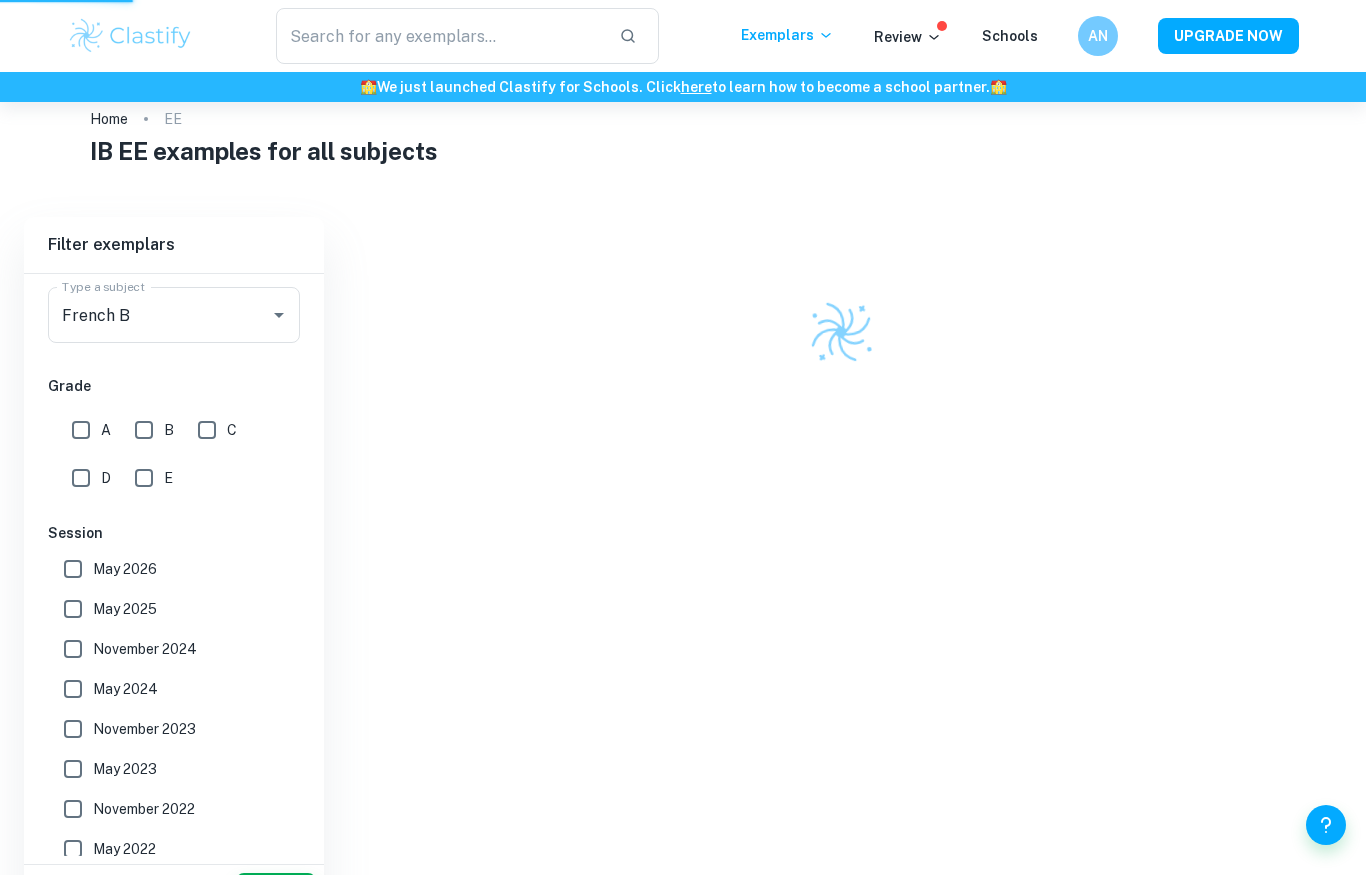 scroll, scrollTop: 0, scrollLeft: 0, axis: both 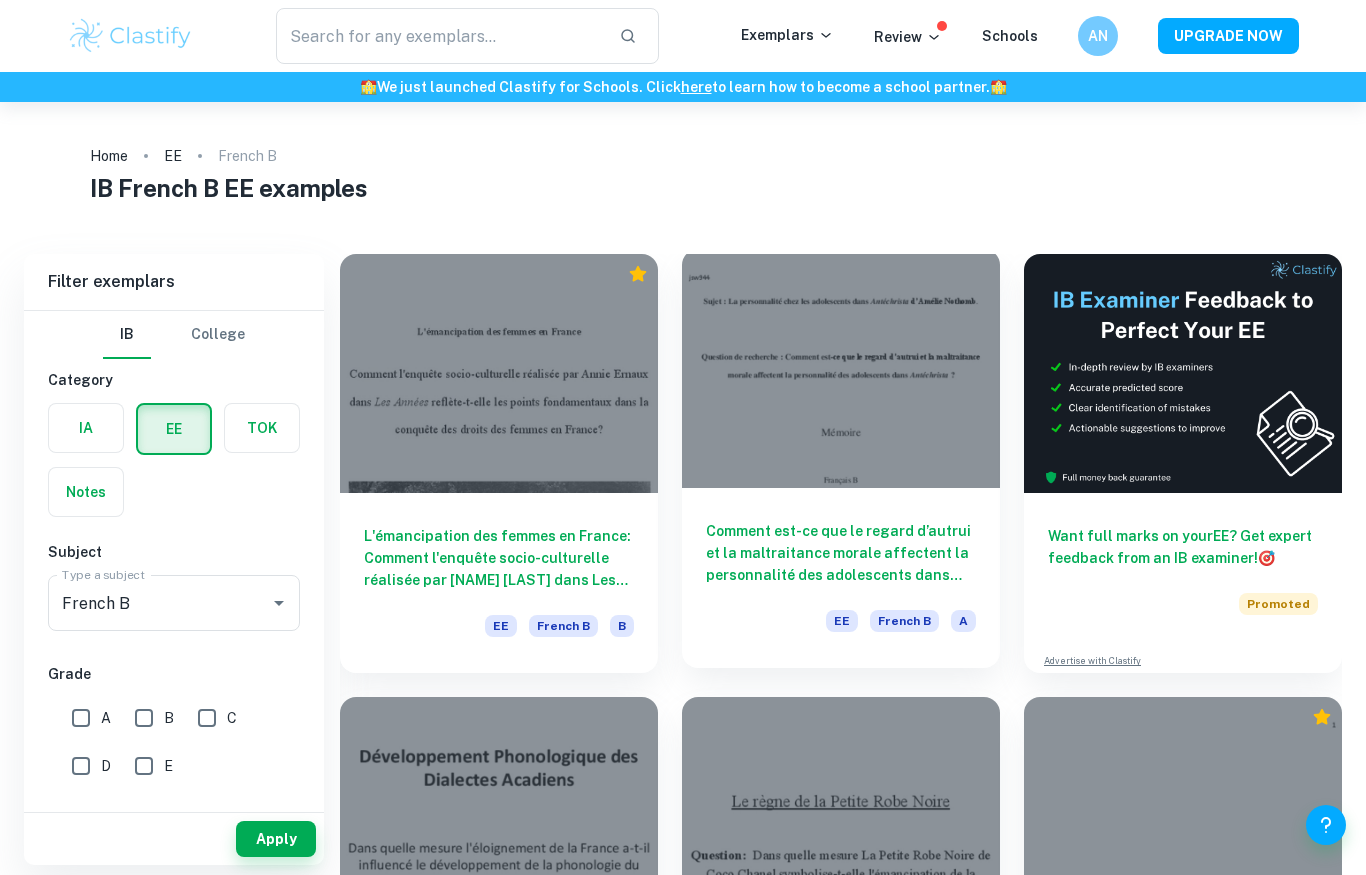 click on "Comment est-ce que le regard d’autrui et la maltraitance morale affectent la personnalité des adolescents dans Antéchrista ?" at bounding box center [841, 553] 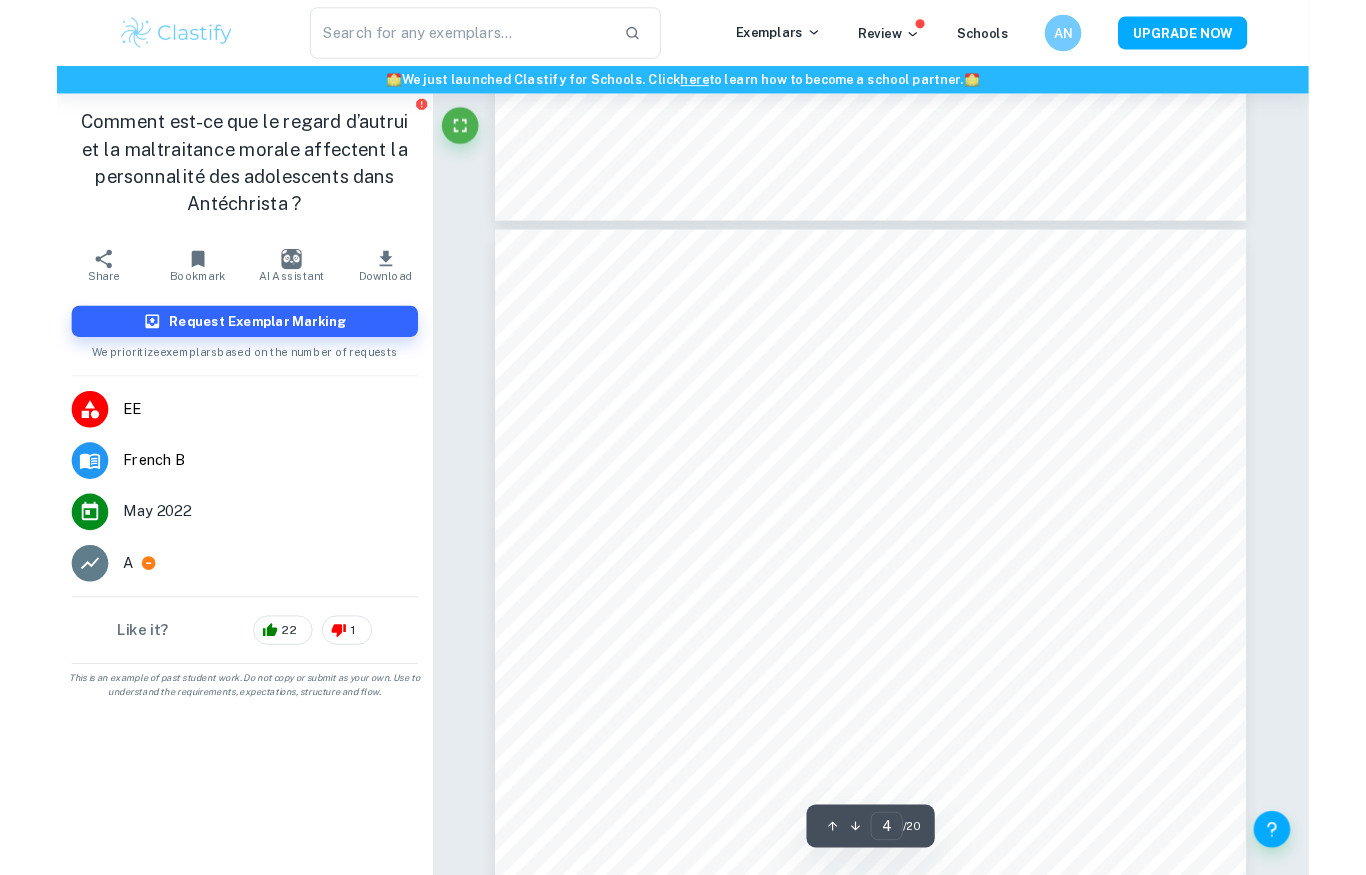 scroll, scrollTop: 3724, scrollLeft: 0, axis: vertical 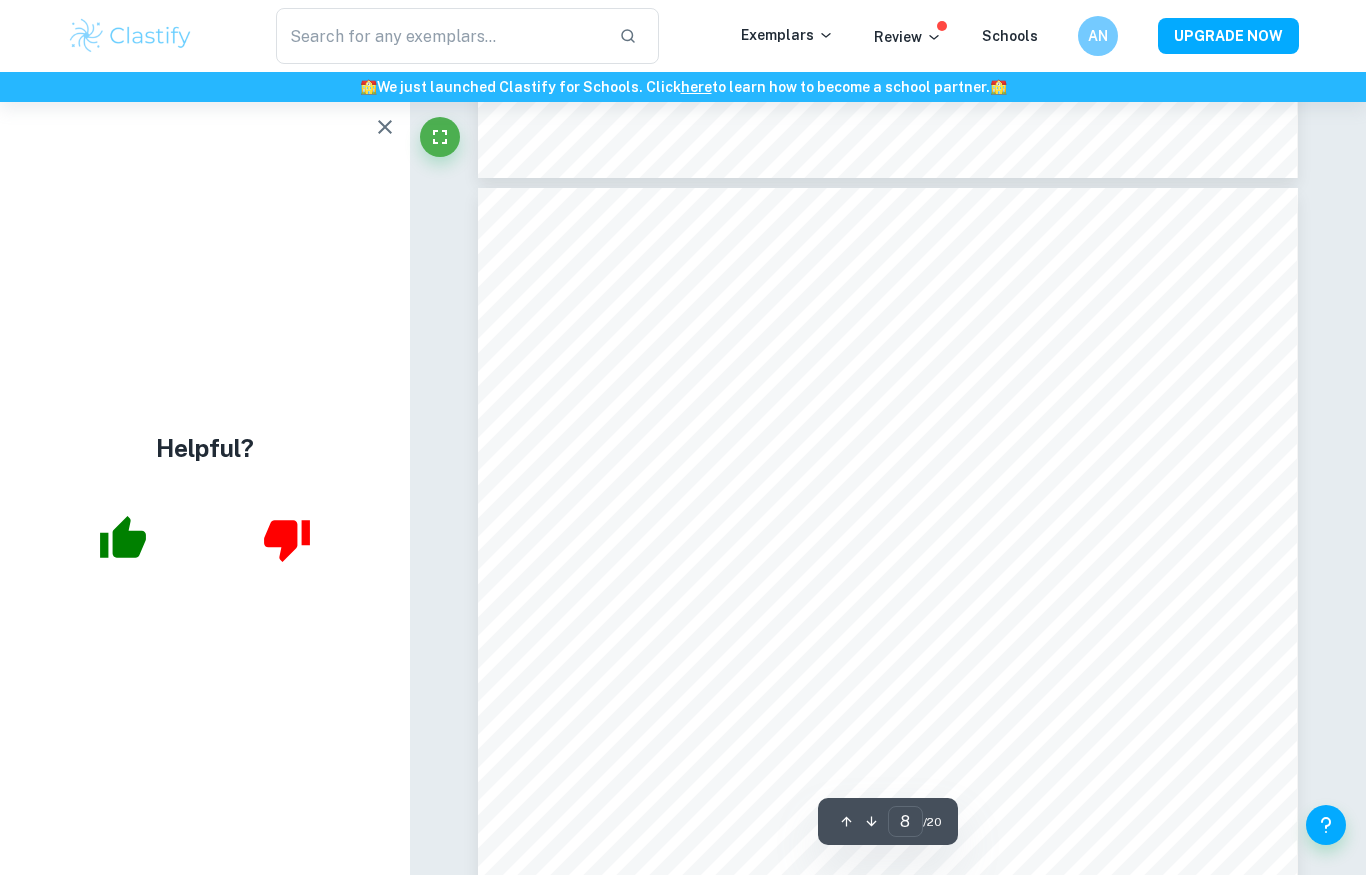 type on "7" 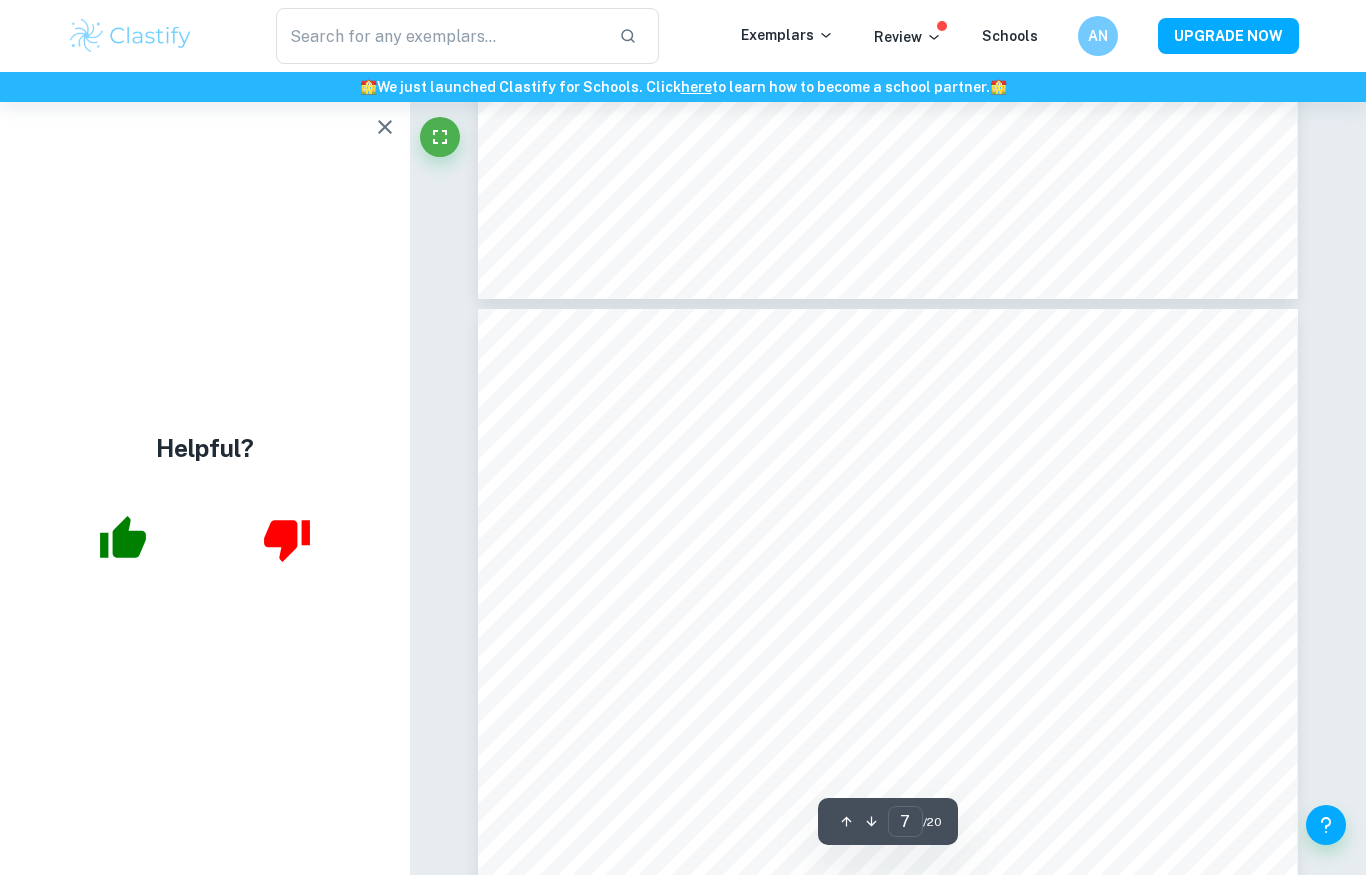 scroll, scrollTop: 7012, scrollLeft: 0, axis: vertical 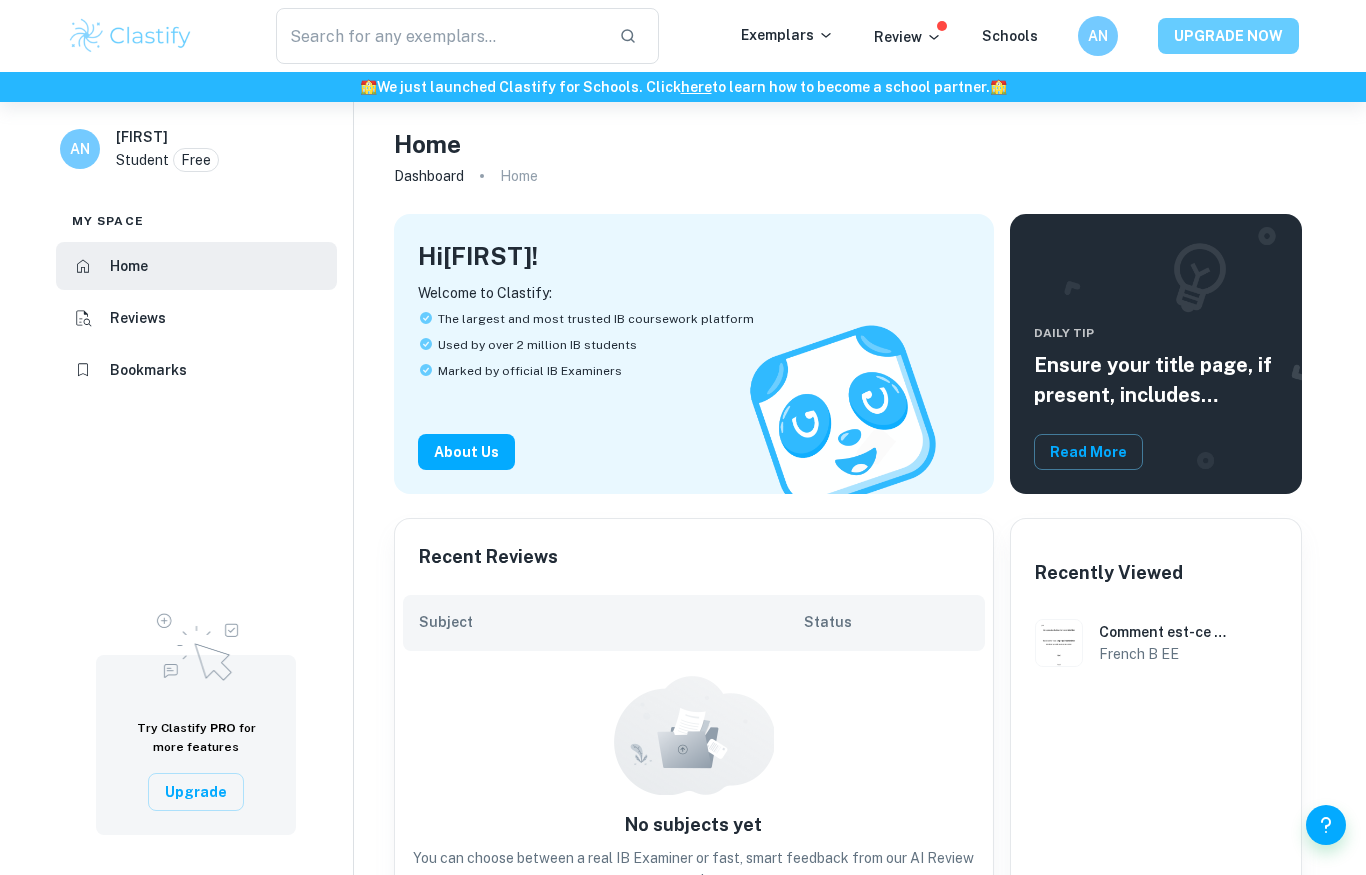 click on "UPGRADE NOW" at bounding box center (1228, 36) 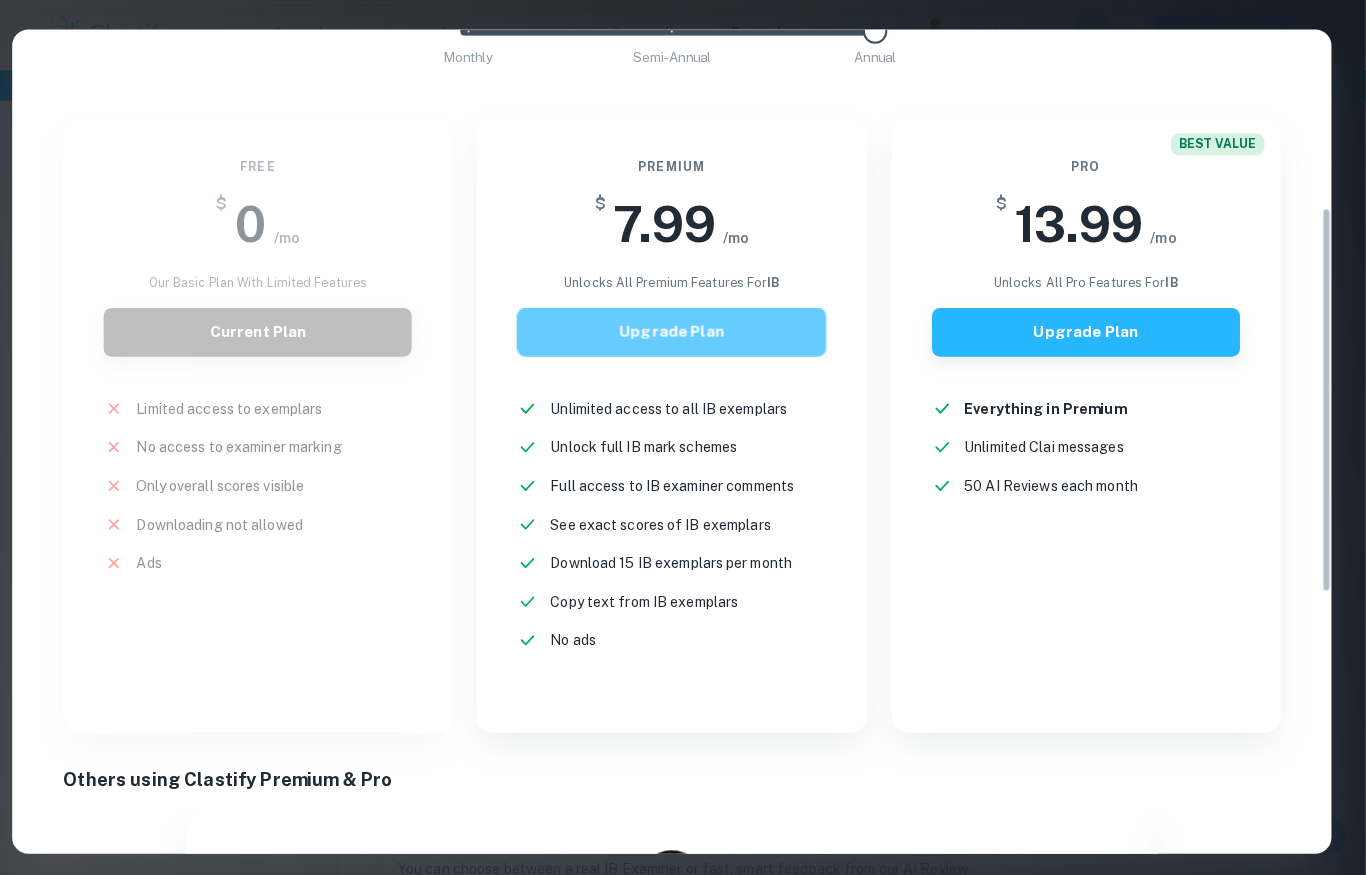 scroll, scrollTop: 376, scrollLeft: 0, axis: vertical 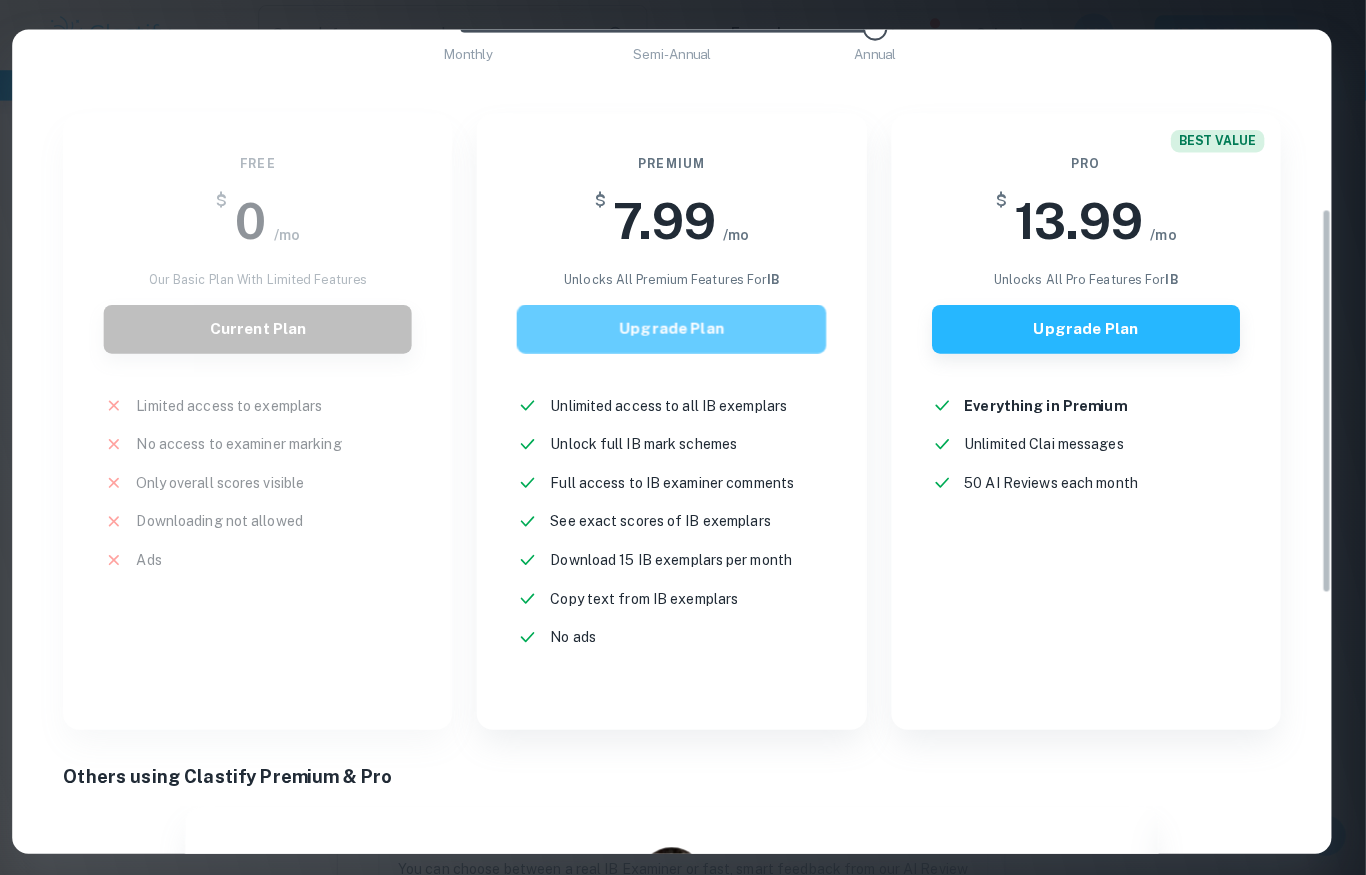 click on "Upgrade Plan" at bounding box center [682, 327] 